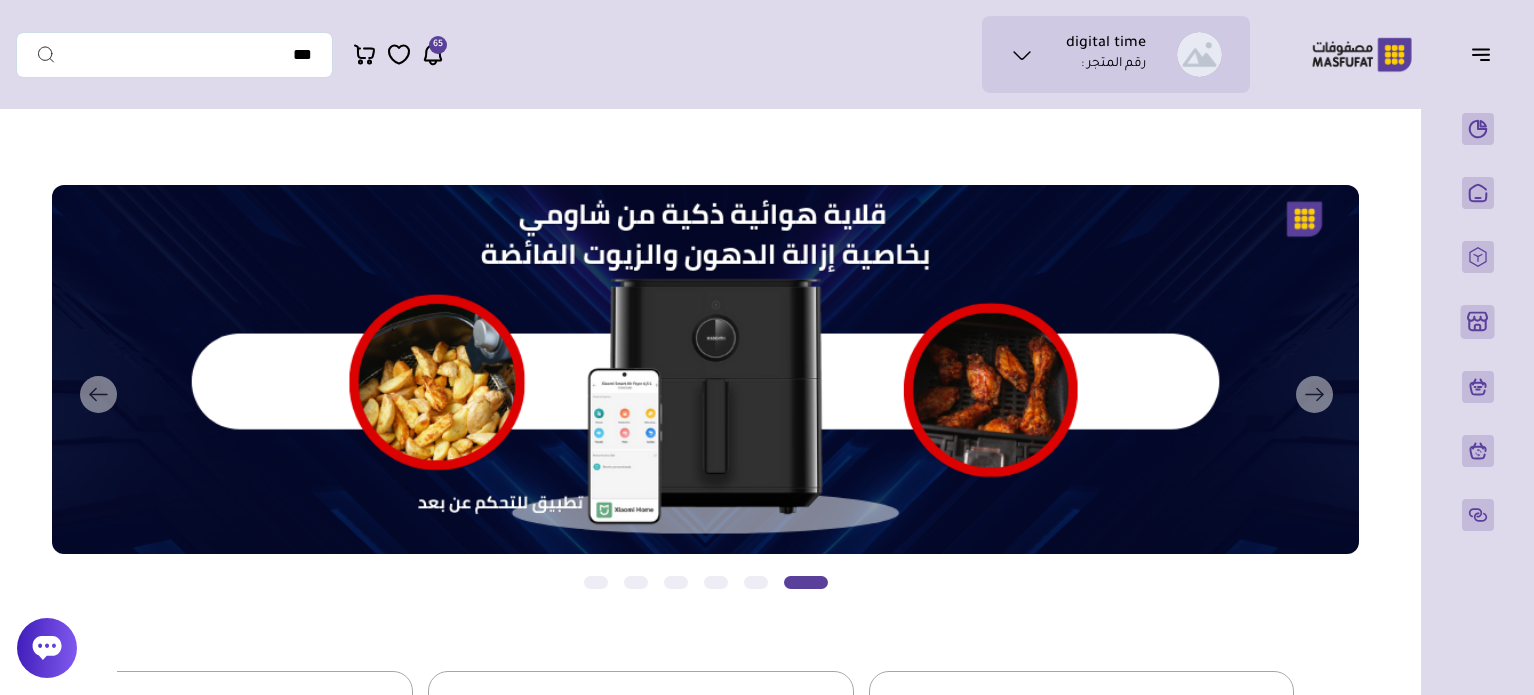 scroll, scrollTop: 0, scrollLeft: 0, axis: both 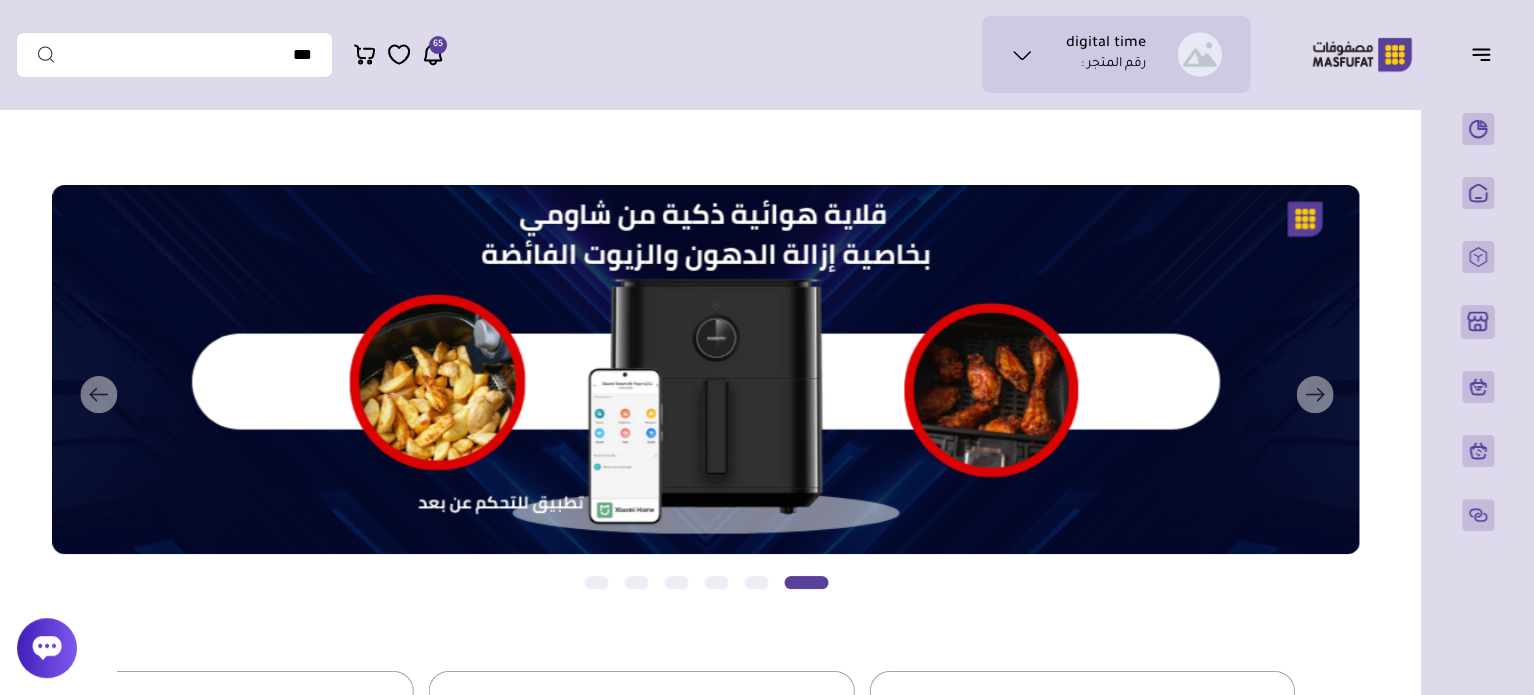 click on "digital time
رقم المتجر :
*" at bounding box center (767, 1897) 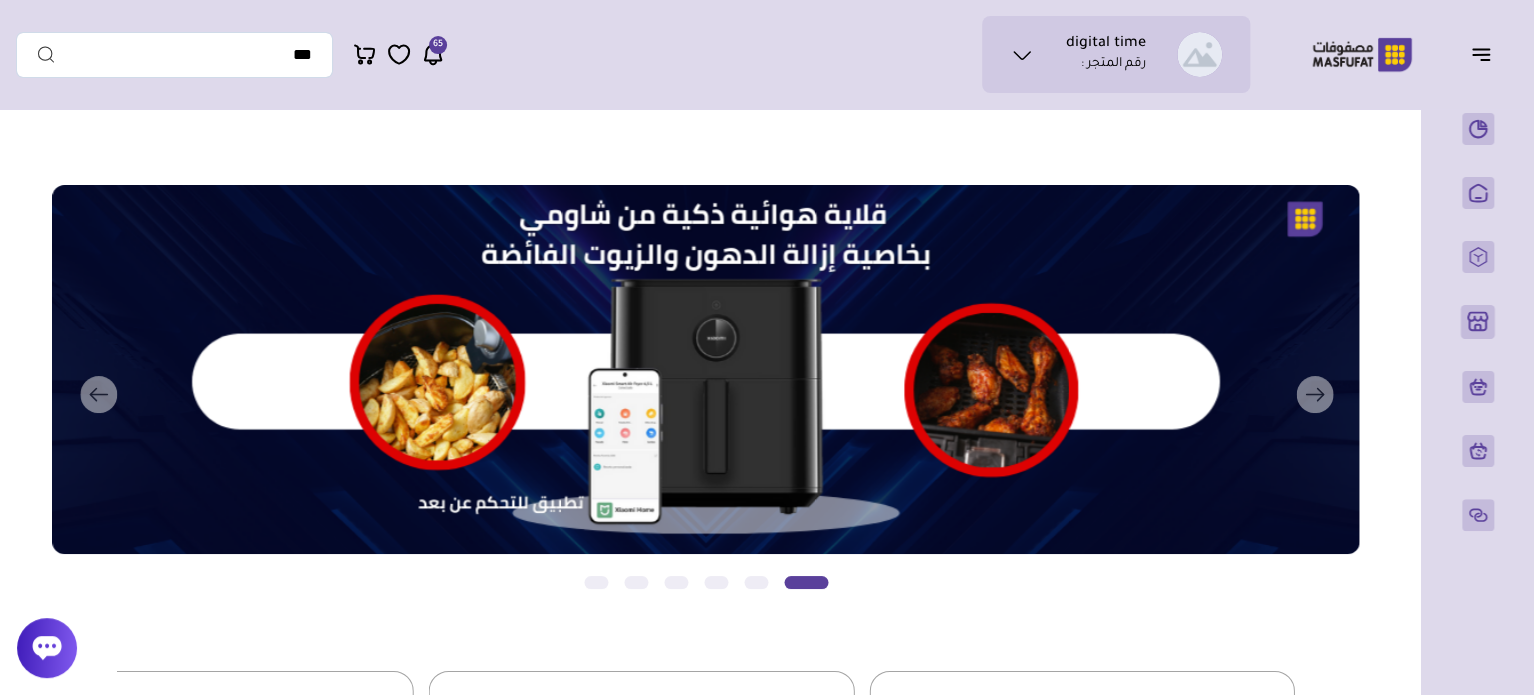 click 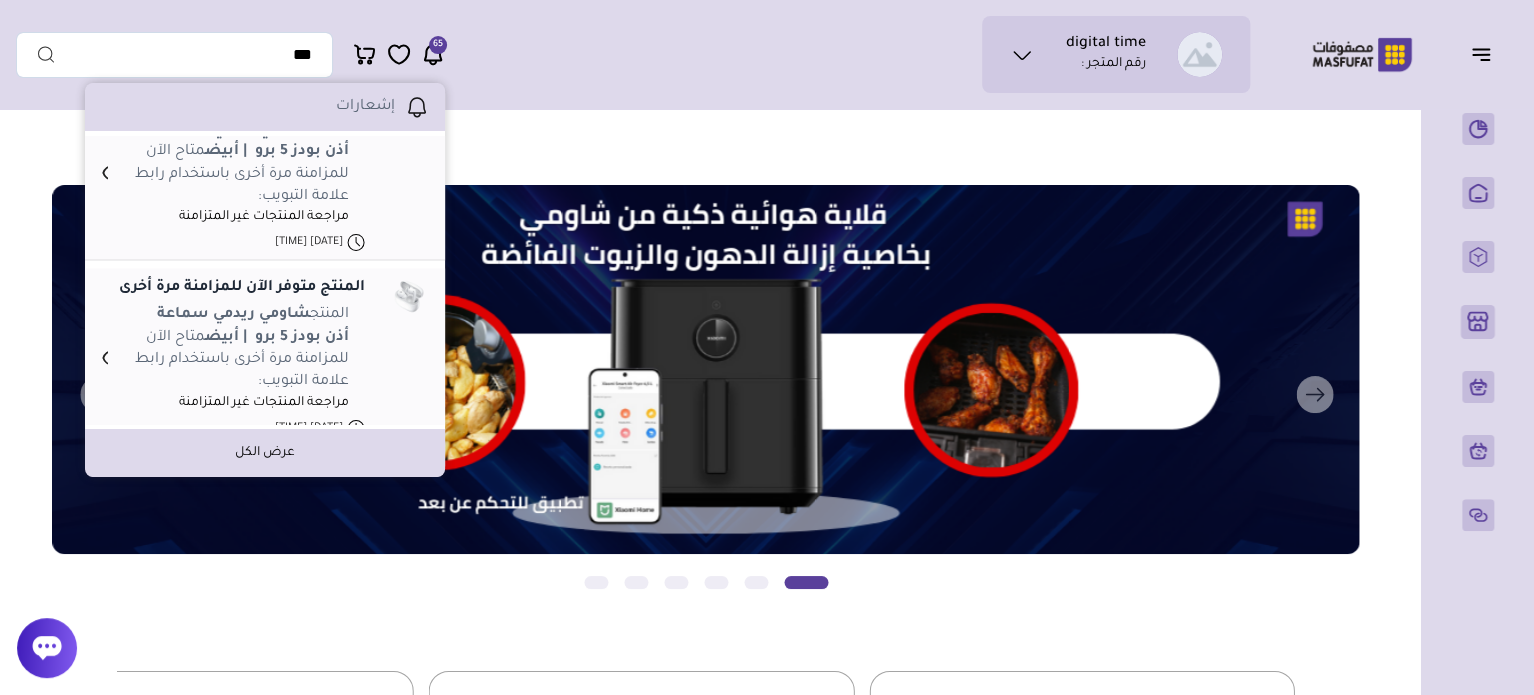 scroll, scrollTop: 1553, scrollLeft: 0, axis: vertical 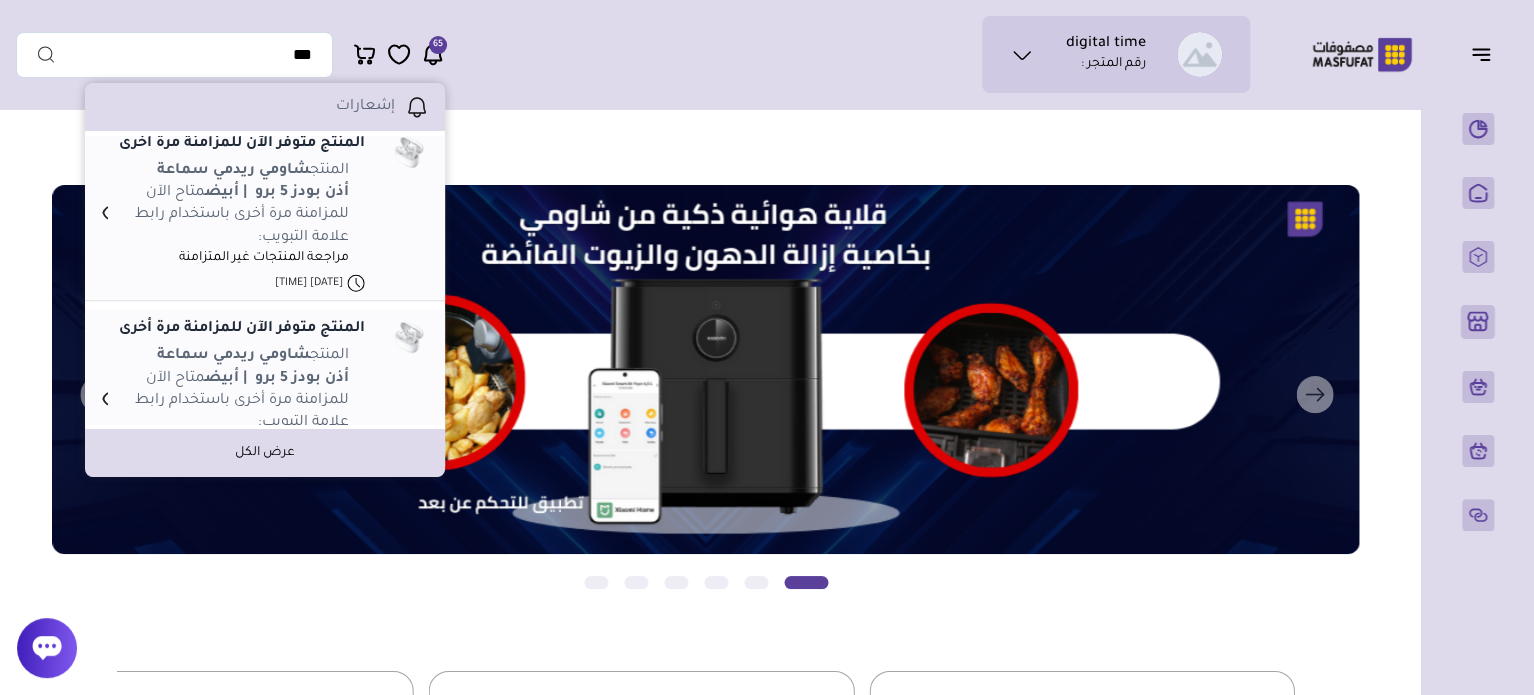 click on "digital time
رقم المتجر :
محفظتي تذاكر الدعم" at bounding box center [633, 54] 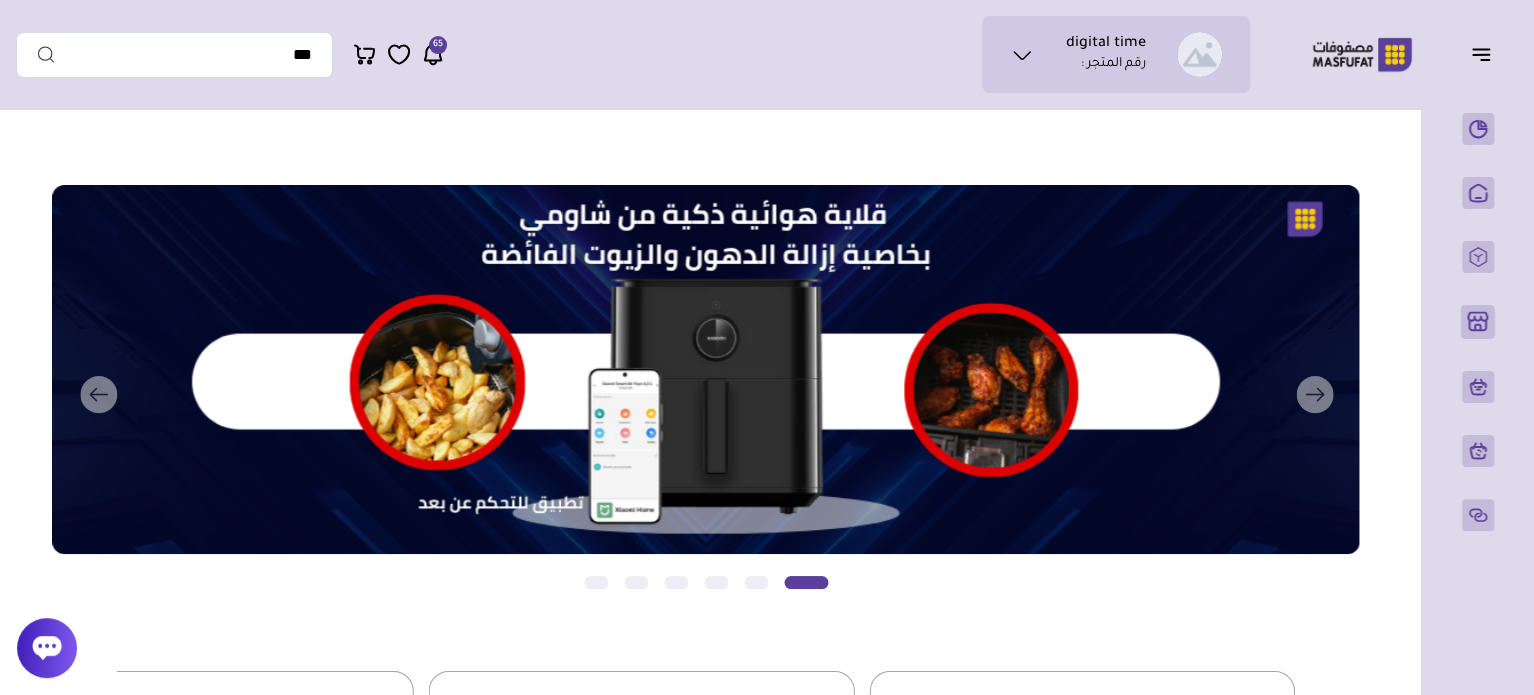 click 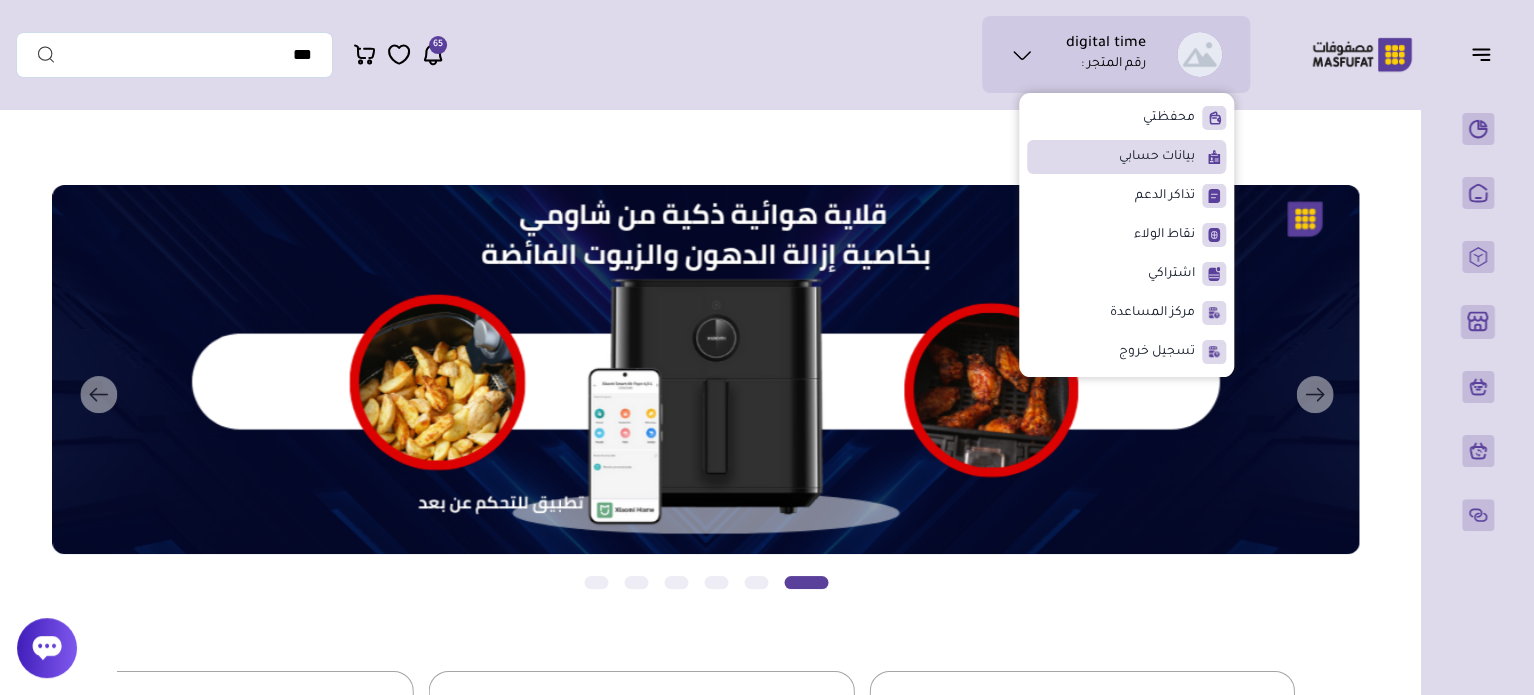 click on "بيانات حسابي" at bounding box center (1126, 157) 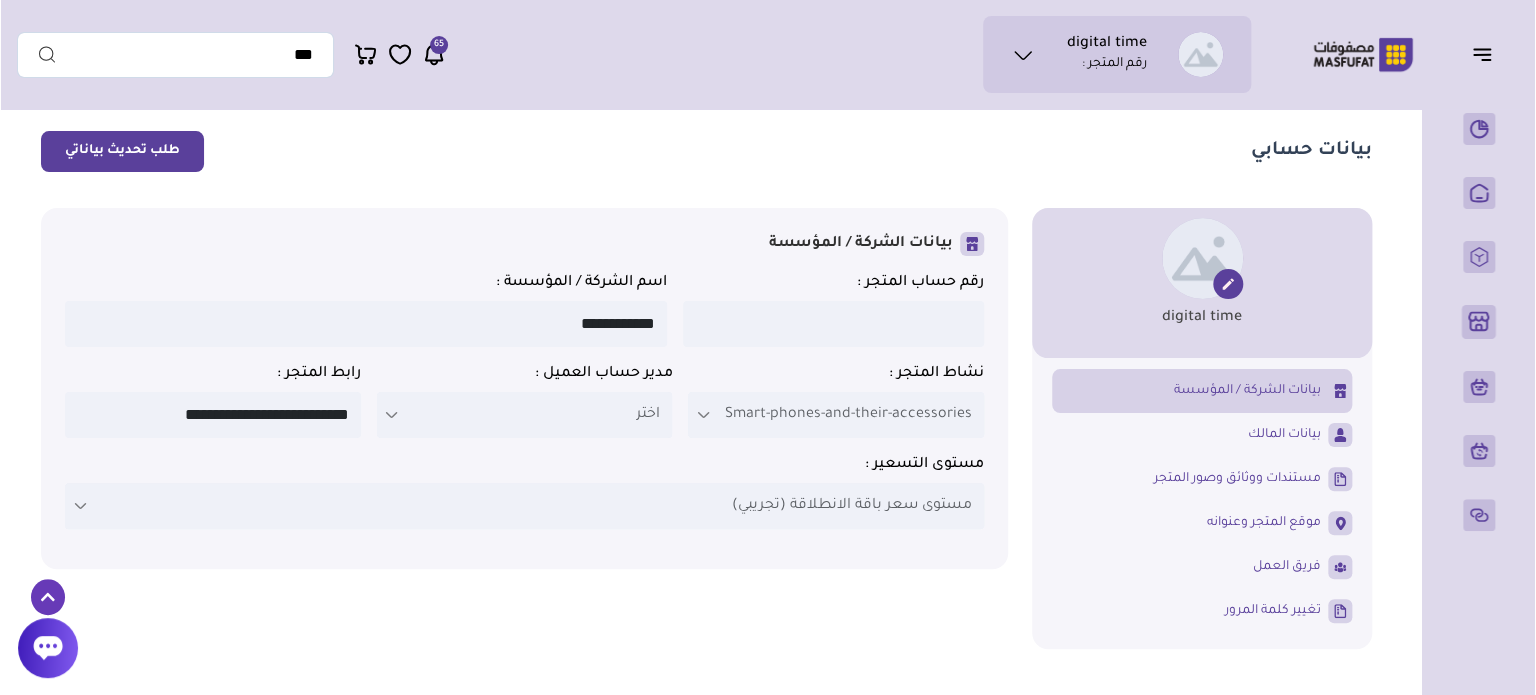 scroll, scrollTop: 0, scrollLeft: 0, axis: both 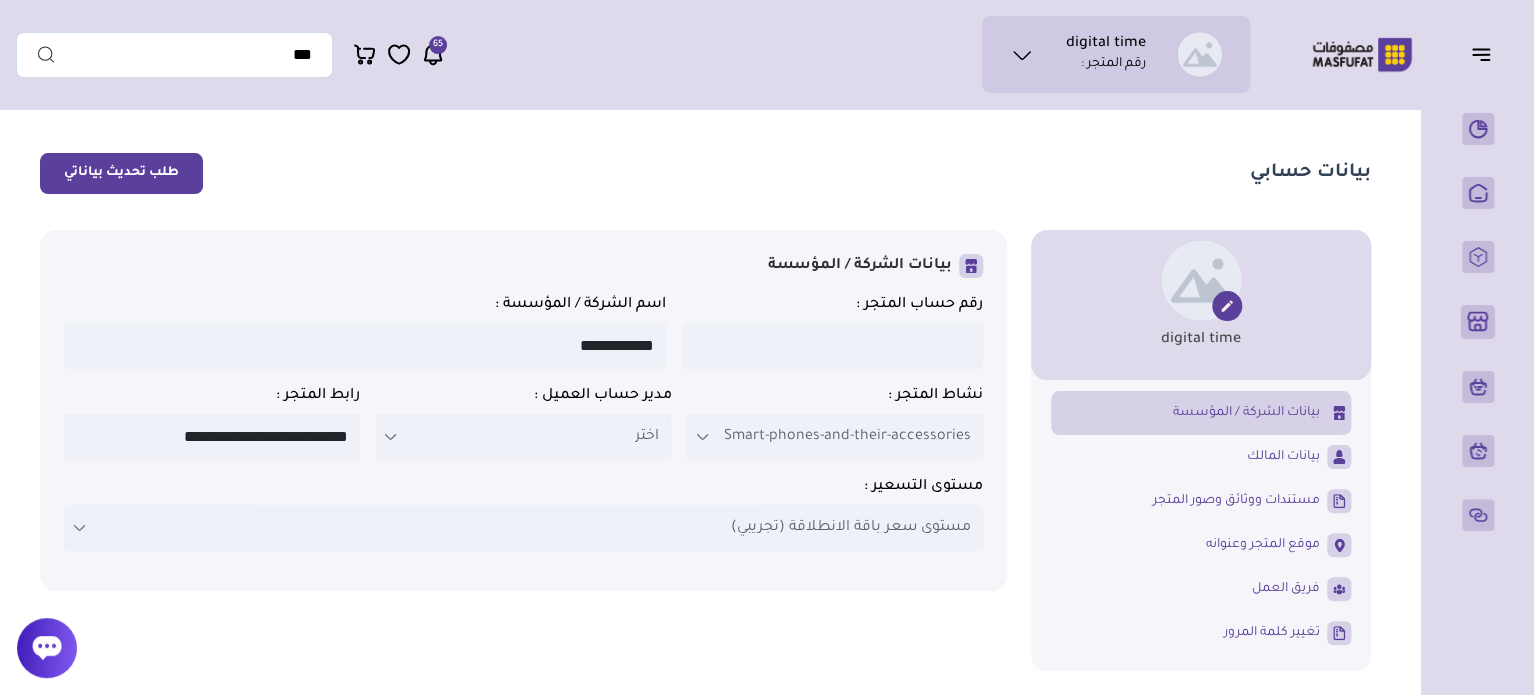 click on "طلب تحديث بياناتي" at bounding box center (121, 173) 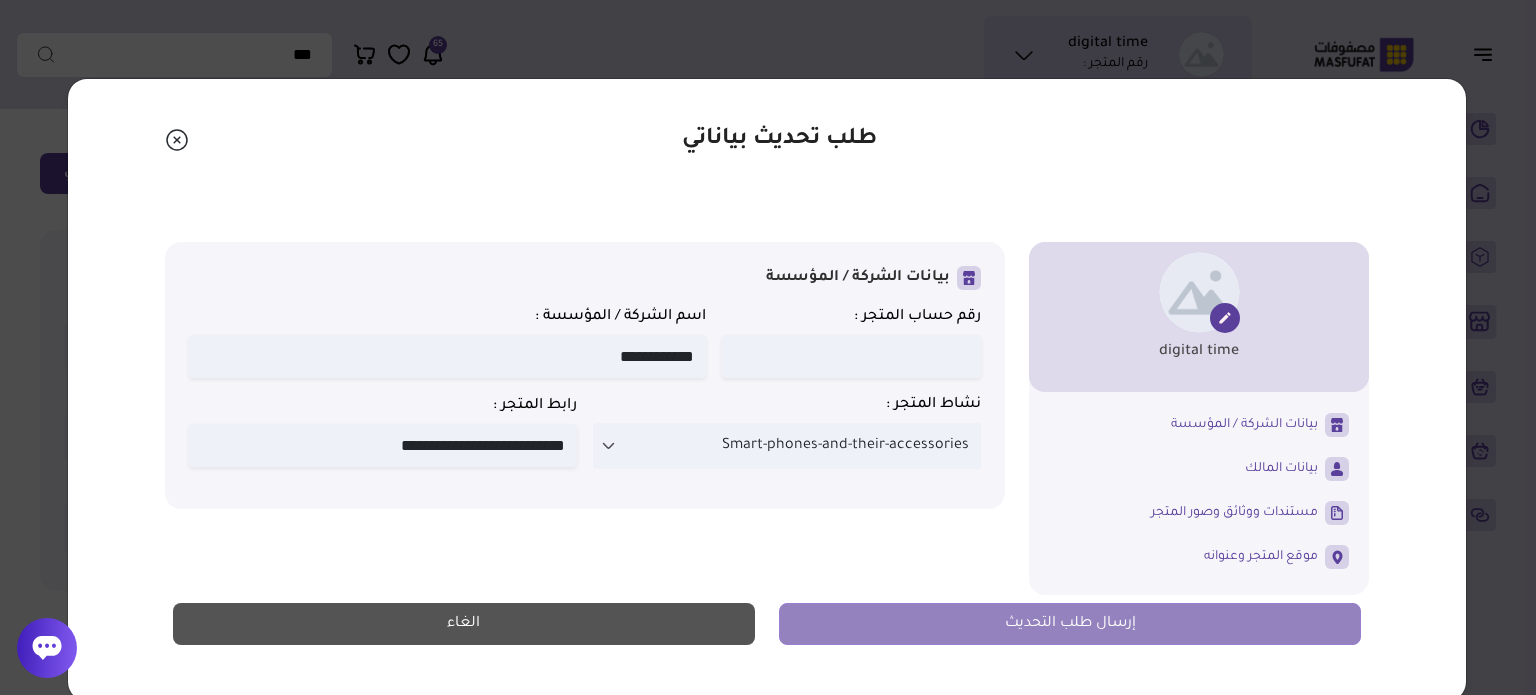 click at bounding box center [851, 356] 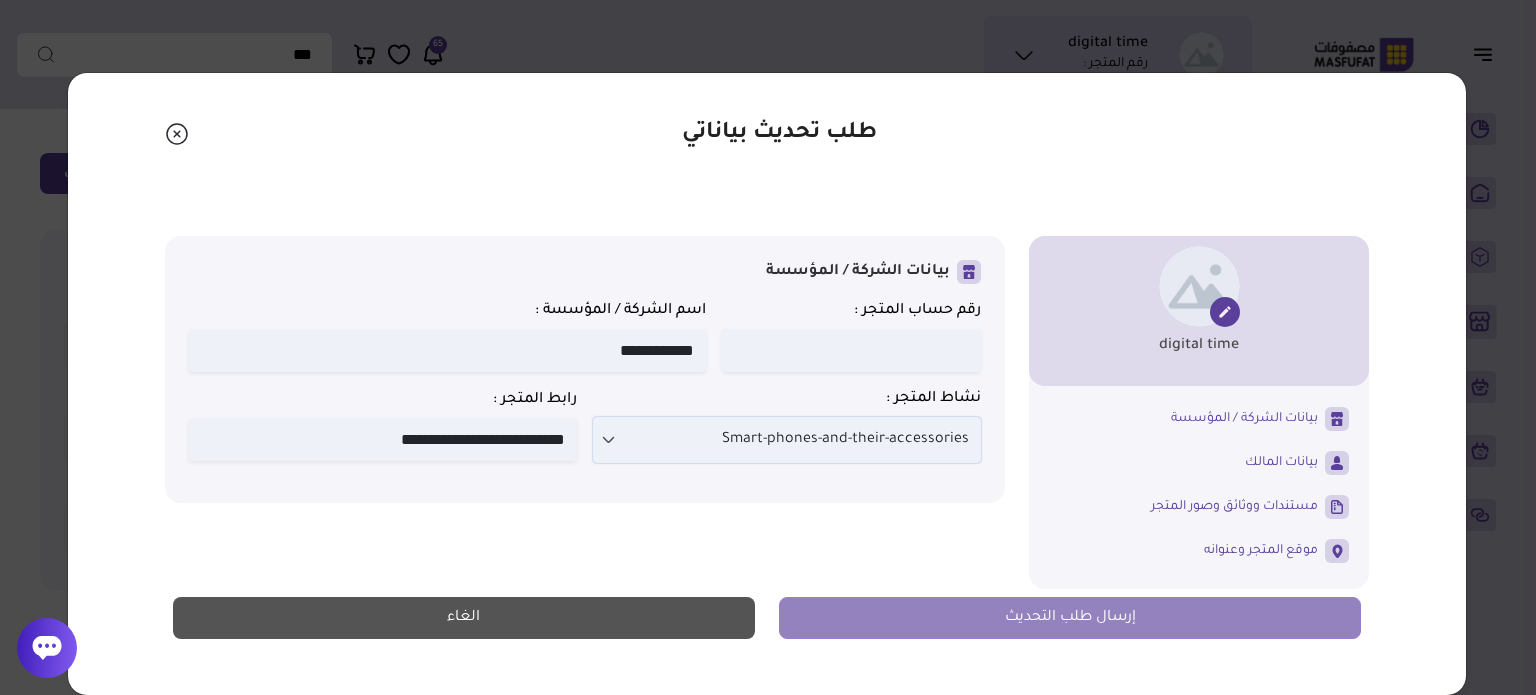 click on "Smart-phones-and-their-accessories" at bounding box center [845, 440] 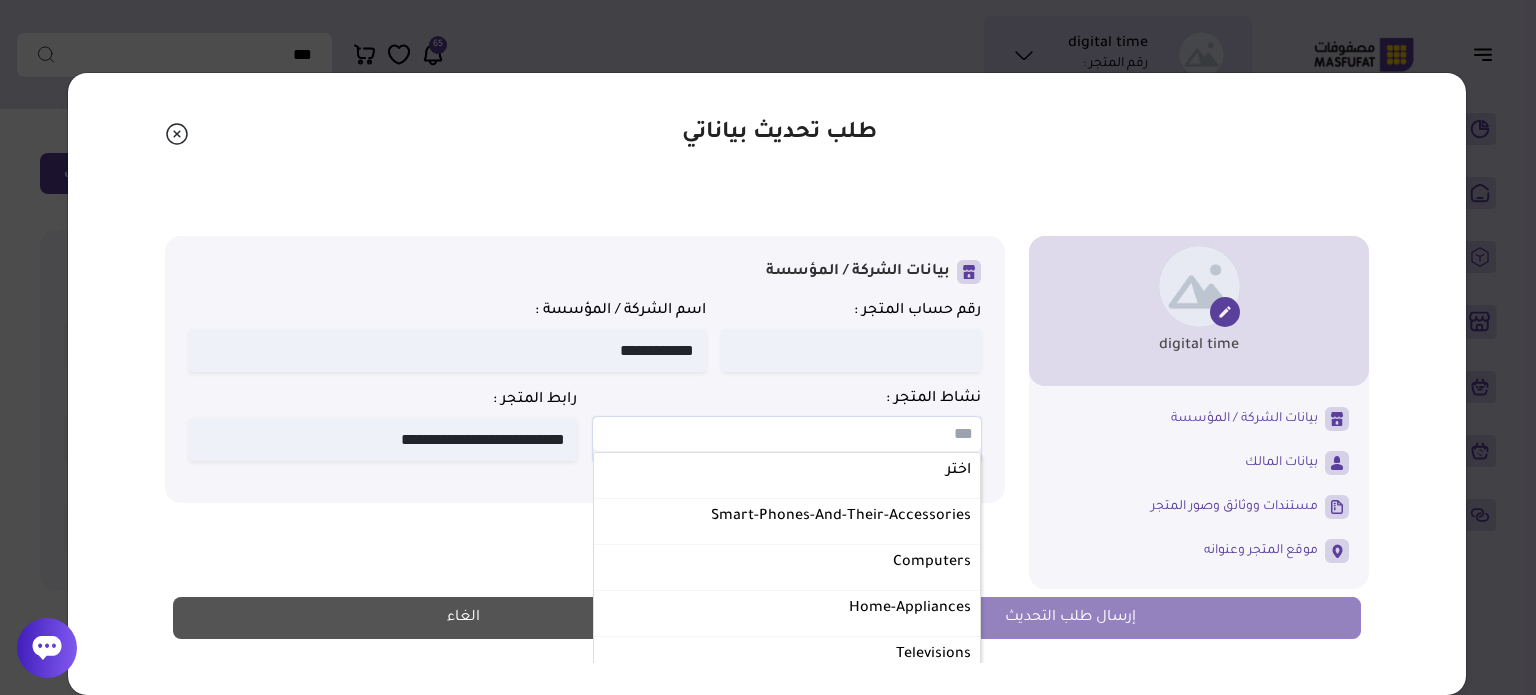 click at bounding box center [787, 434] 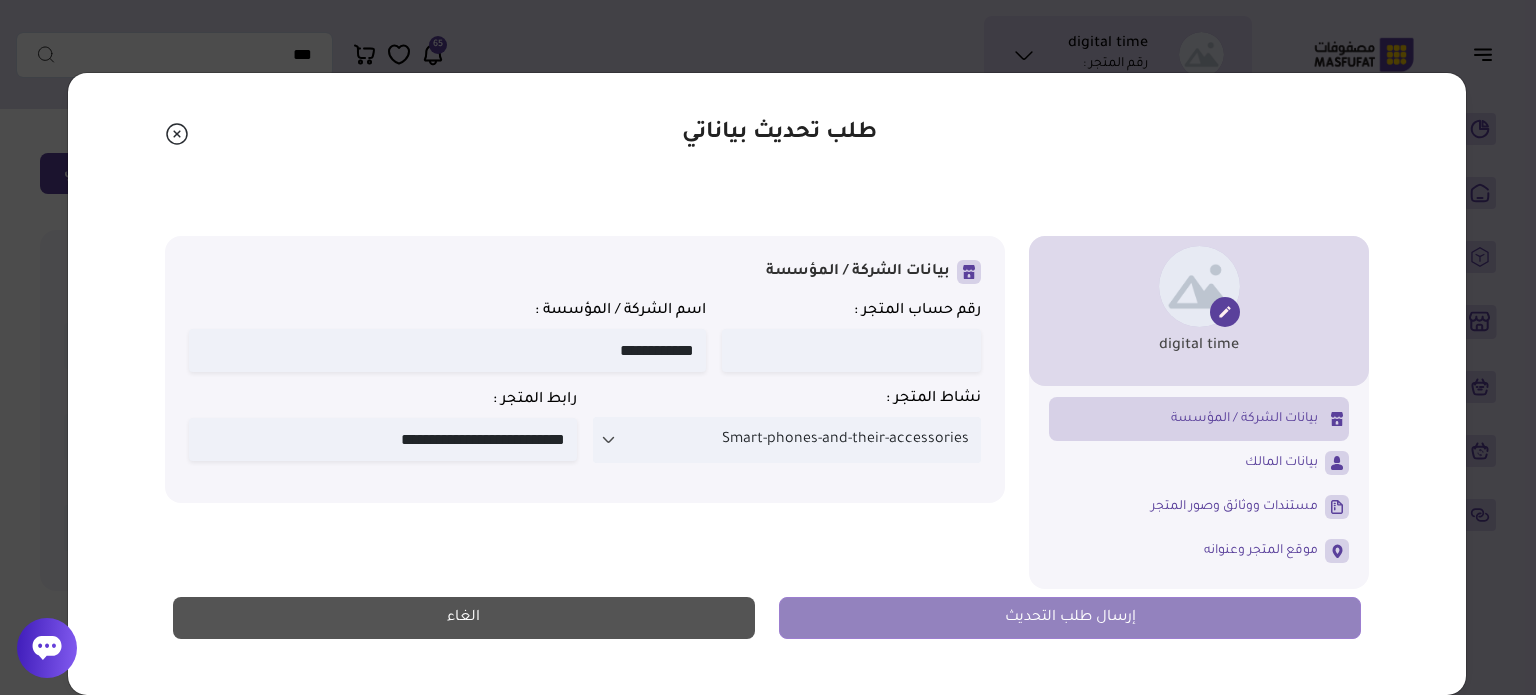 click on "بيانات الشركة / المؤسسة" at bounding box center (1244, 419) 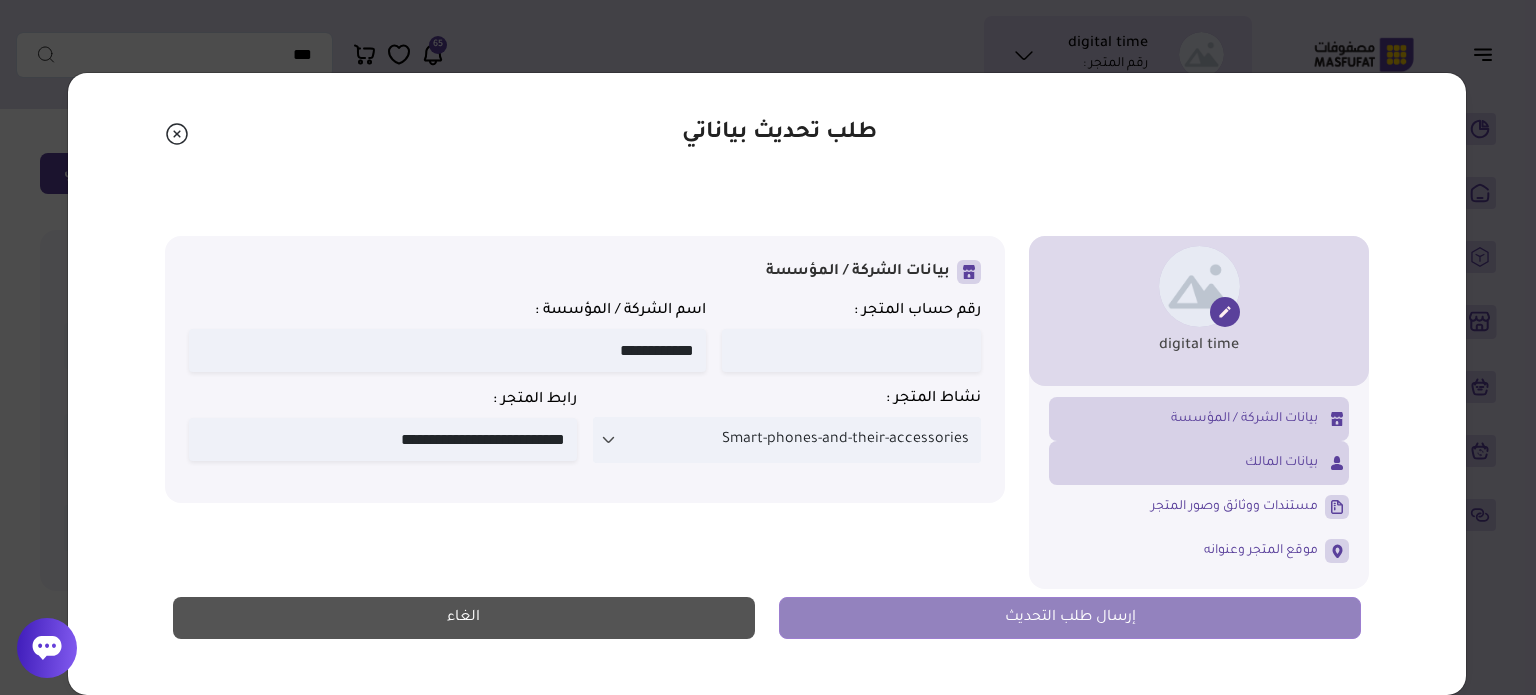 click on "بيانات المالك" at bounding box center [1199, 463] 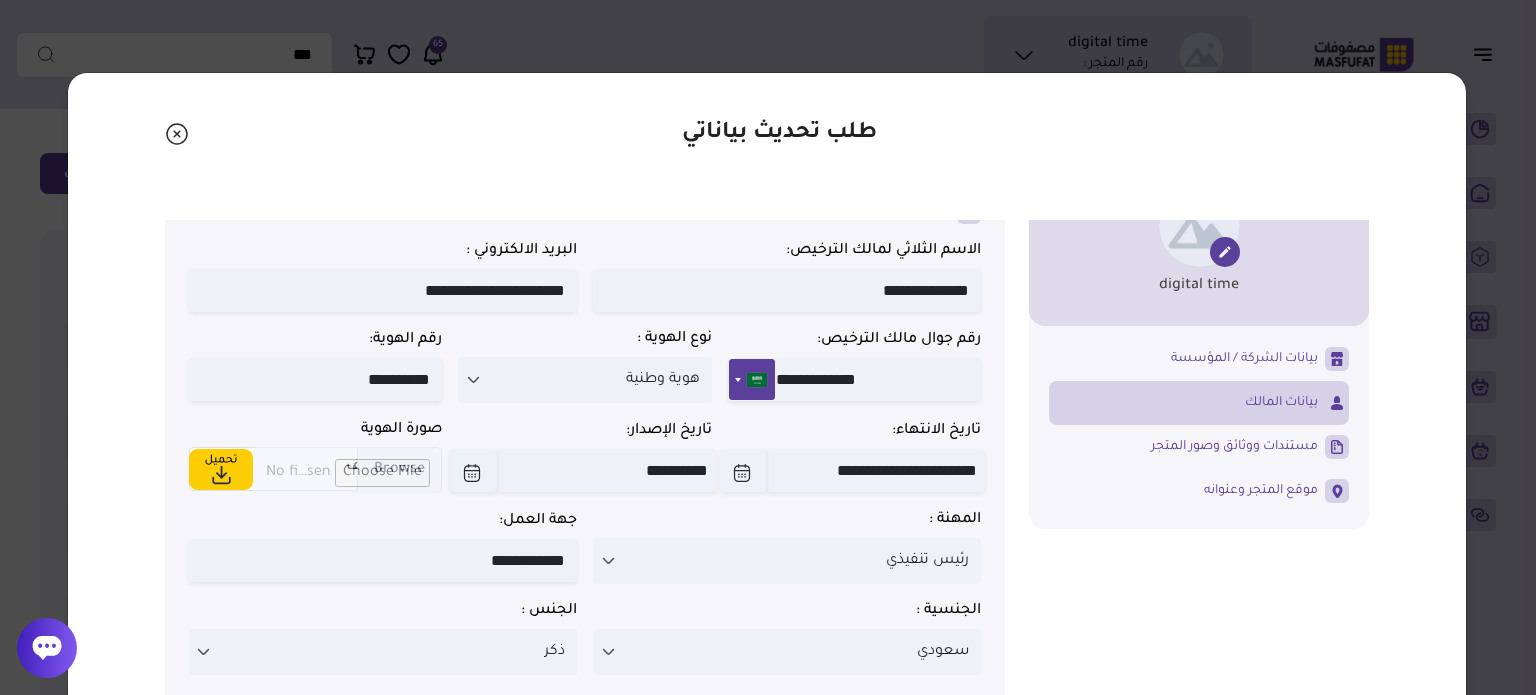 scroll, scrollTop: 91, scrollLeft: 0, axis: vertical 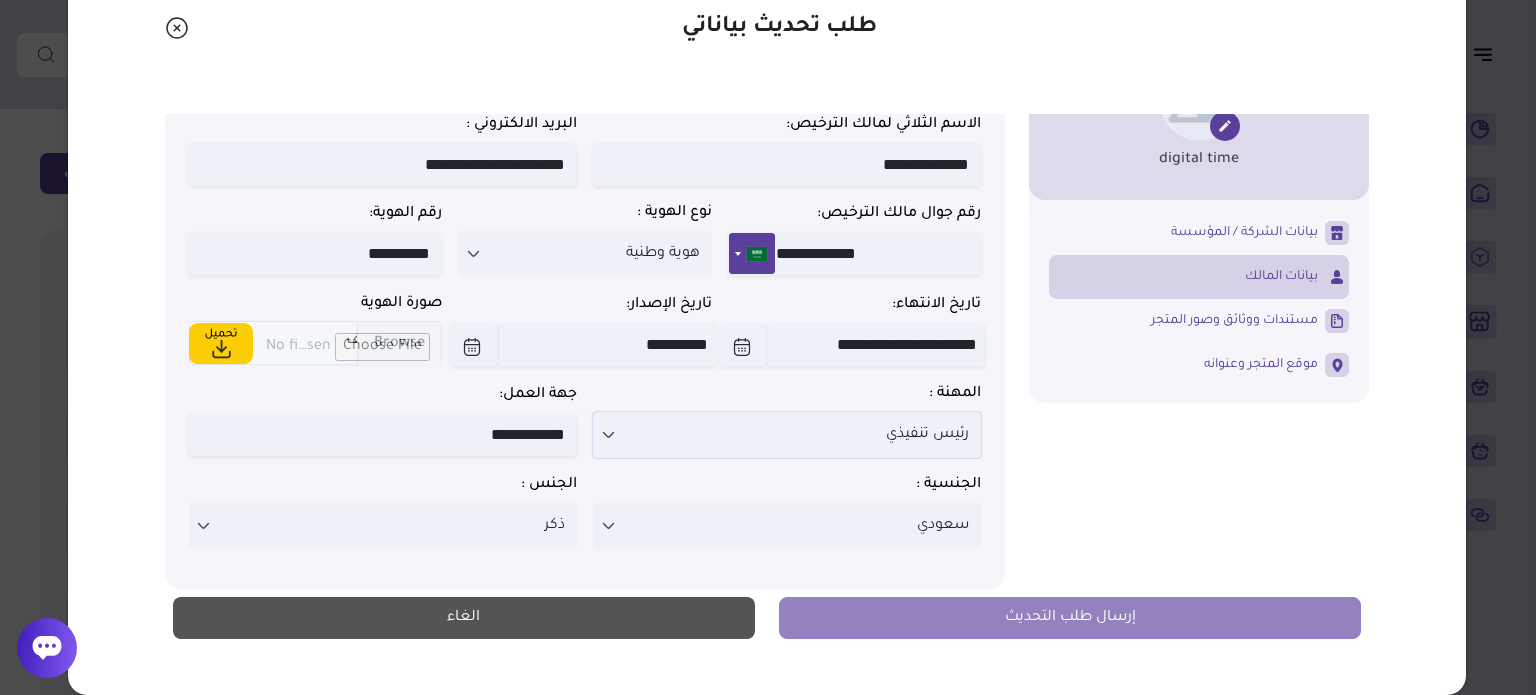 click on "رئيس تنفيذي" at bounding box center [787, 435] 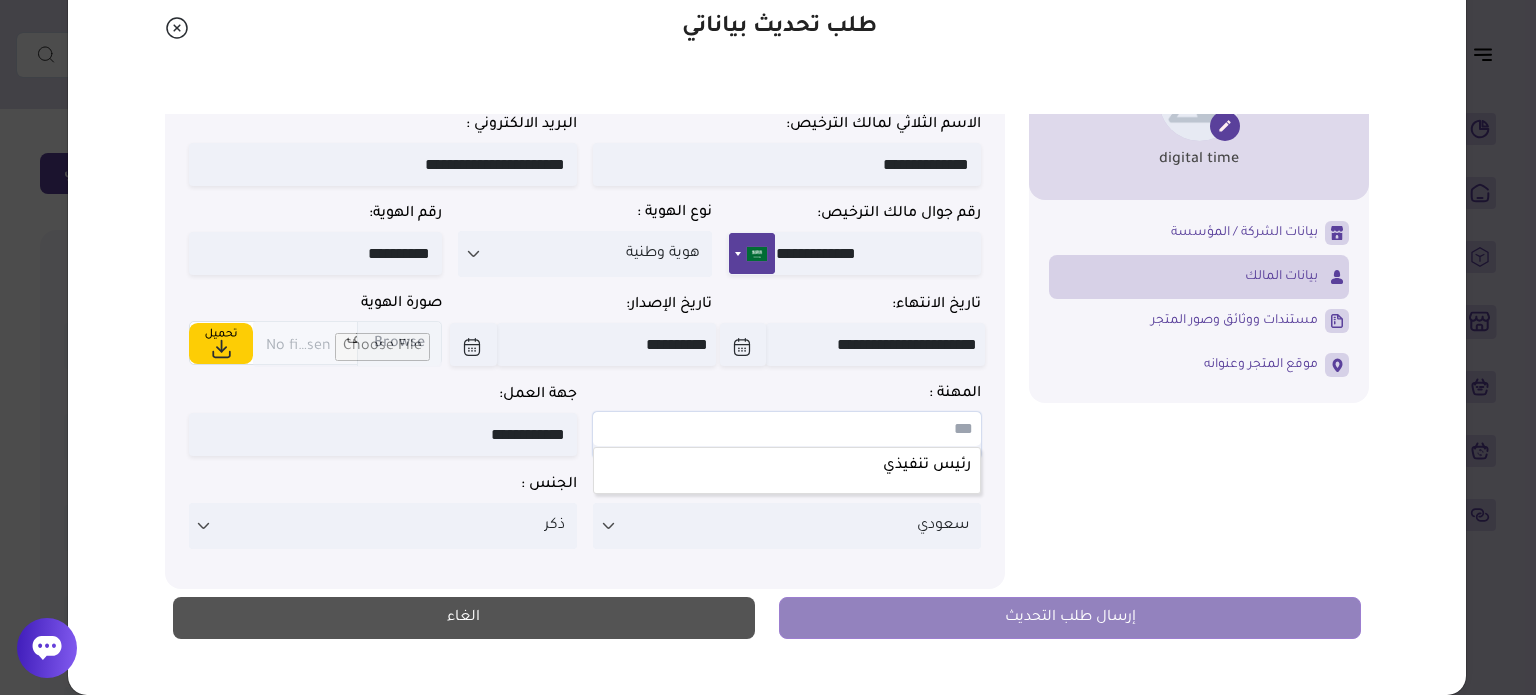 click at bounding box center [787, 429] 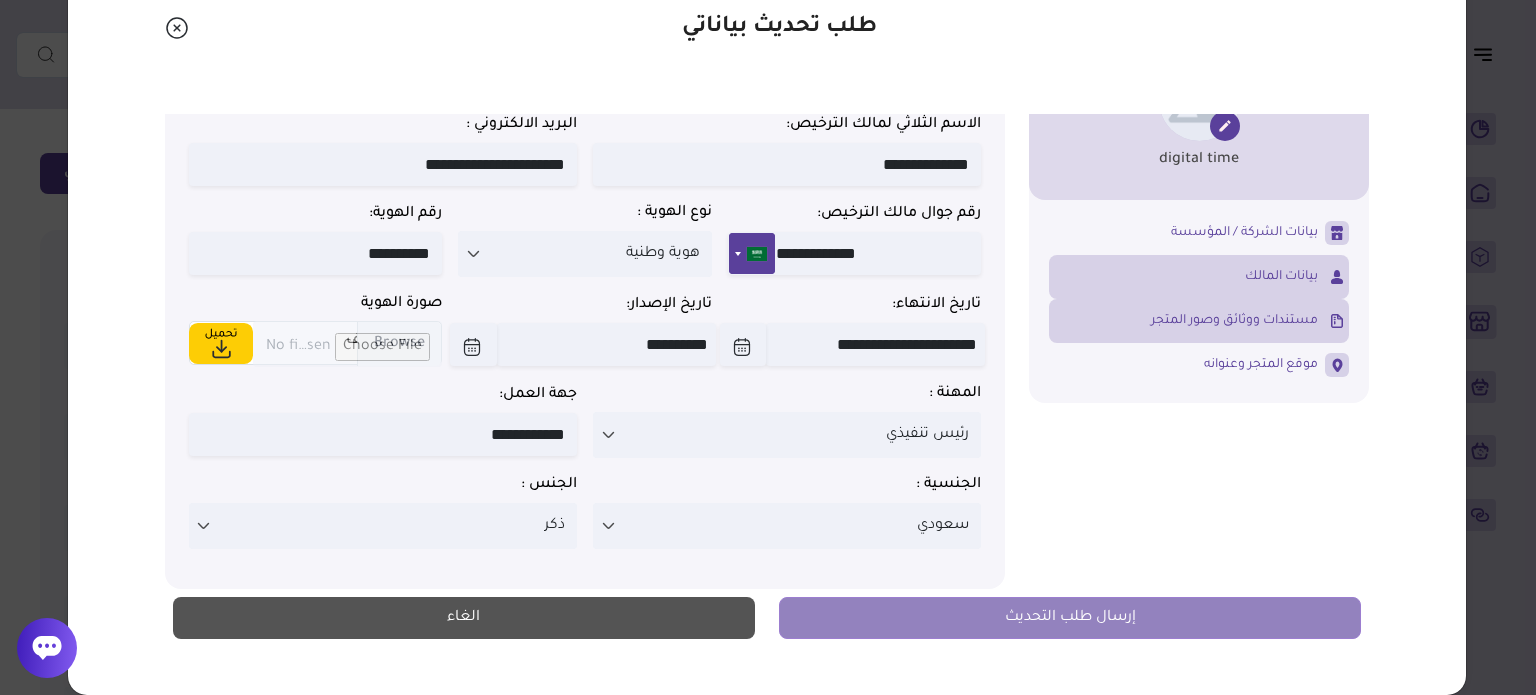 click on "مستندات ووثائق وصور المتجر" at bounding box center (1234, 321) 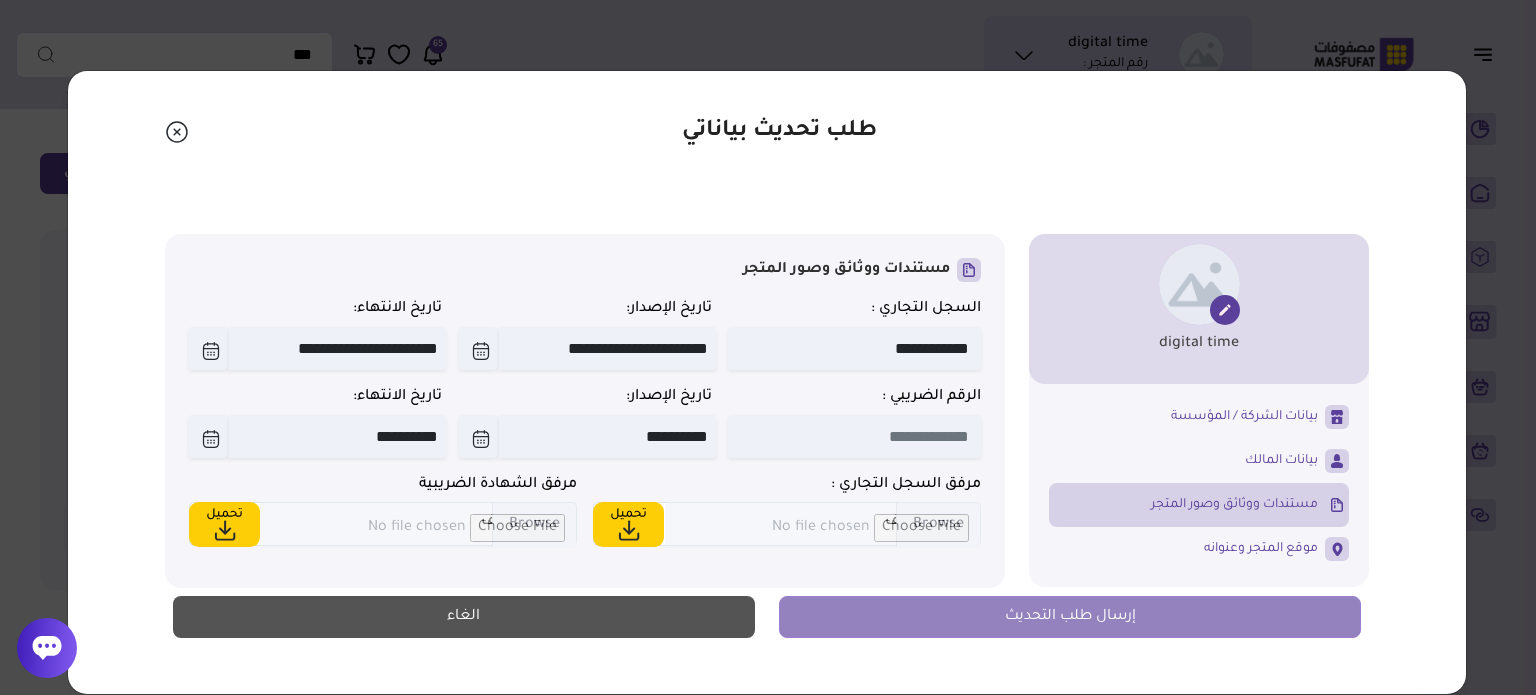 scroll, scrollTop: 0, scrollLeft: 0, axis: both 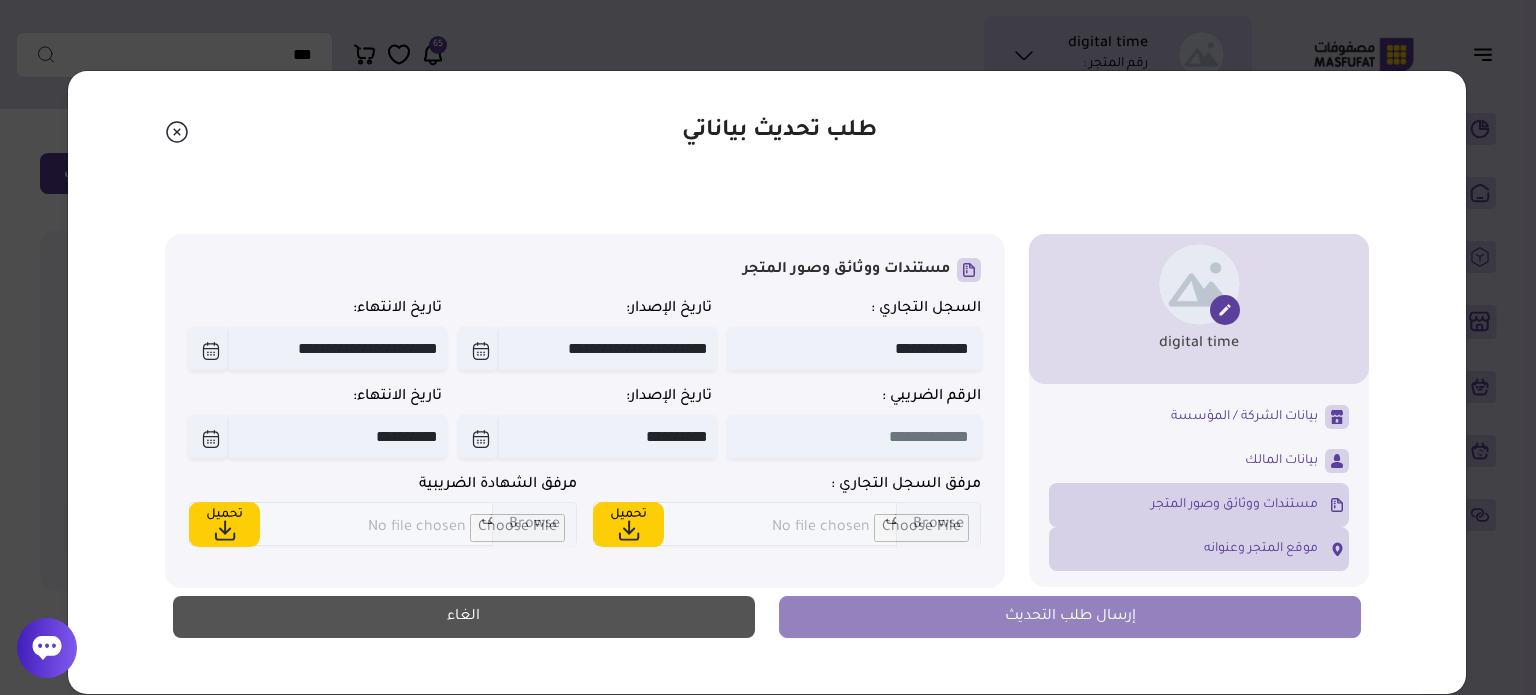 click on "موقع المتجر وعنوانه" at bounding box center [1261, 549] 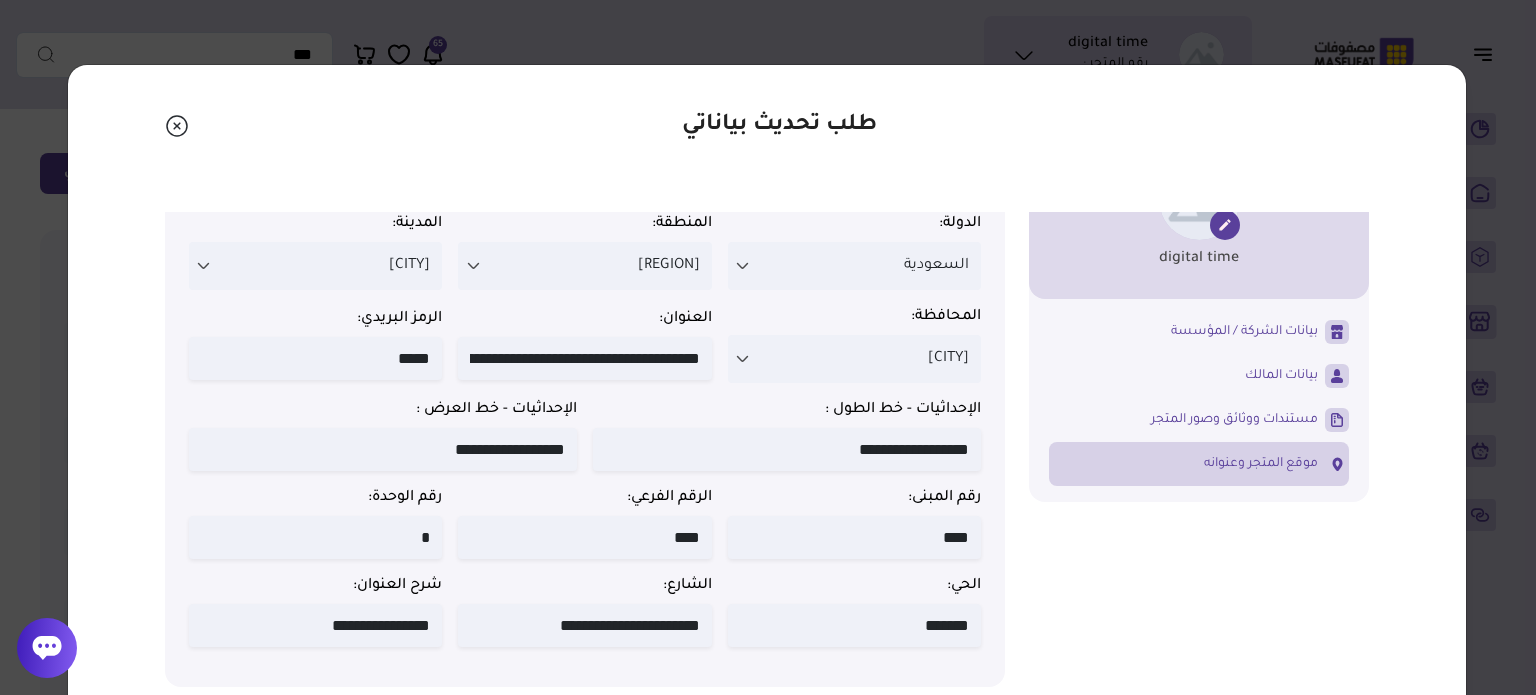 scroll, scrollTop: 90, scrollLeft: 0, axis: vertical 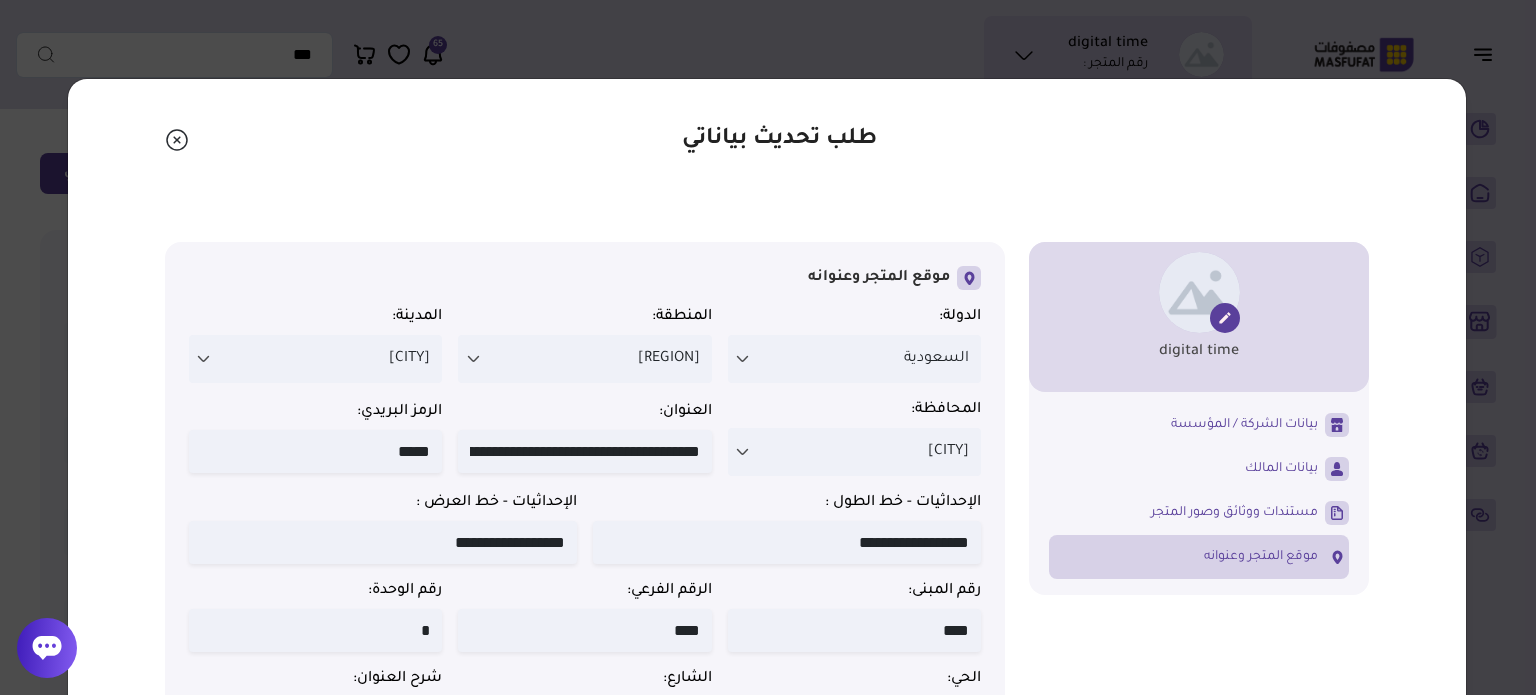 click 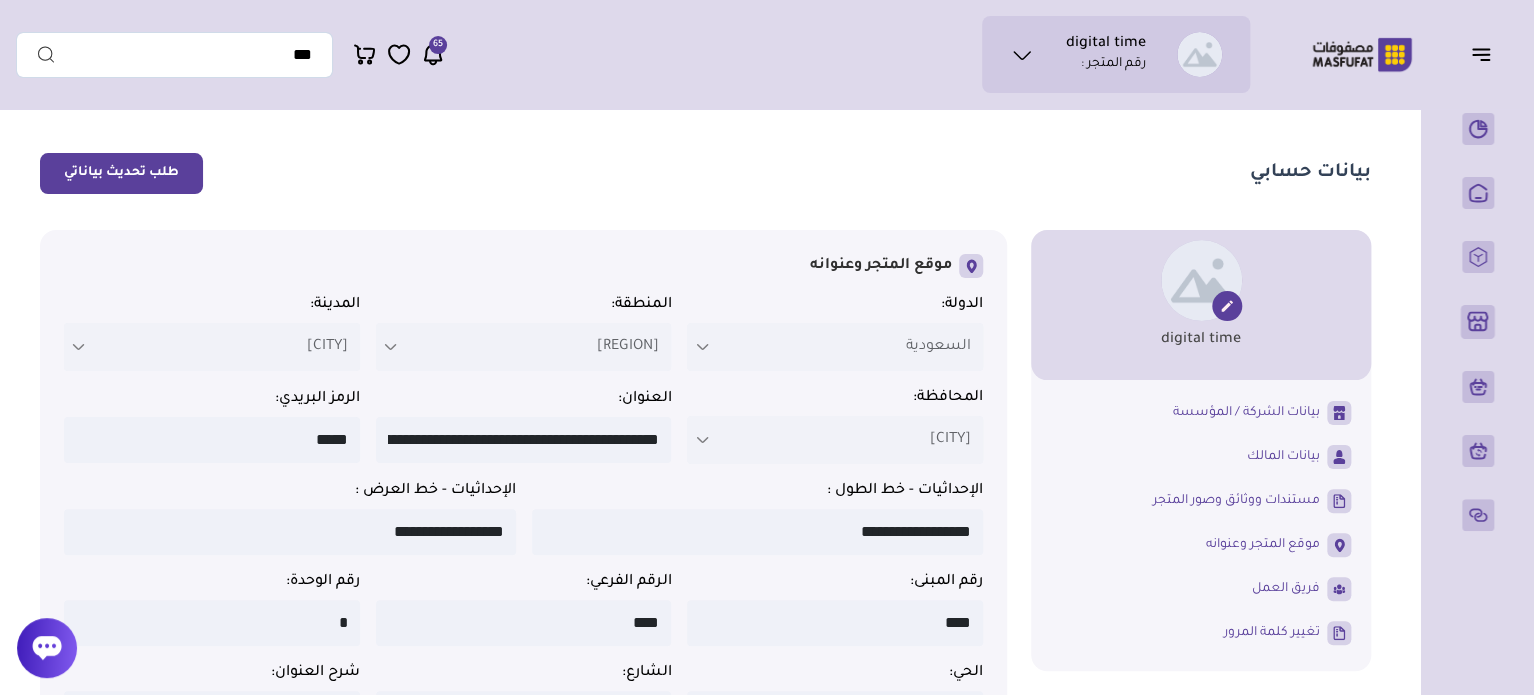 click 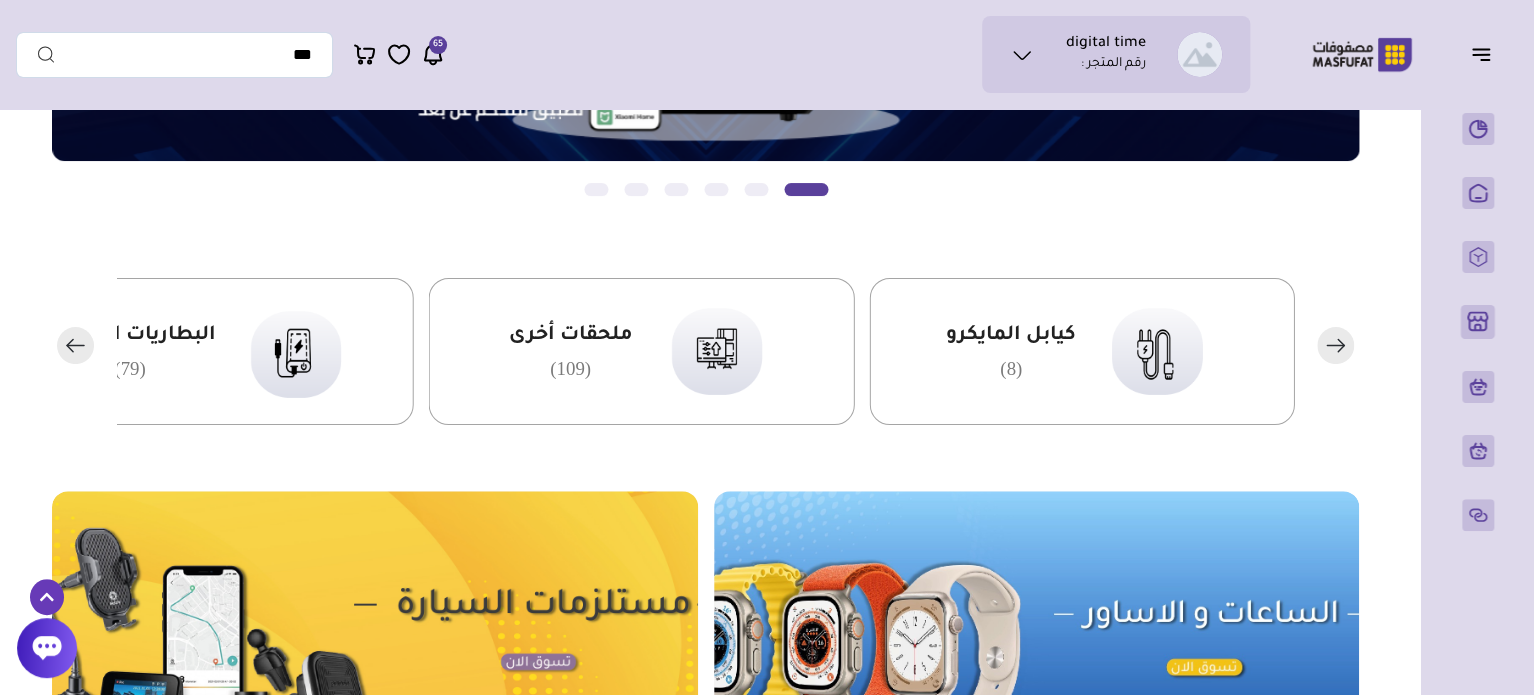 scroll, scrollTop: 500, scrollLeft: 0, axis: vertical 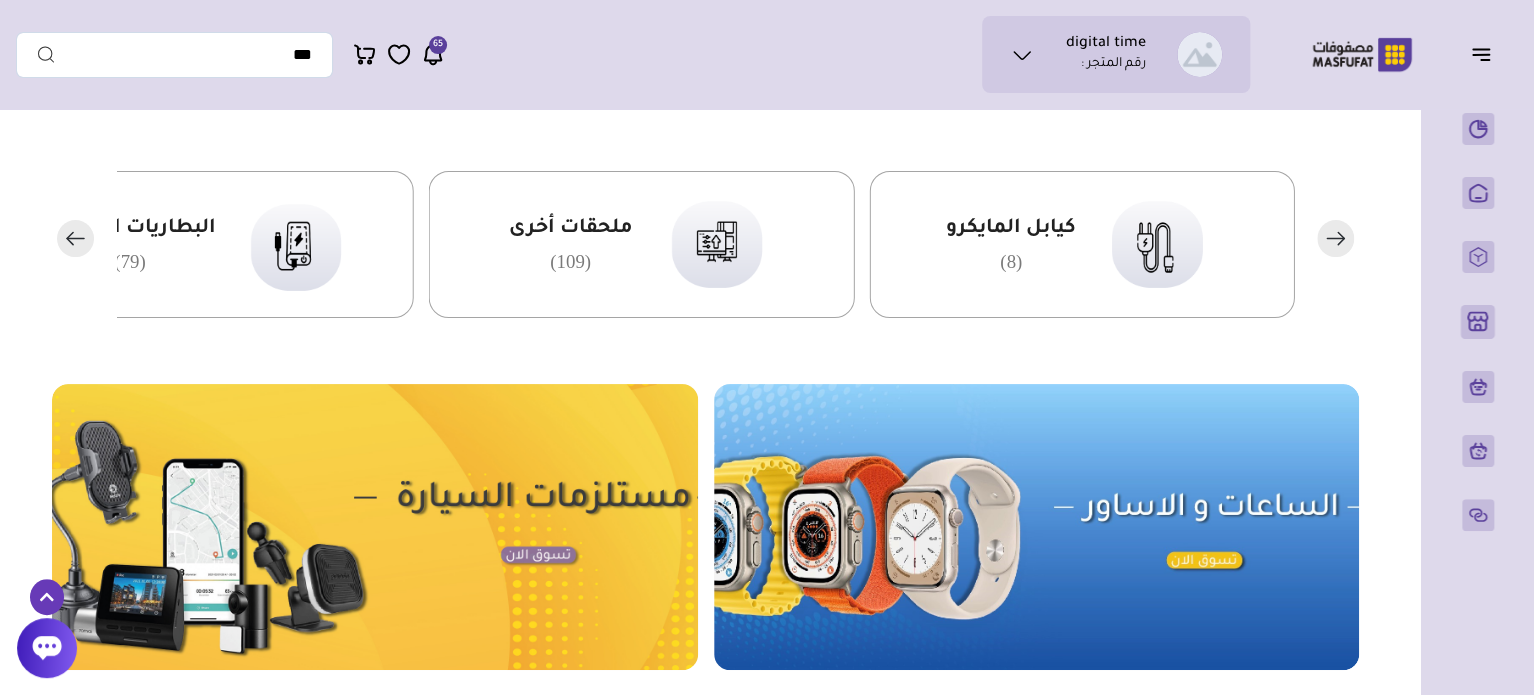 click 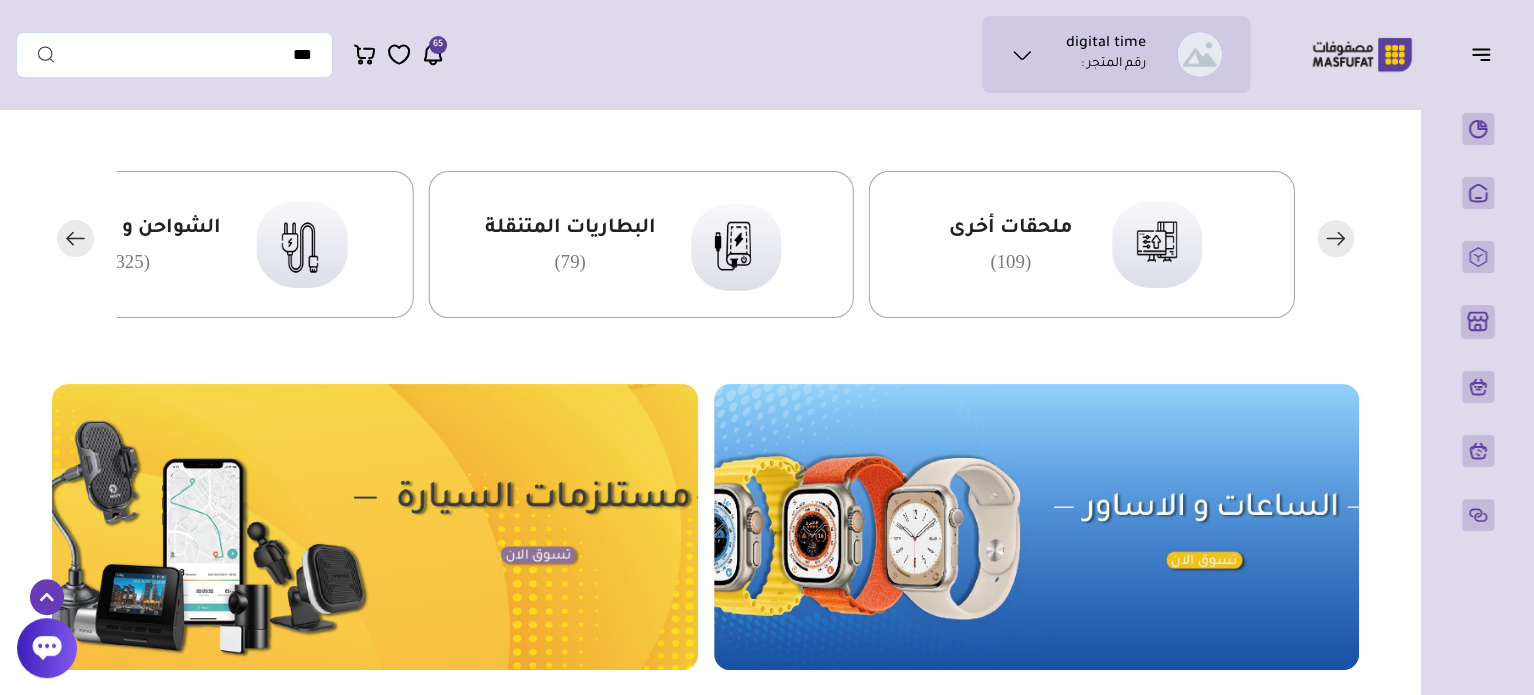 click 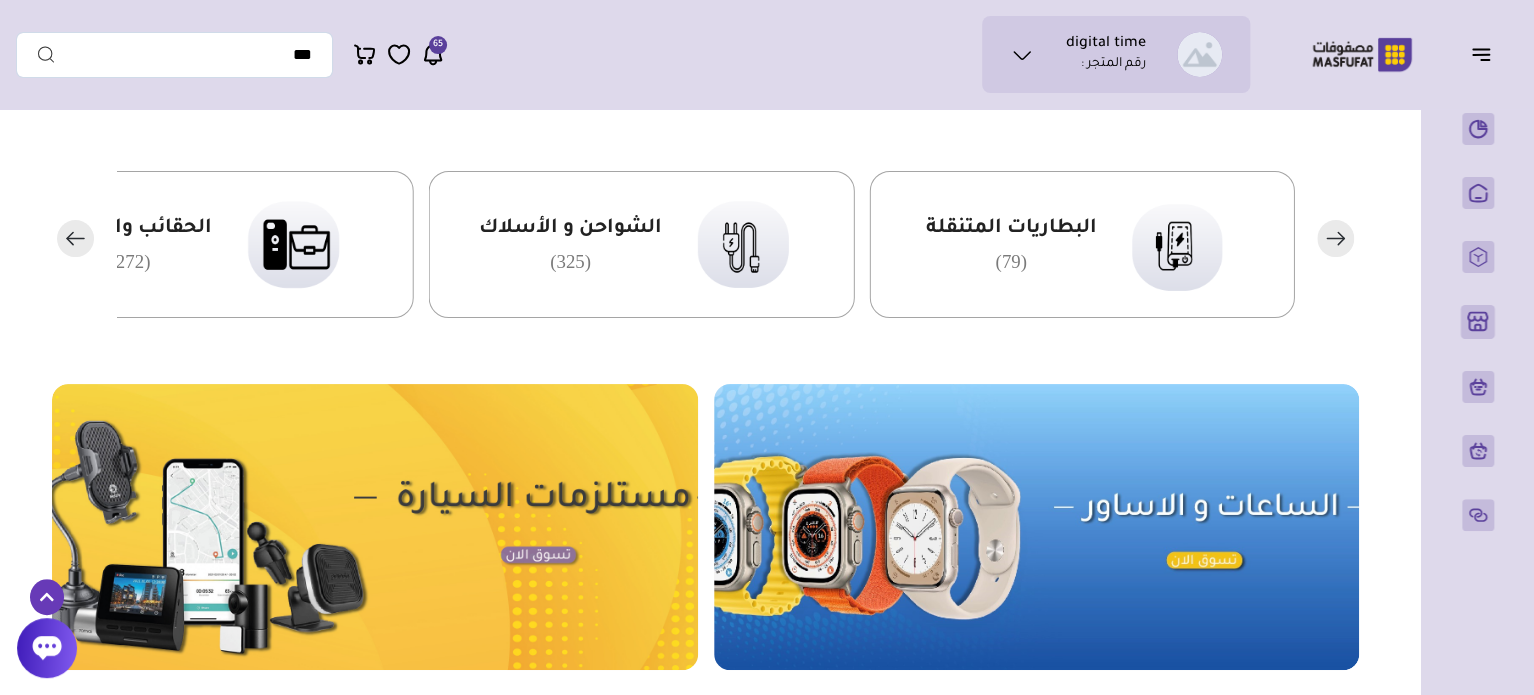 click 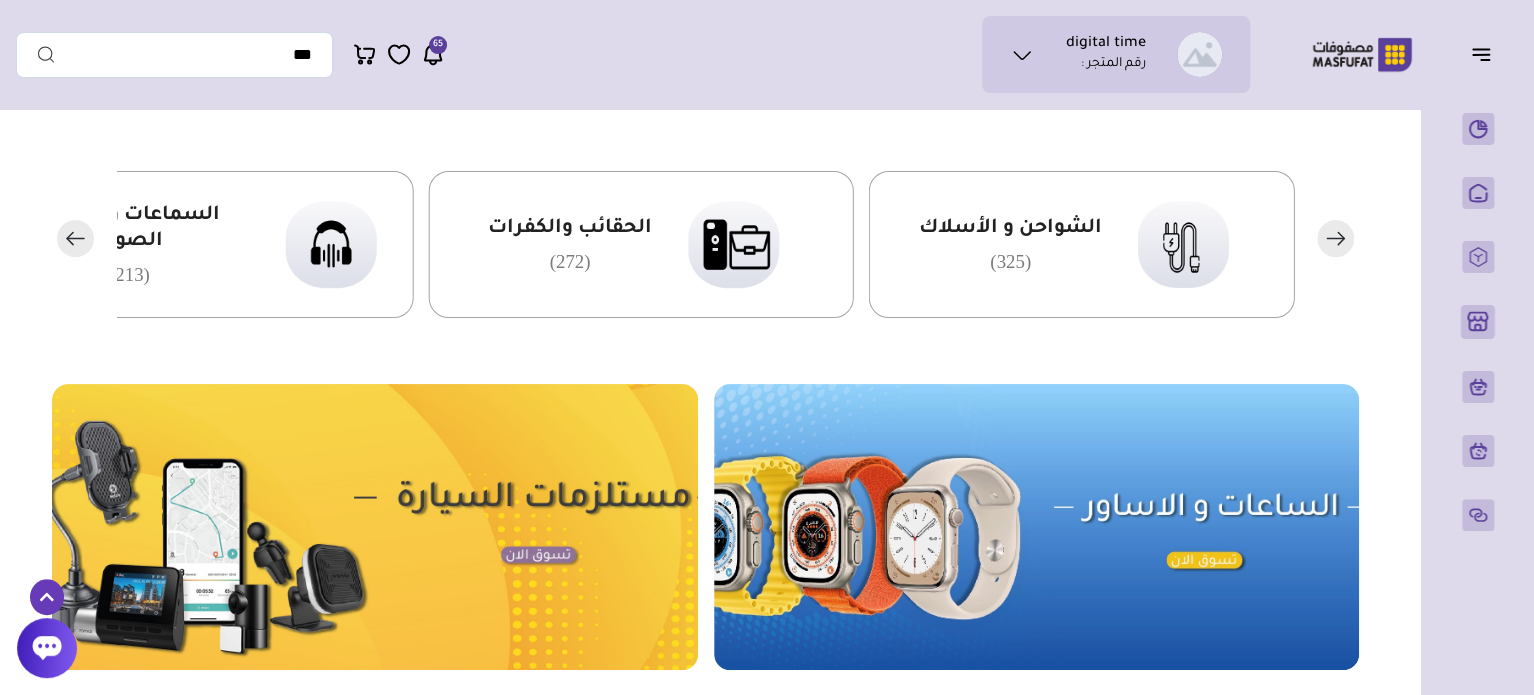 click 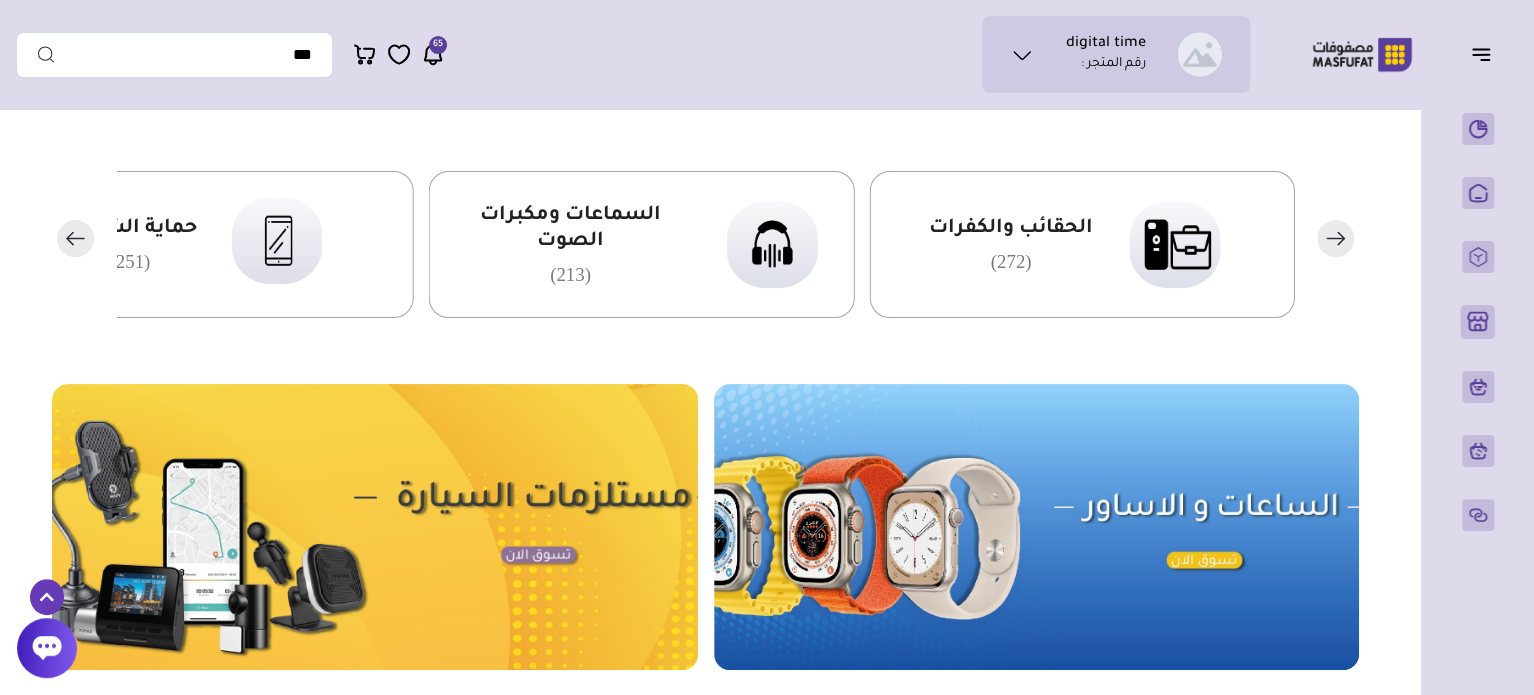 click on "الحقائب والكفرات" at bounding box center (1010, 229) 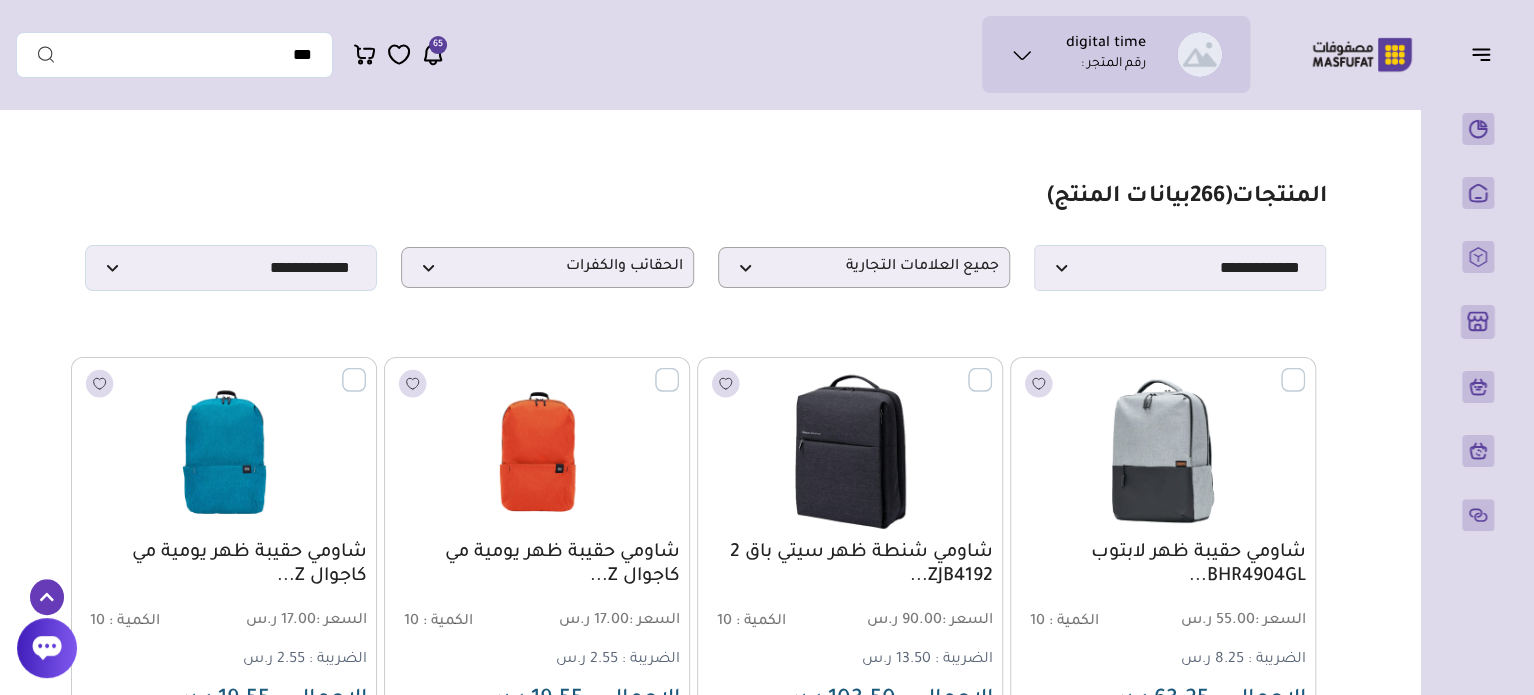 scroll, scrollTop: 0, scrollLeft: 0, axis: both 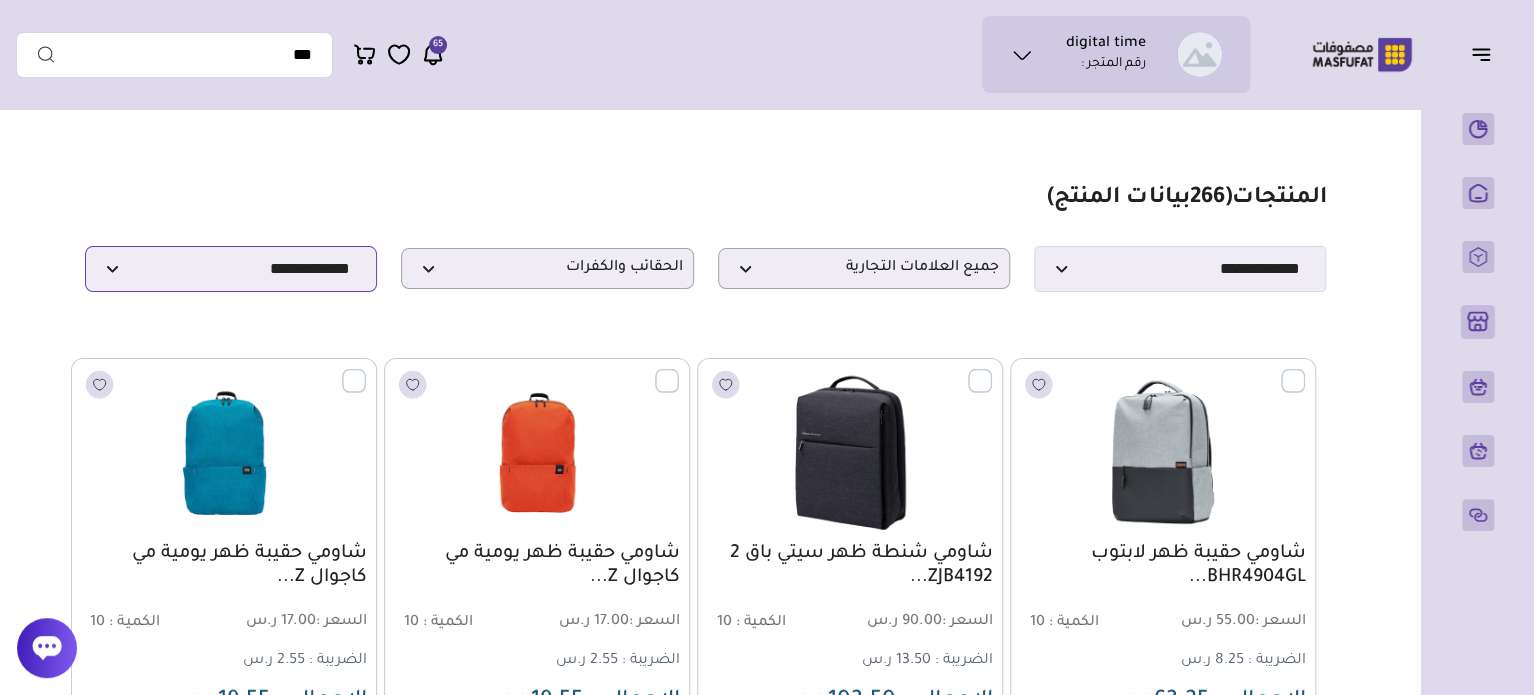 click on "**********" at bounding box center [231, 269] 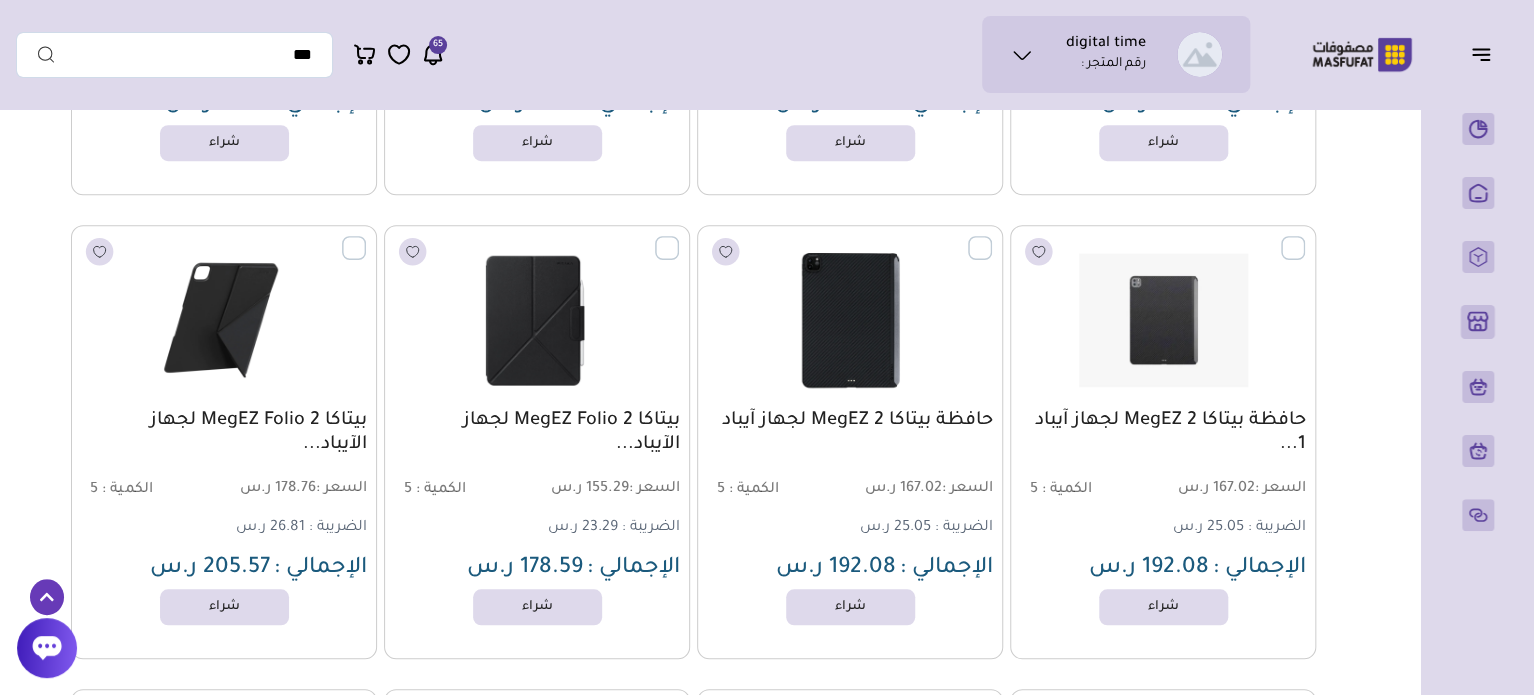 scroll, scrollTop: 600, scrollLeft: 0, axis: vertical 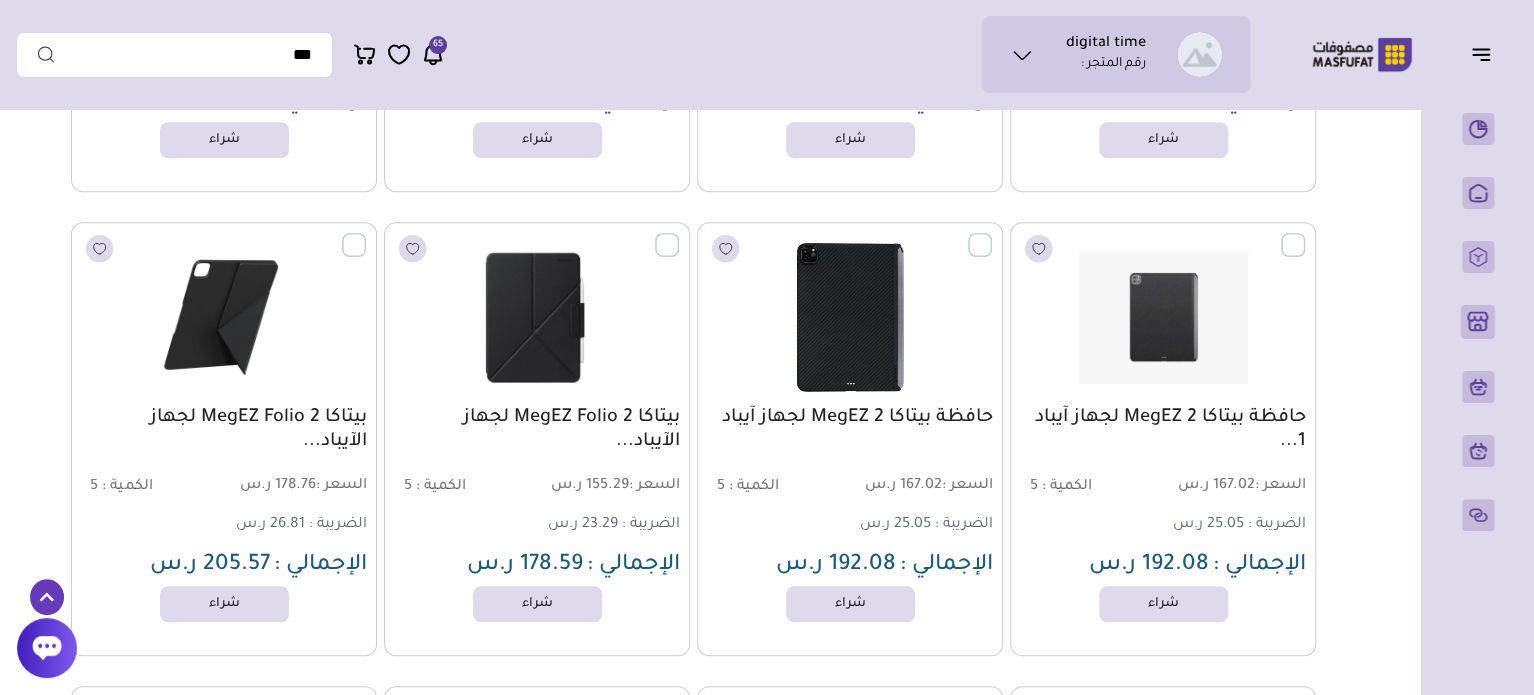 click at bounding box center (992, 234) 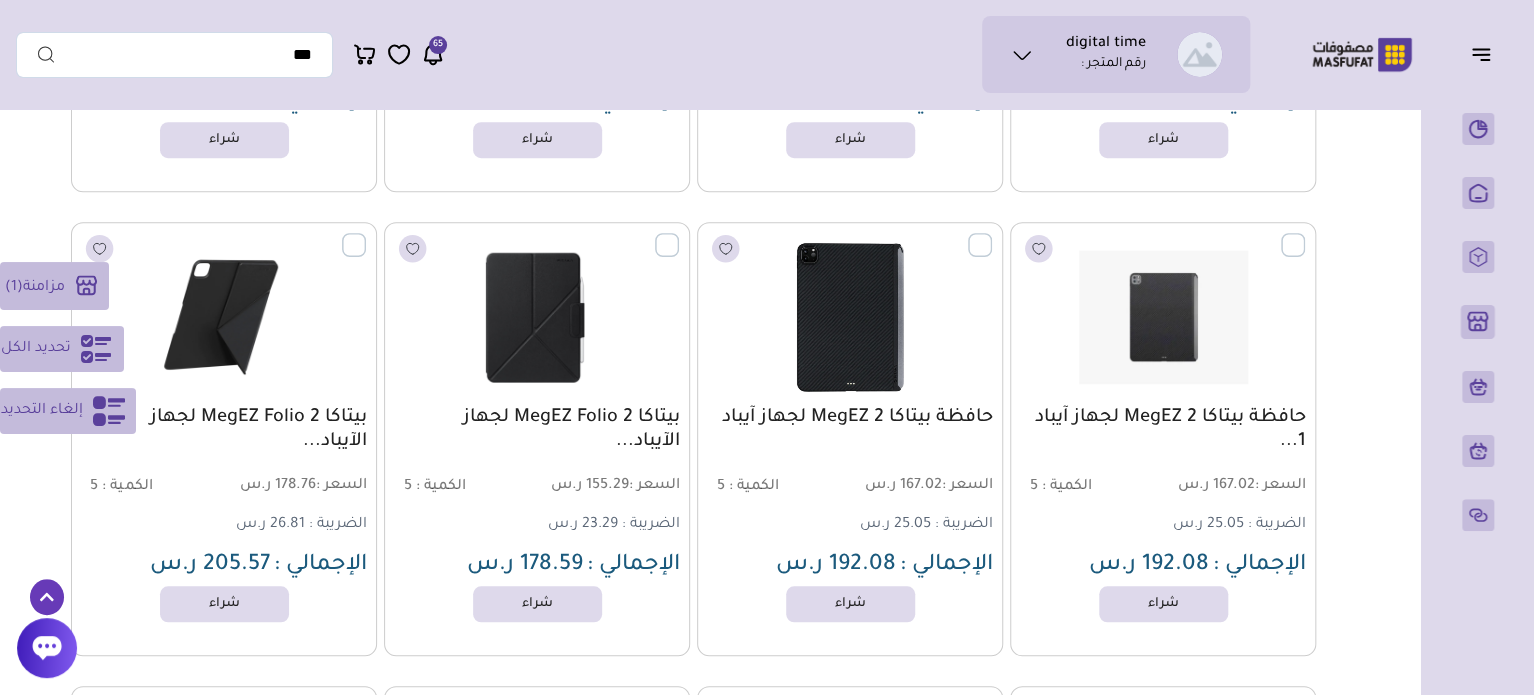 click at bounding box center (992, 234) 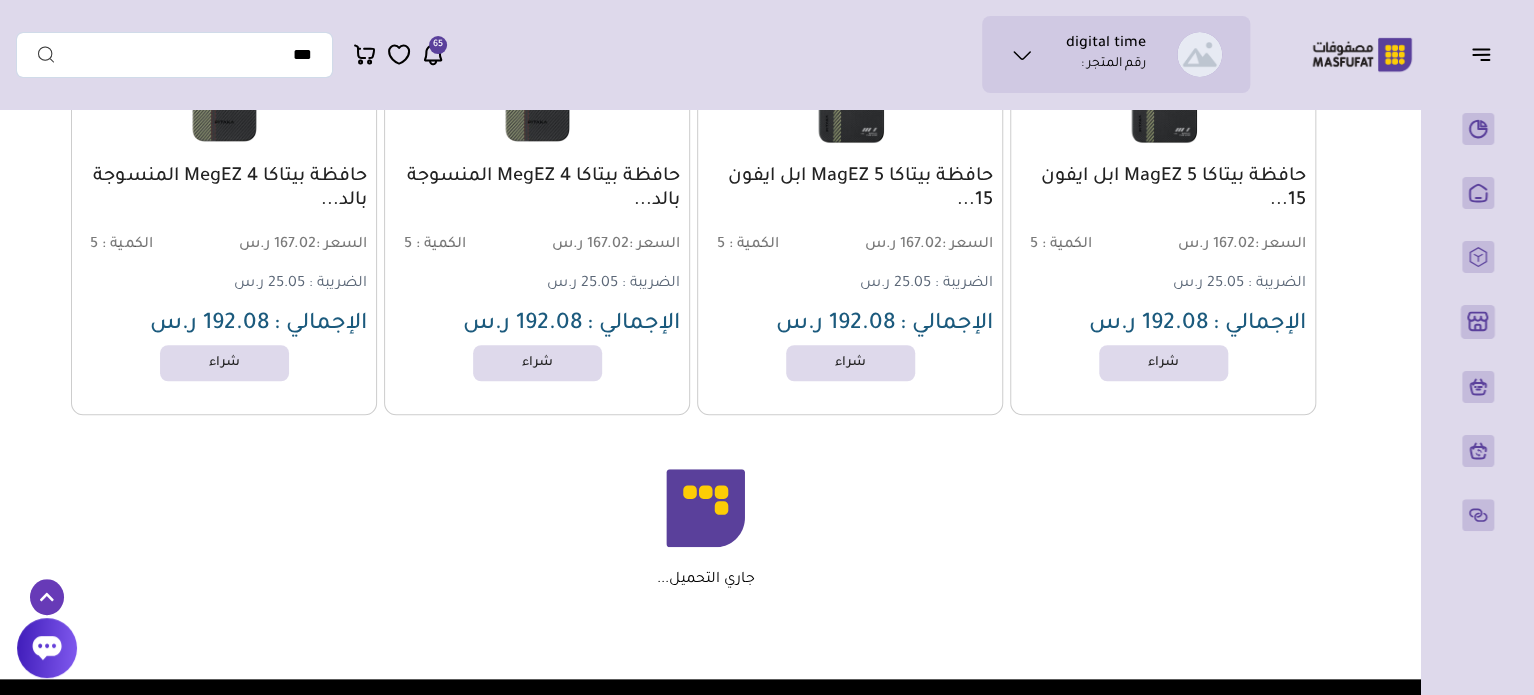 scroll, scrollTop: 4519, scrollLeft: 0, axis: vertical 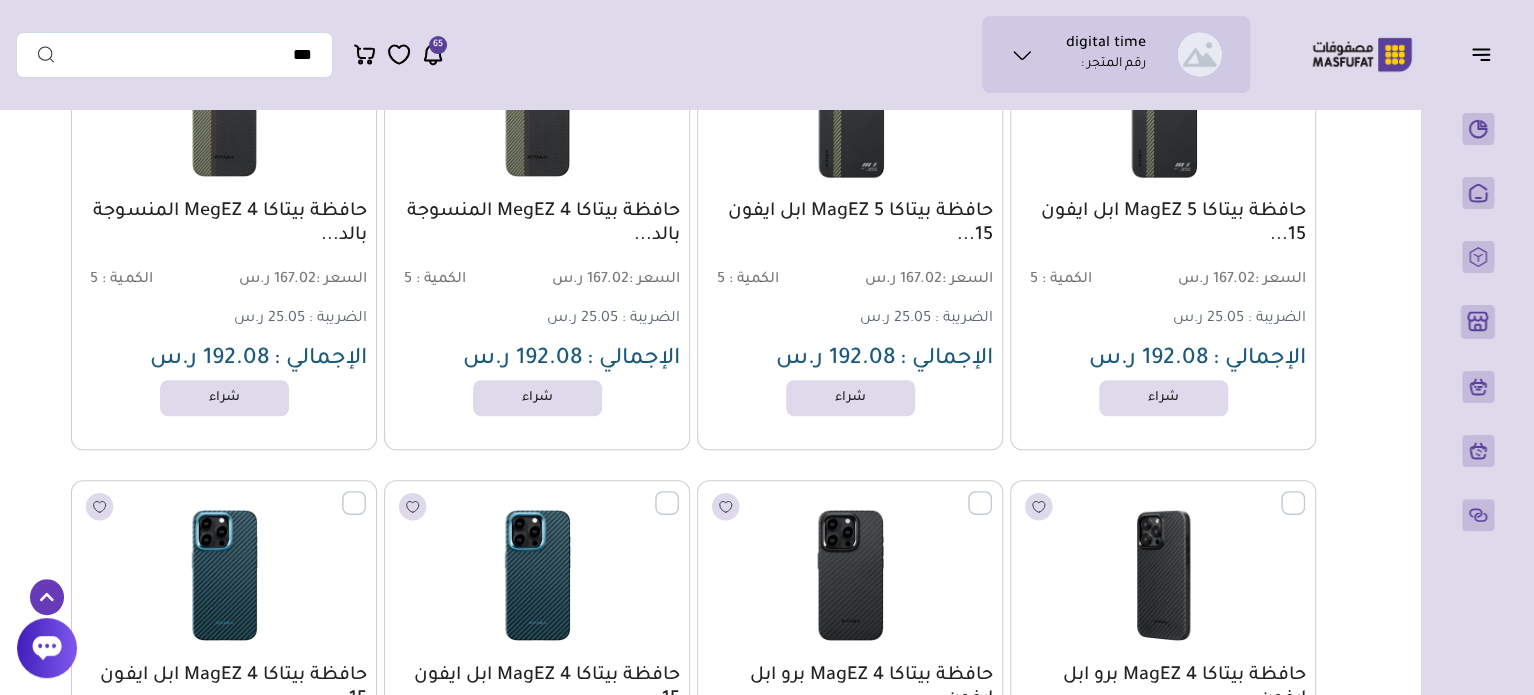 click 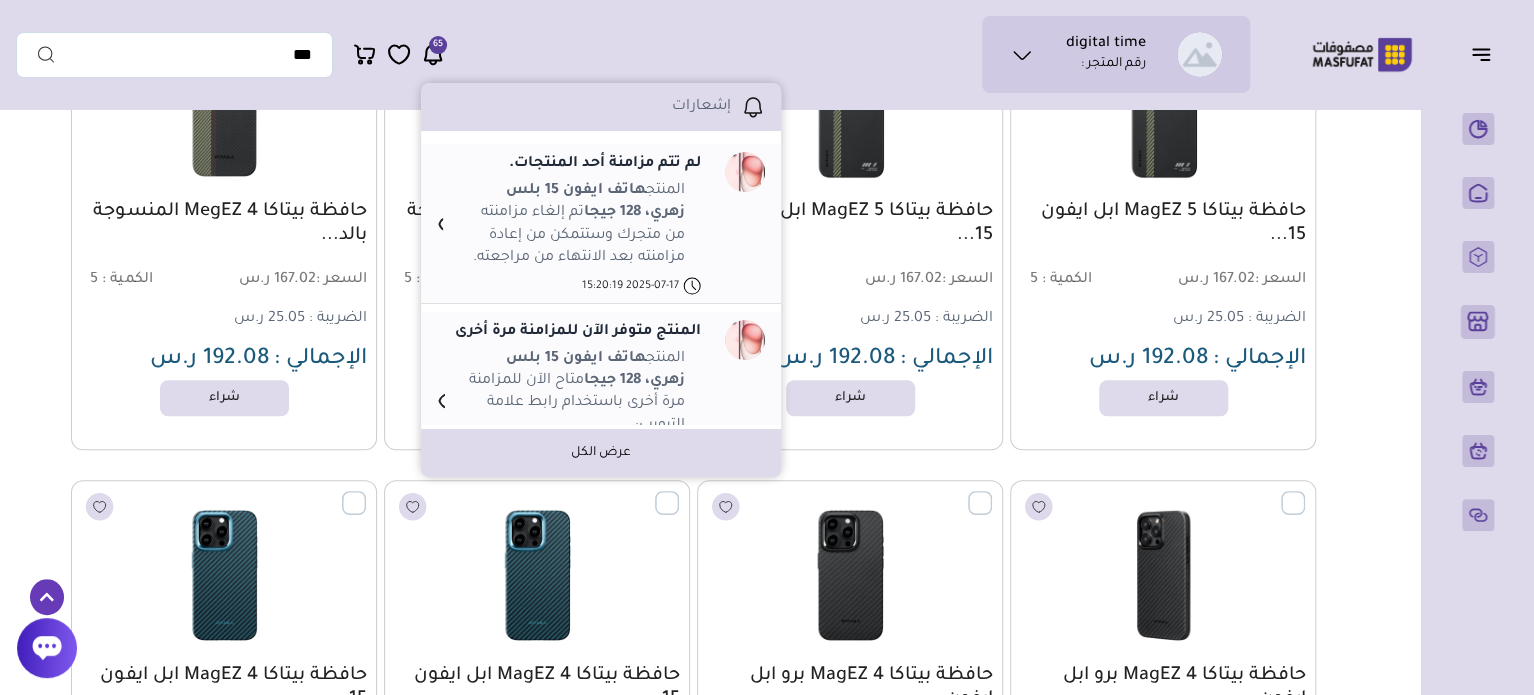 click on "digital time
رقم المتجر :
محفظتي تذاكر الدعم" at bounding box center (633, 54) 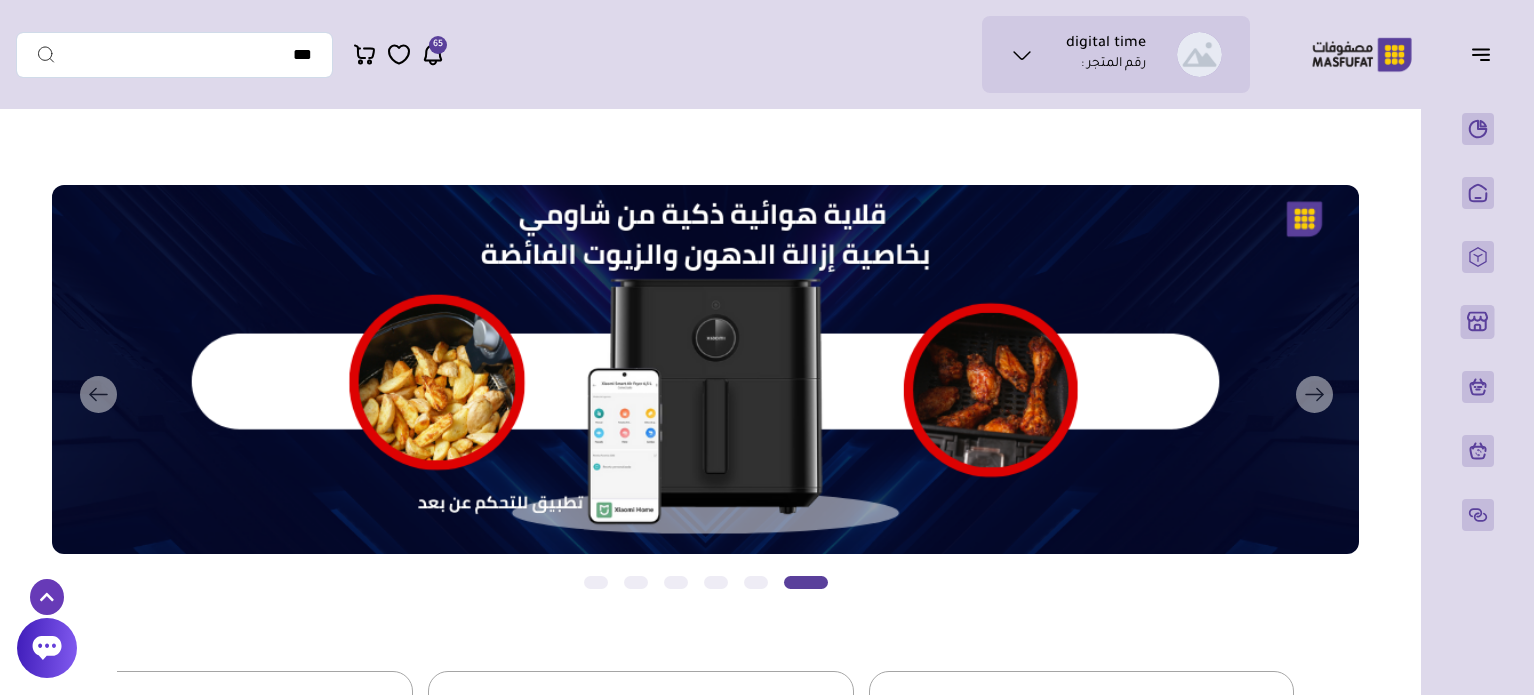 scroll, scrollTop: 500, scrollLeft: 0, axis: vertical 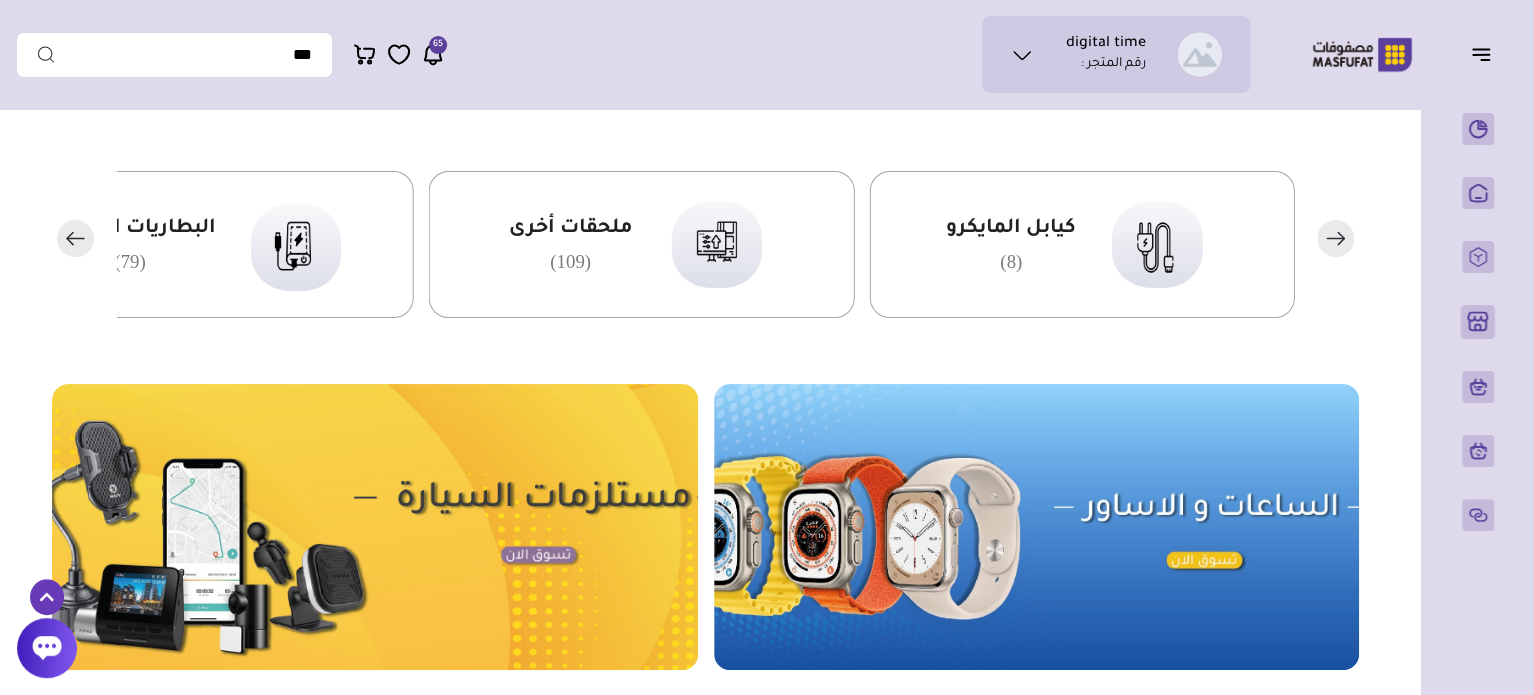 click 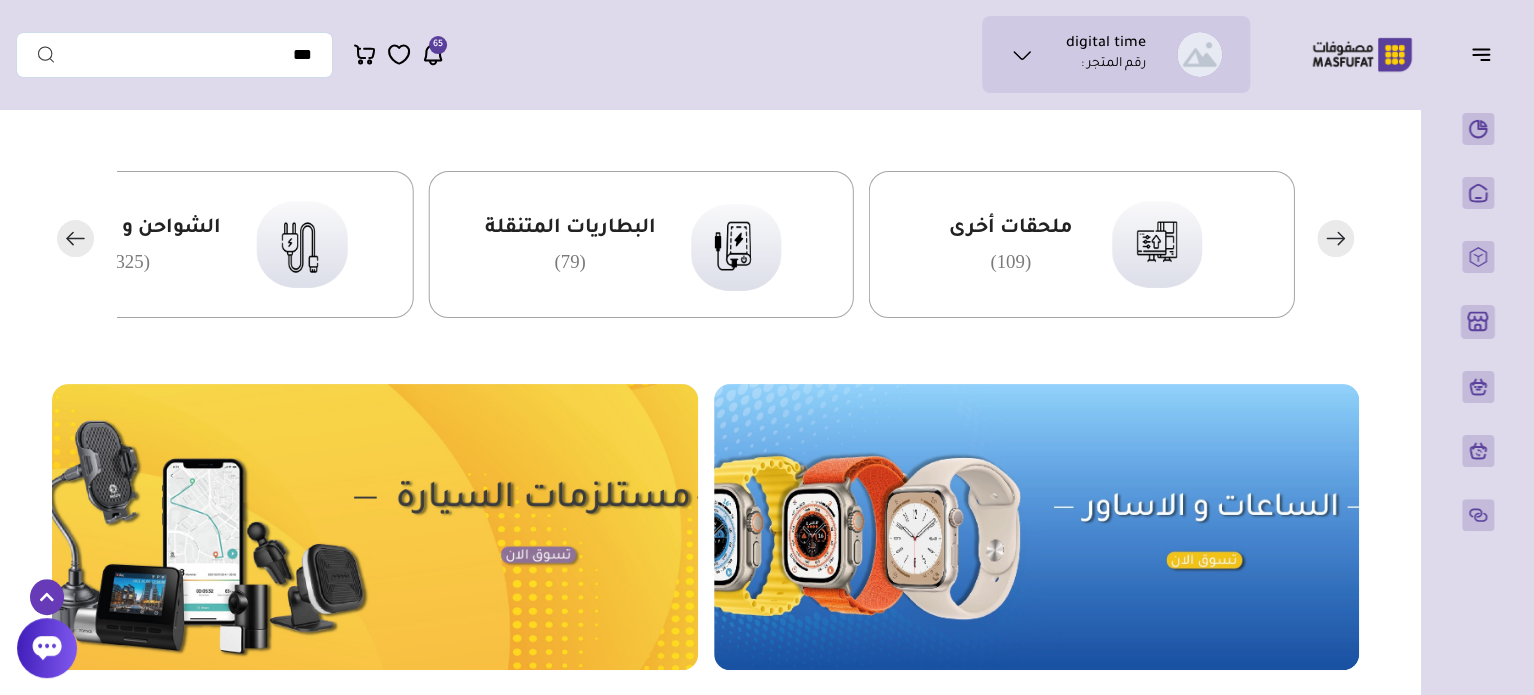 click 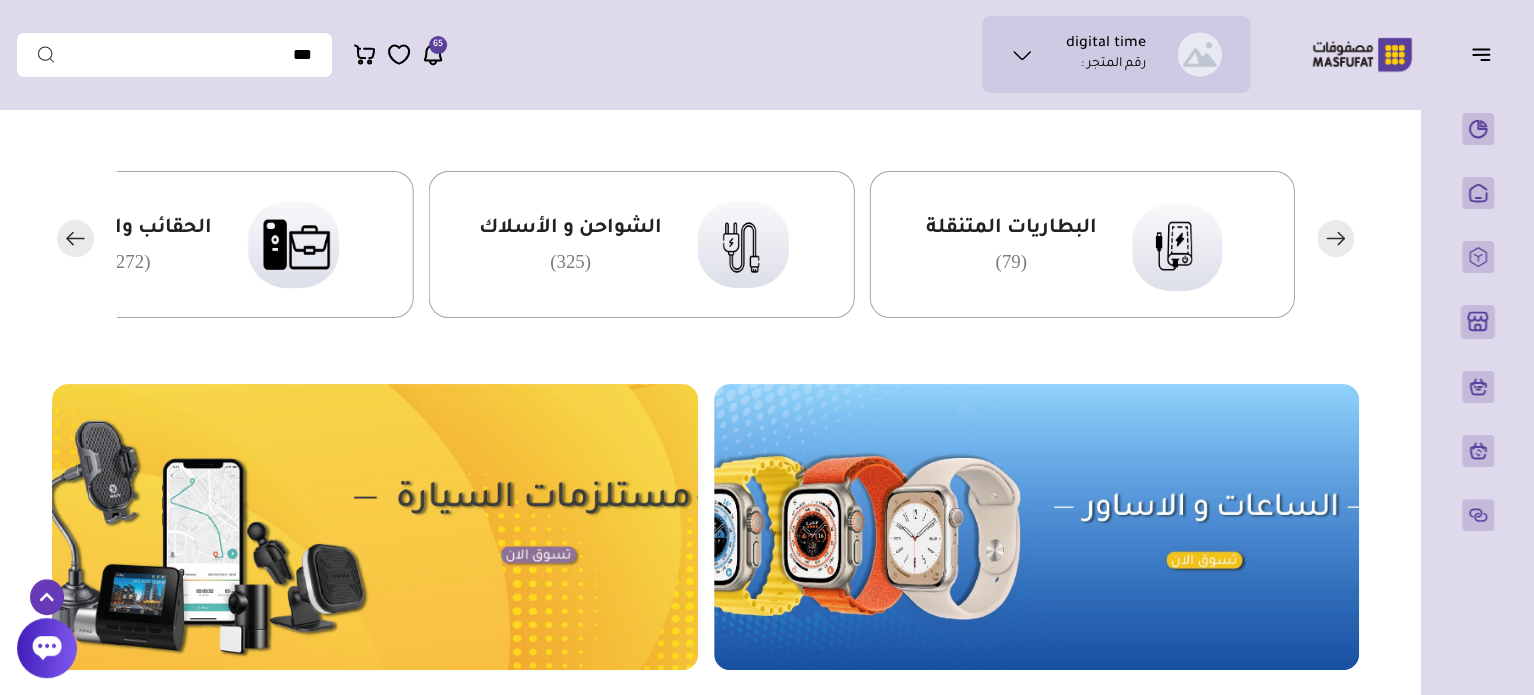 click 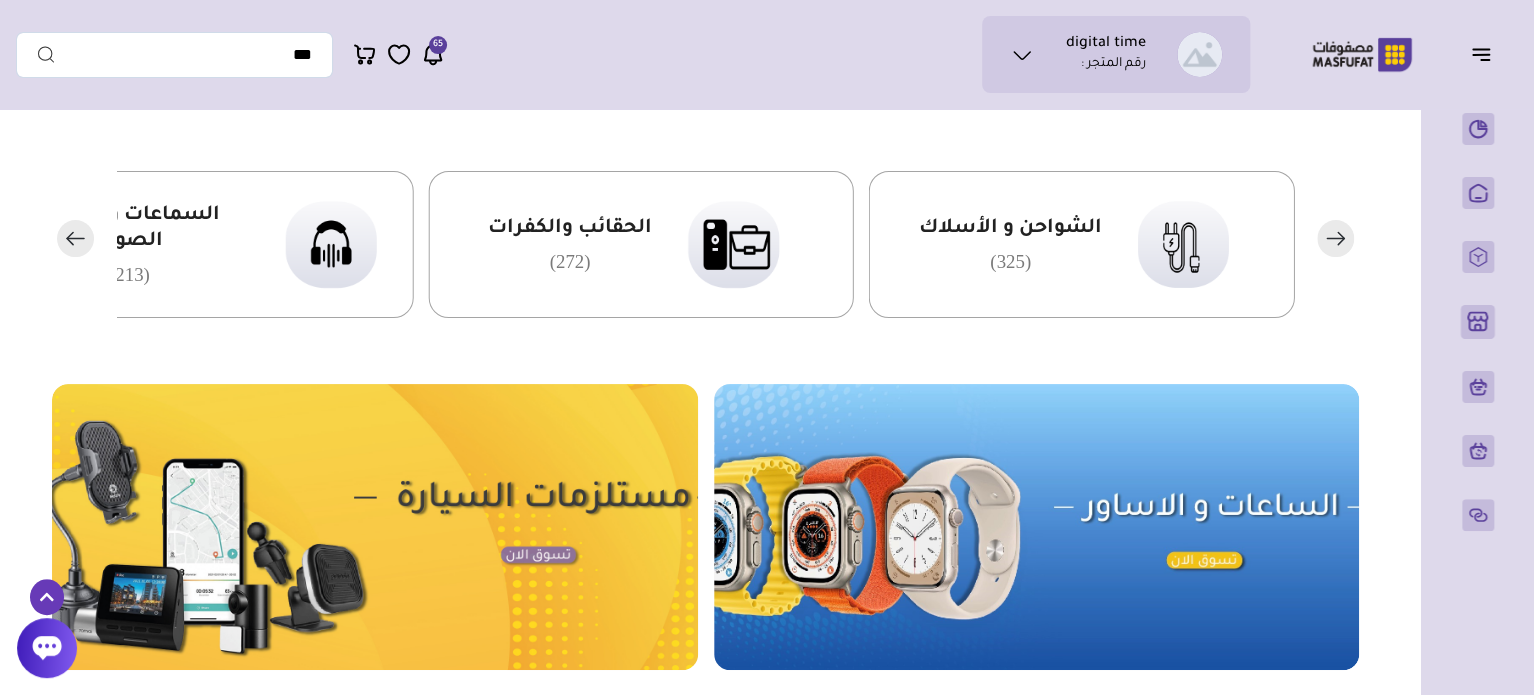 click 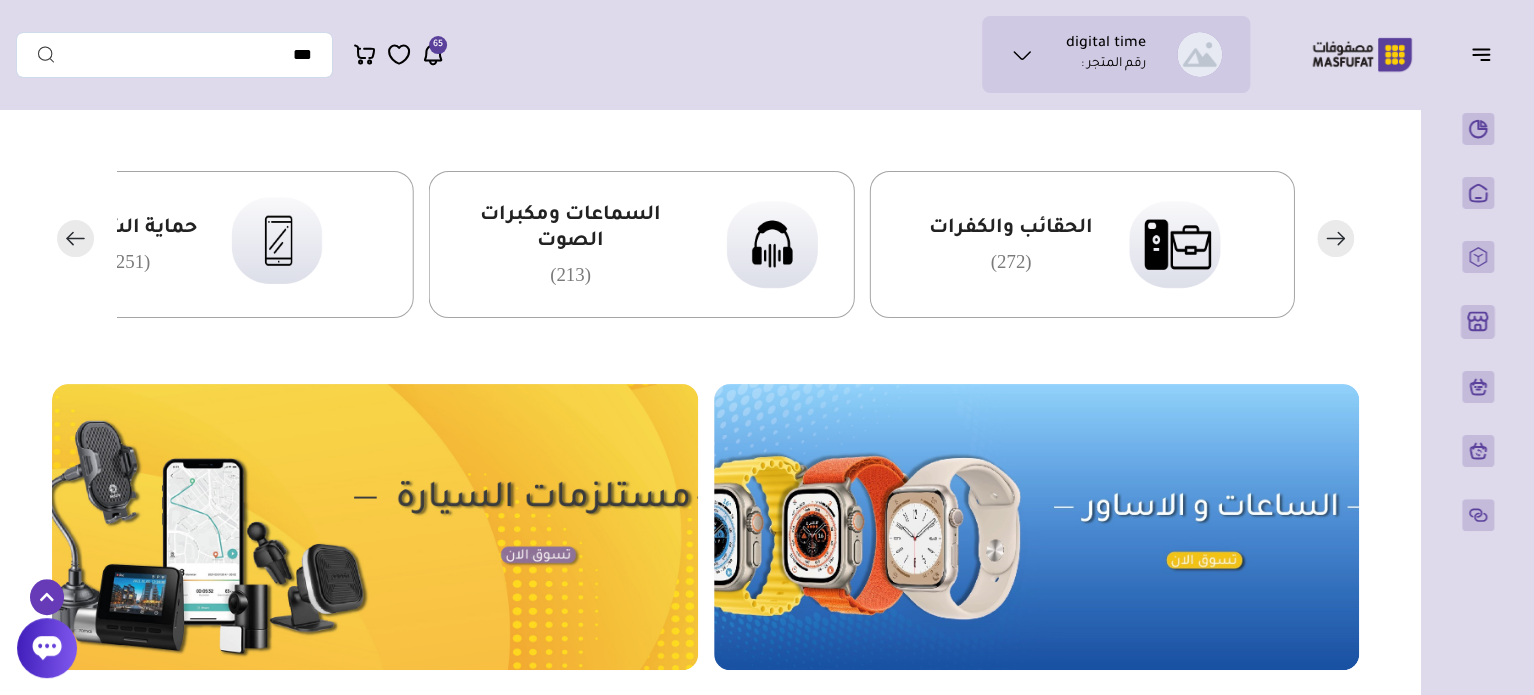 click 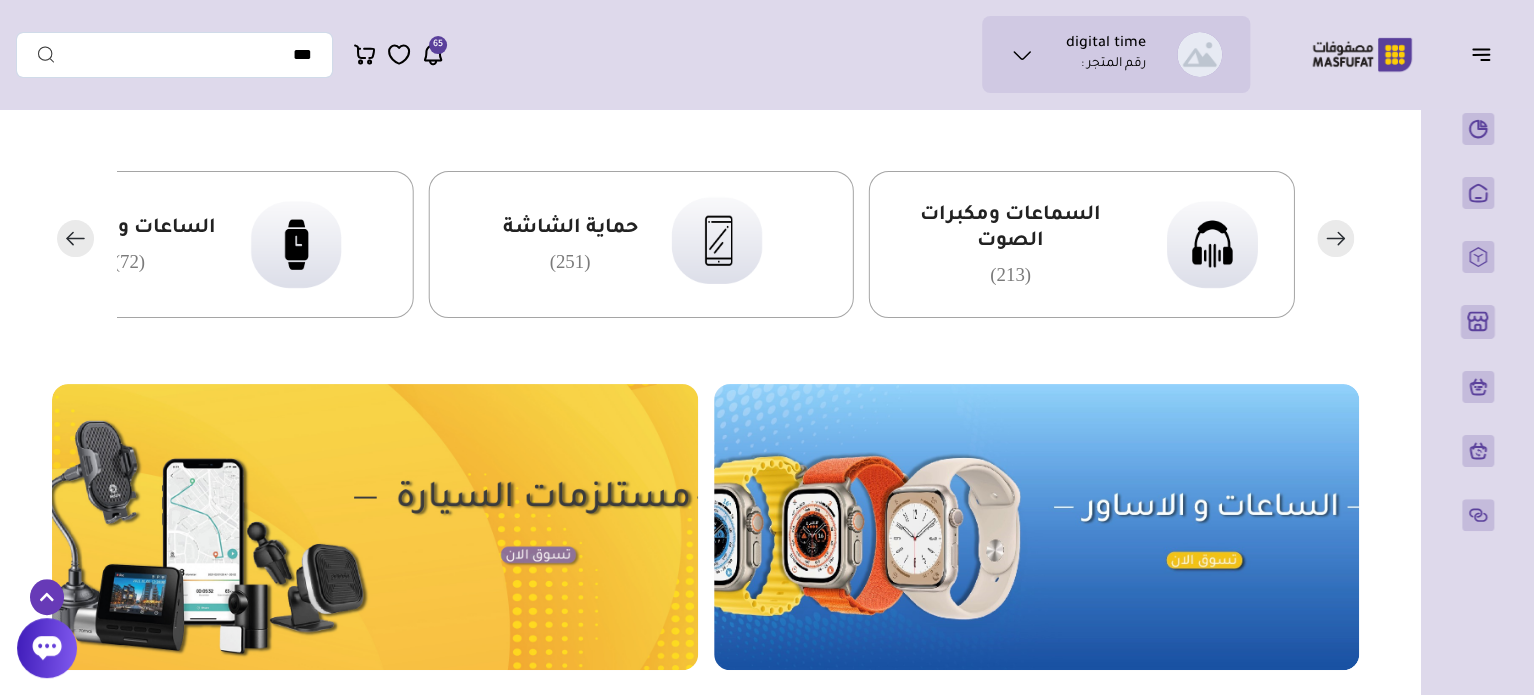 click on "السماعات ومكبرات الصوت" at bounding box center (1009, 229) 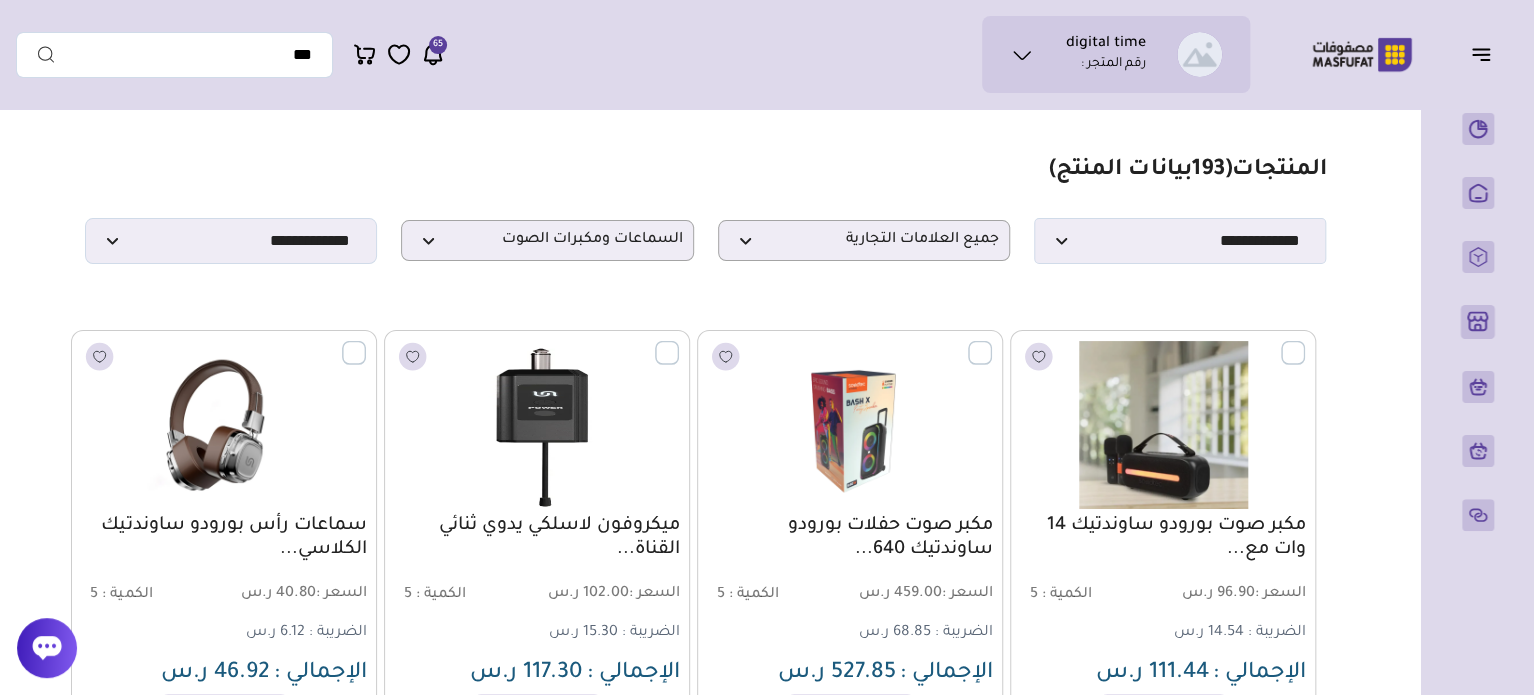scroll, scrollTop: 0, scrollLeft: 0, axis: both 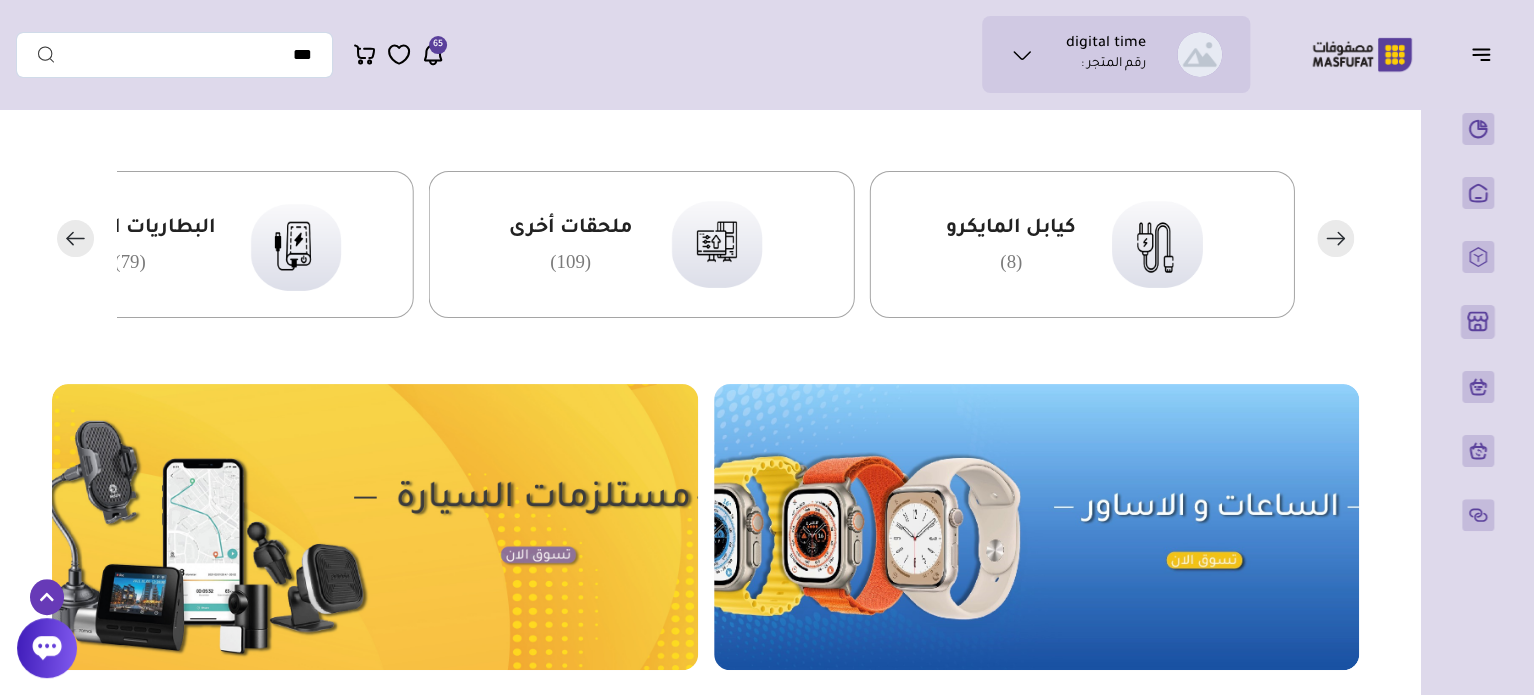 click 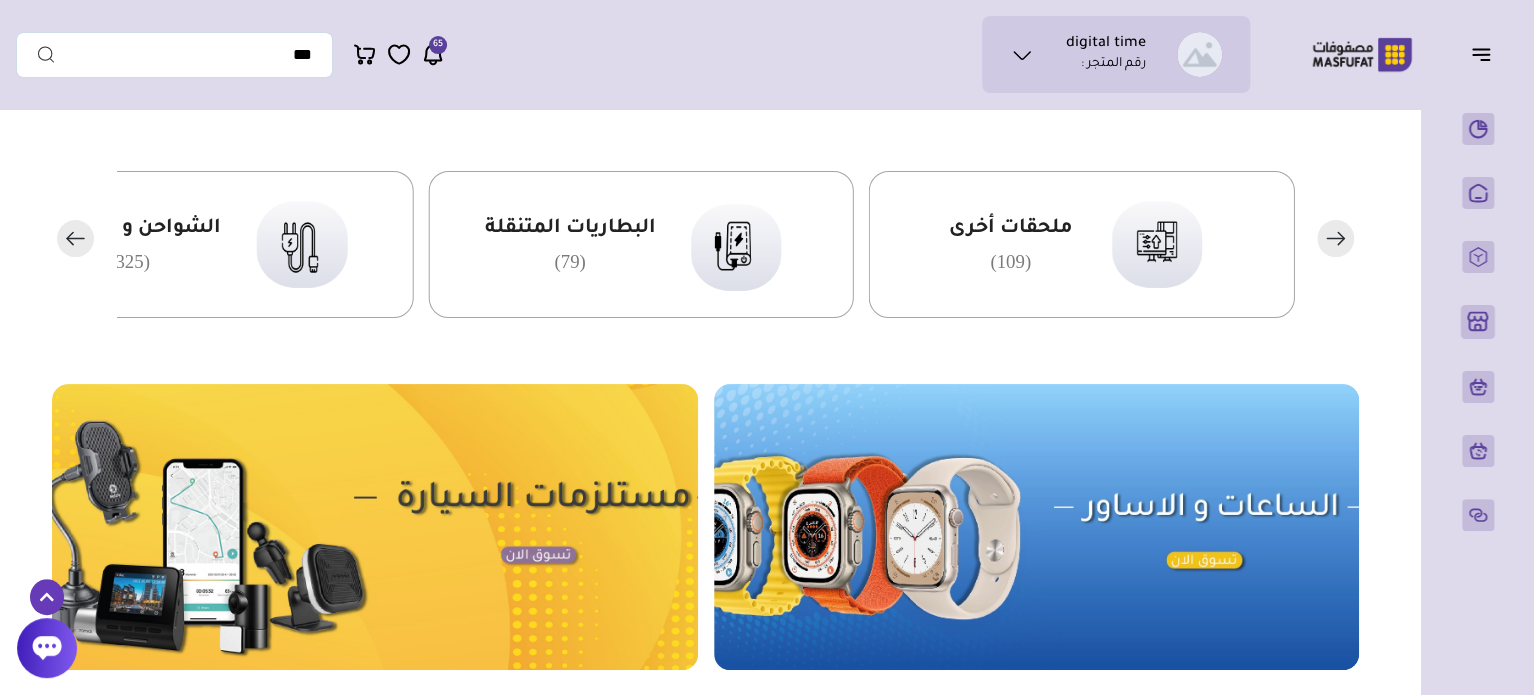 click 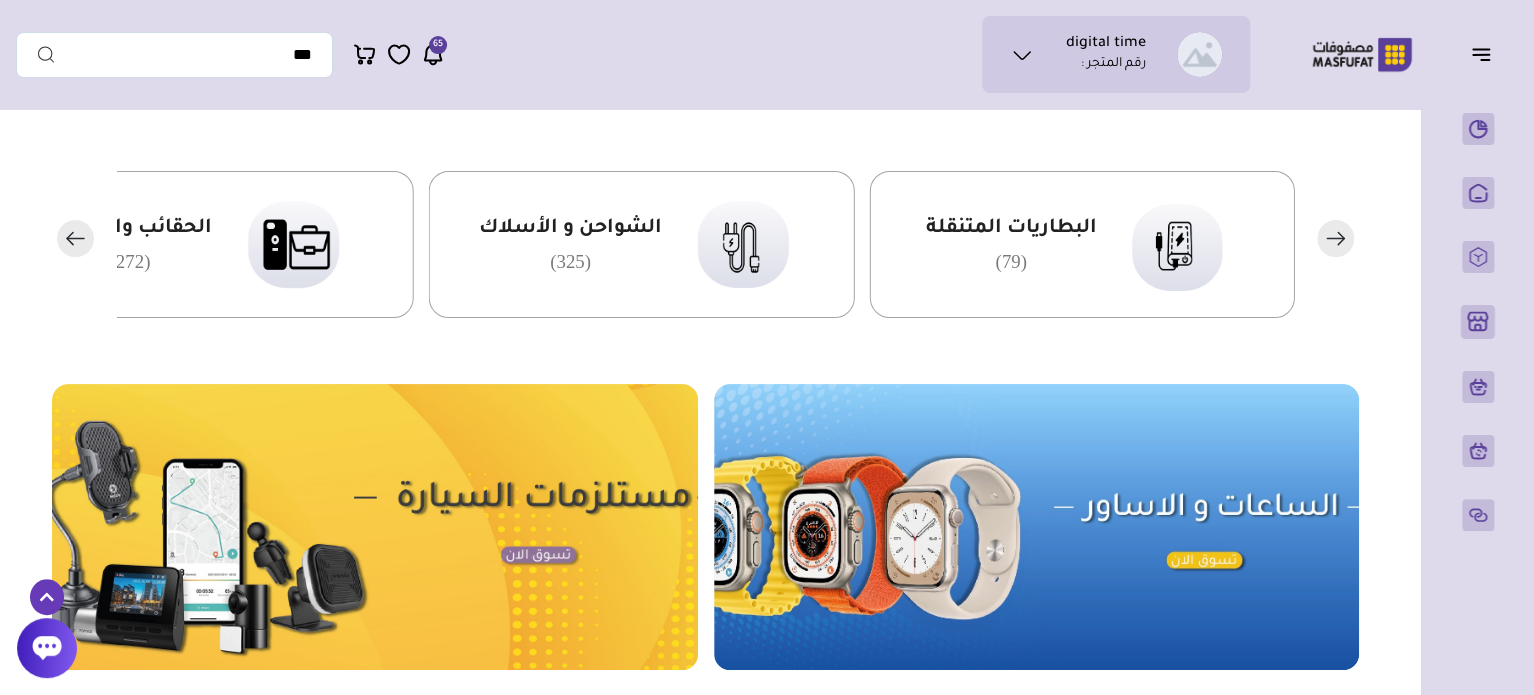 click 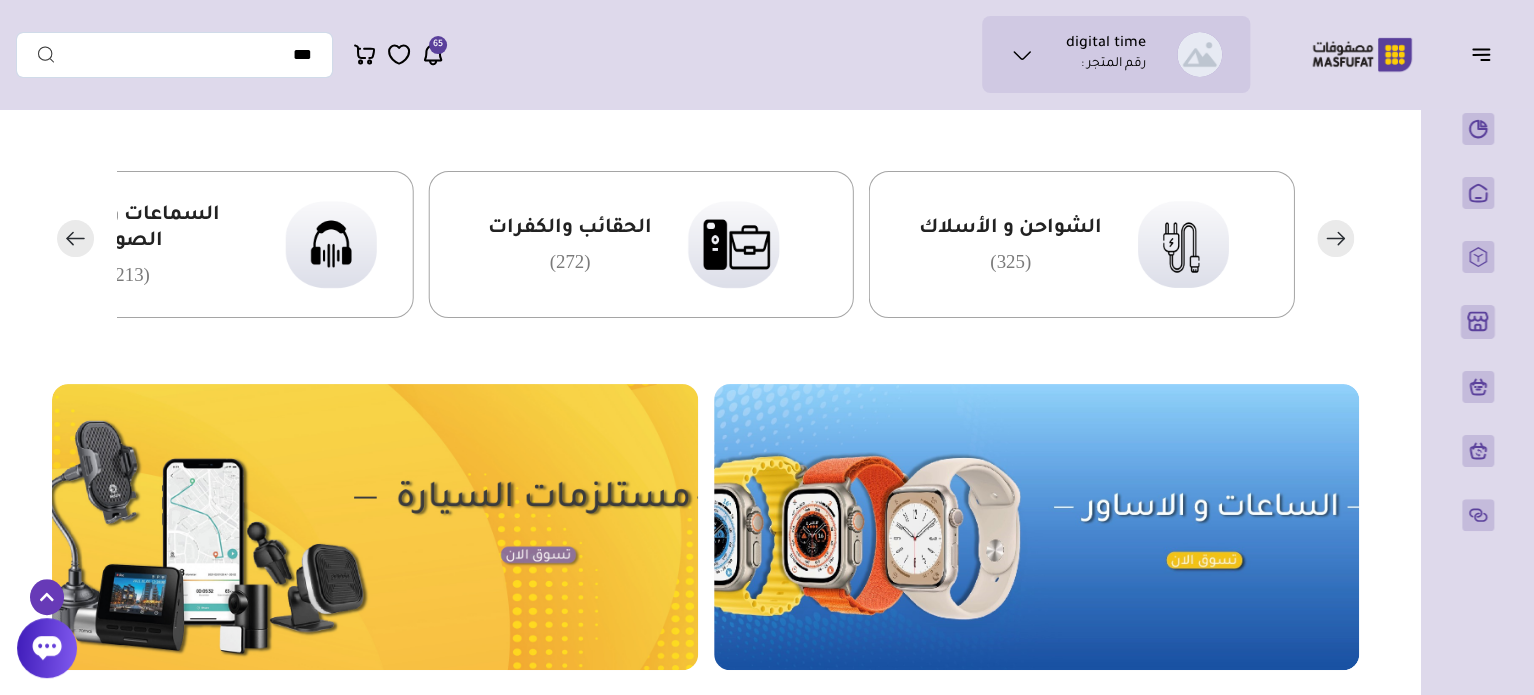 click 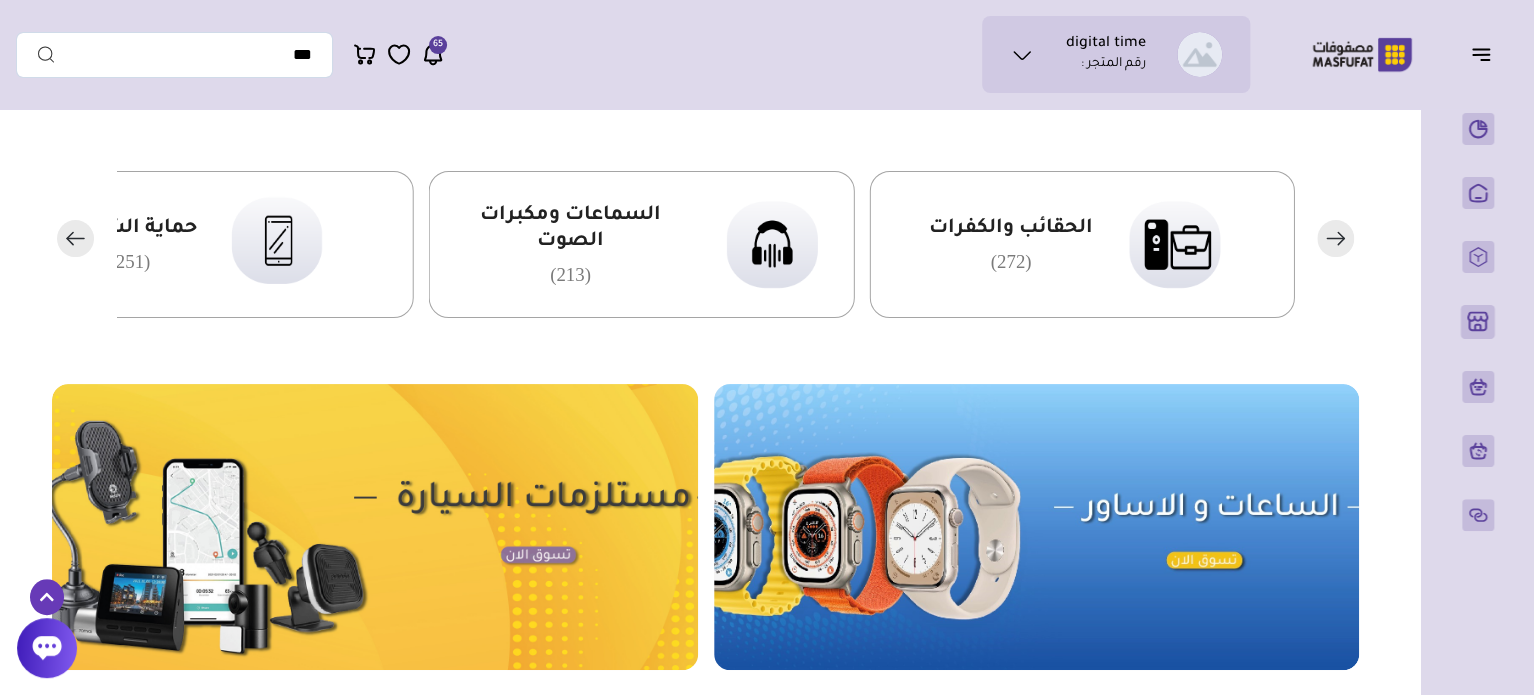 click 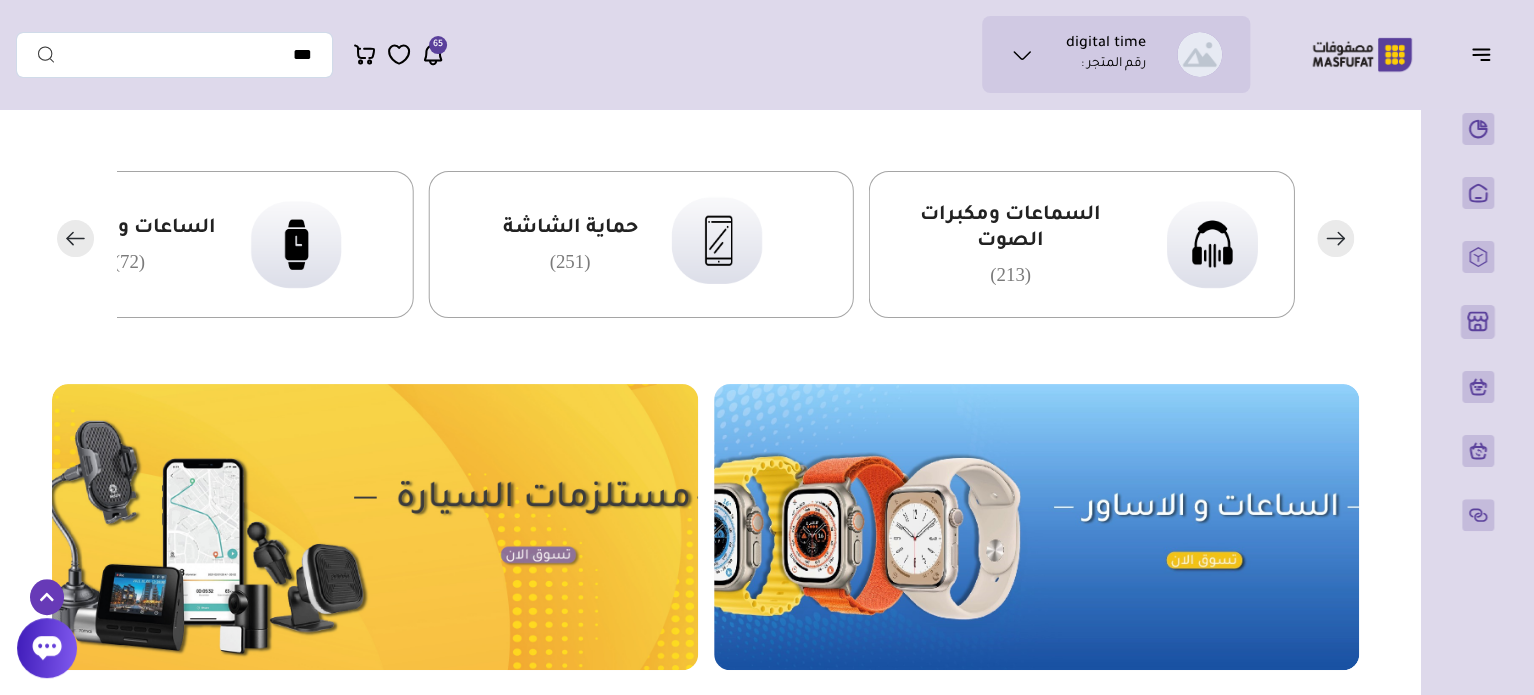 click 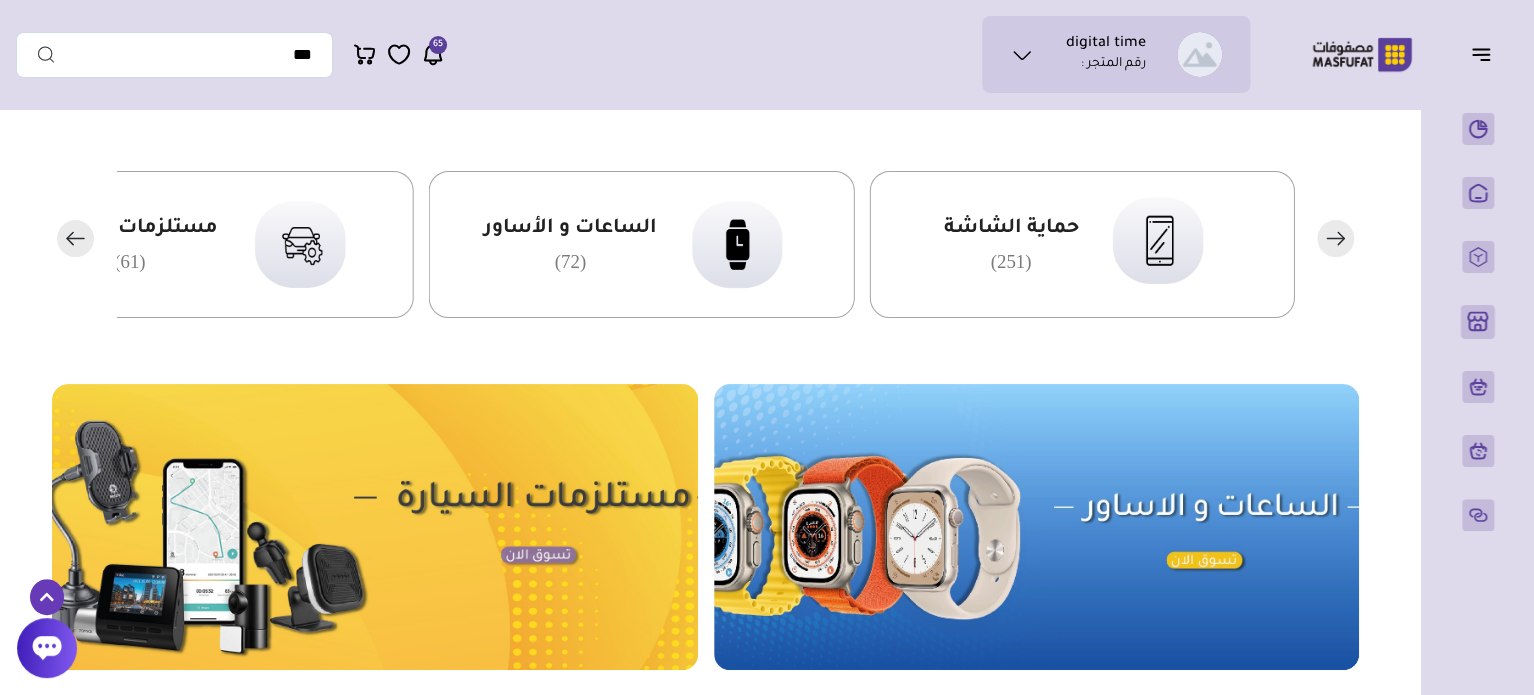 click 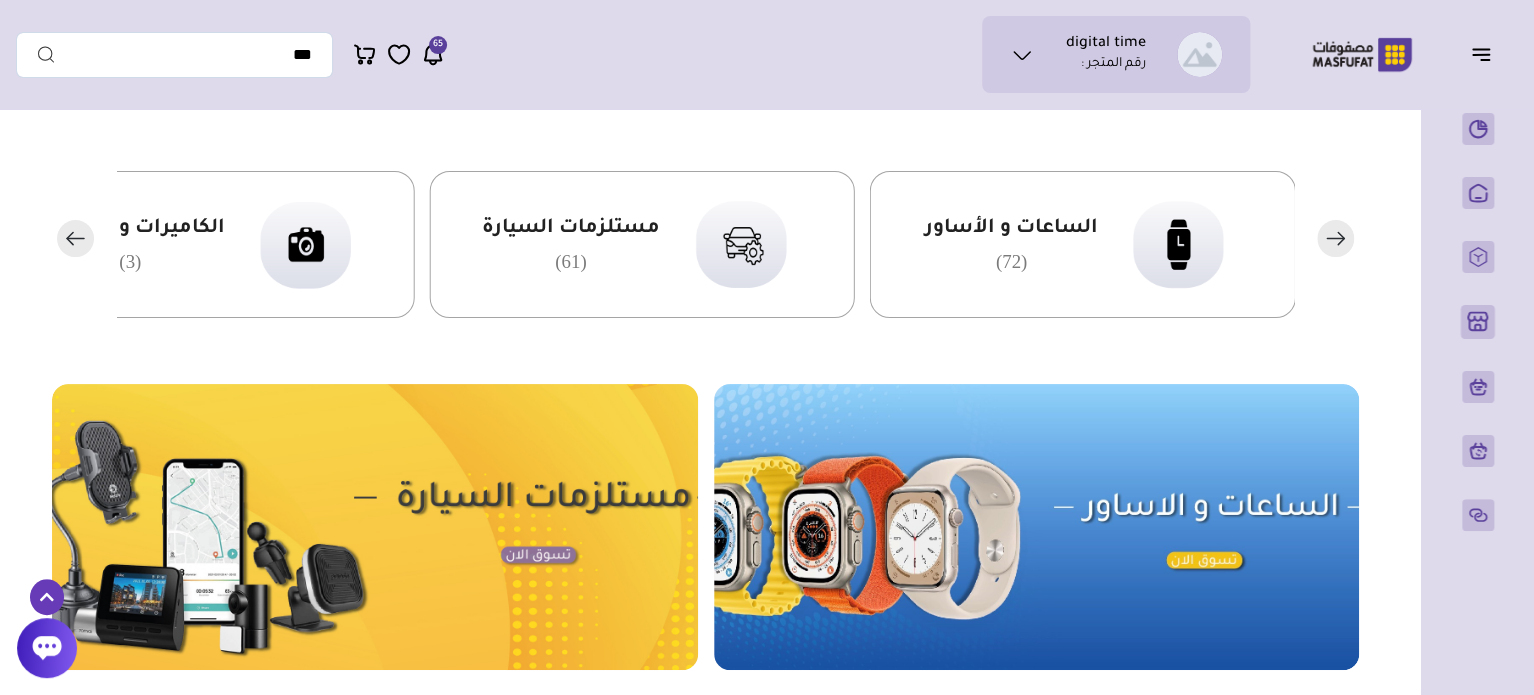 click 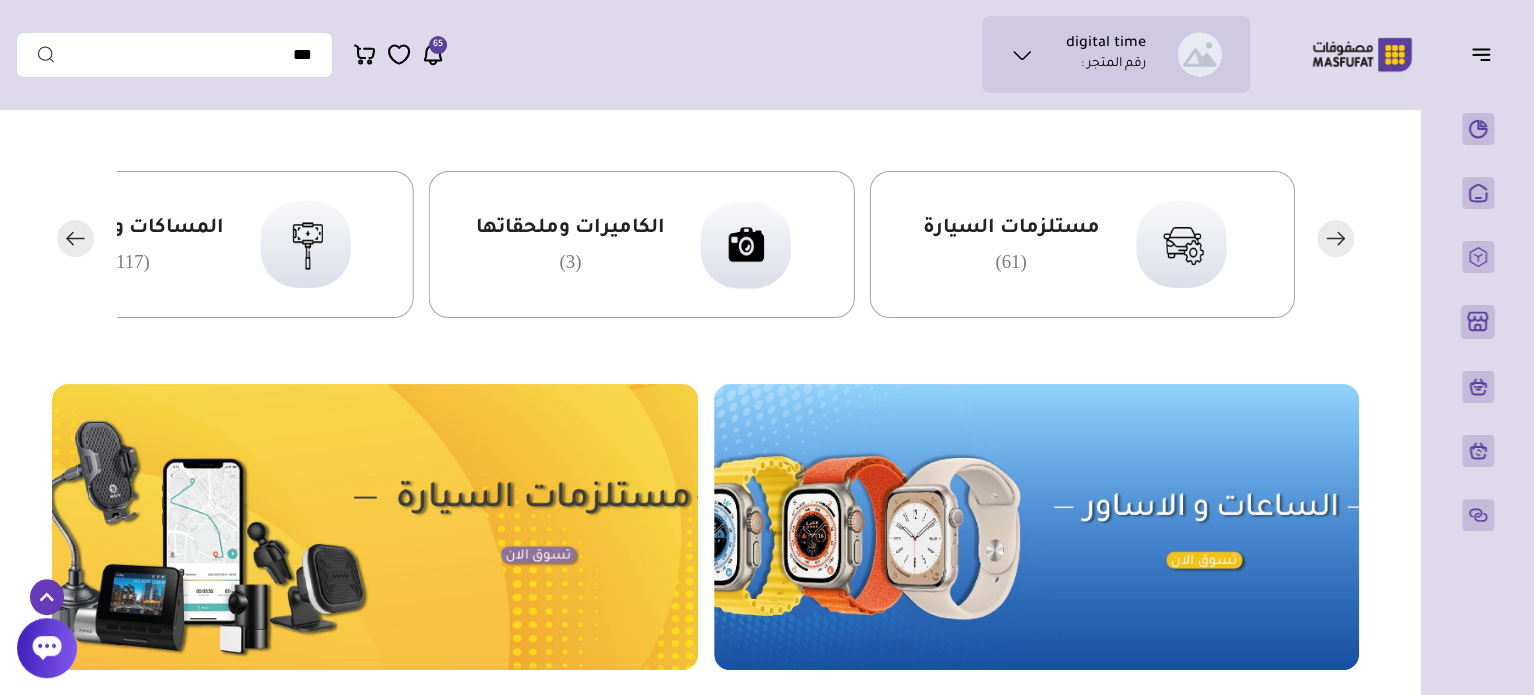 click 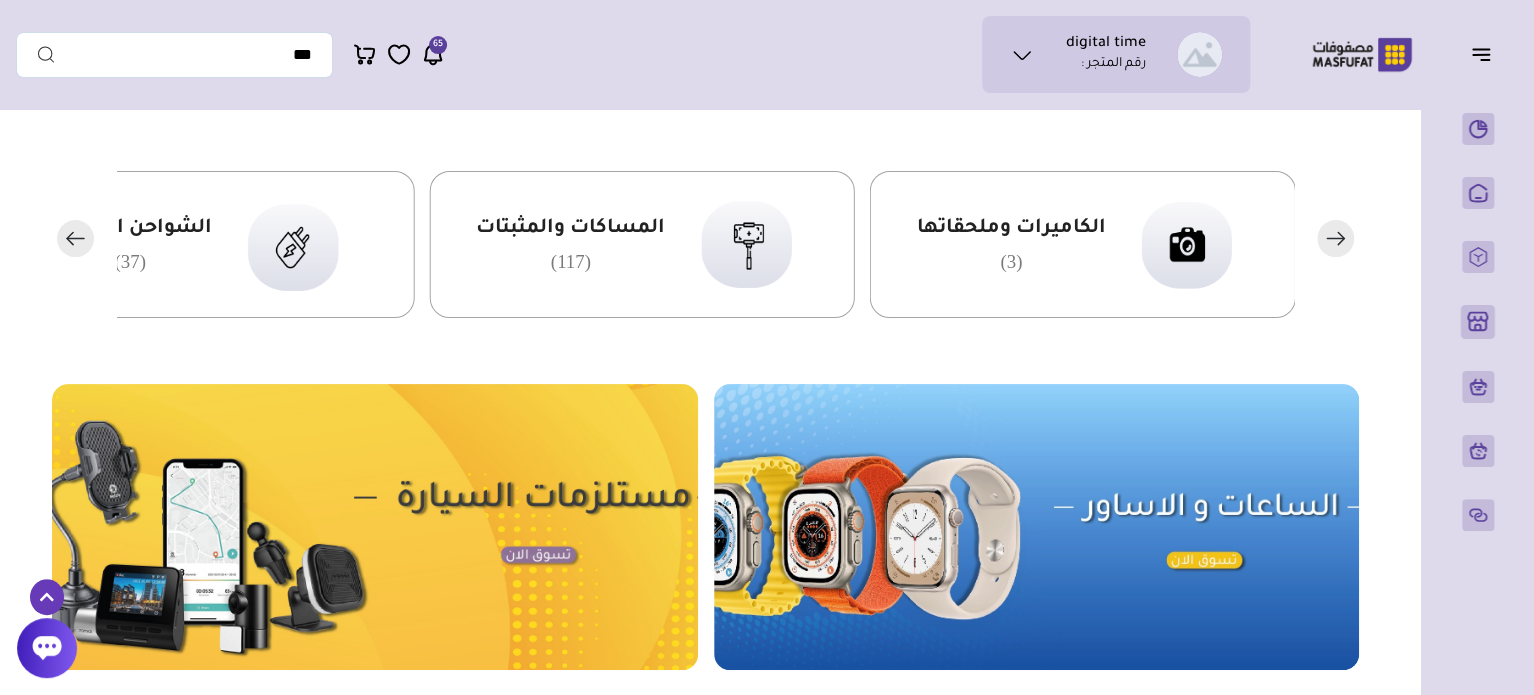 click 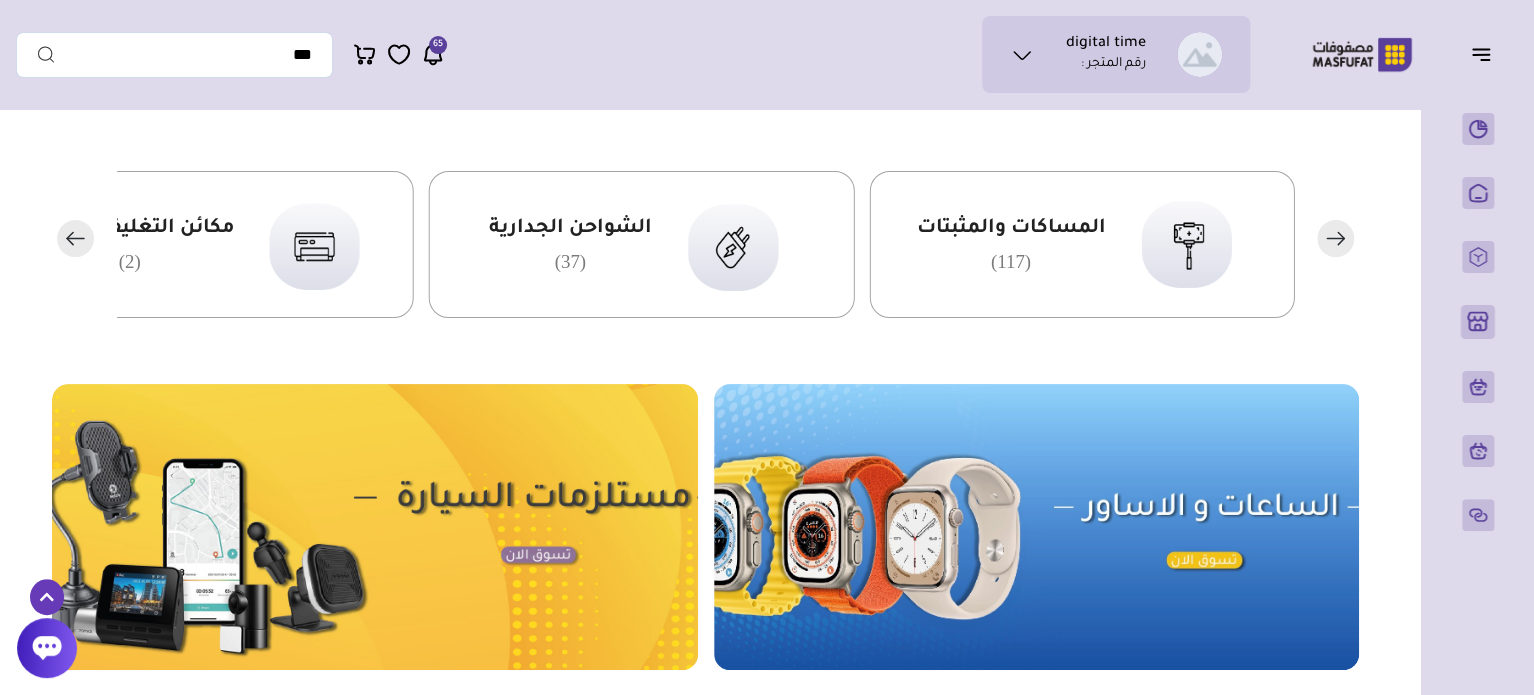 click 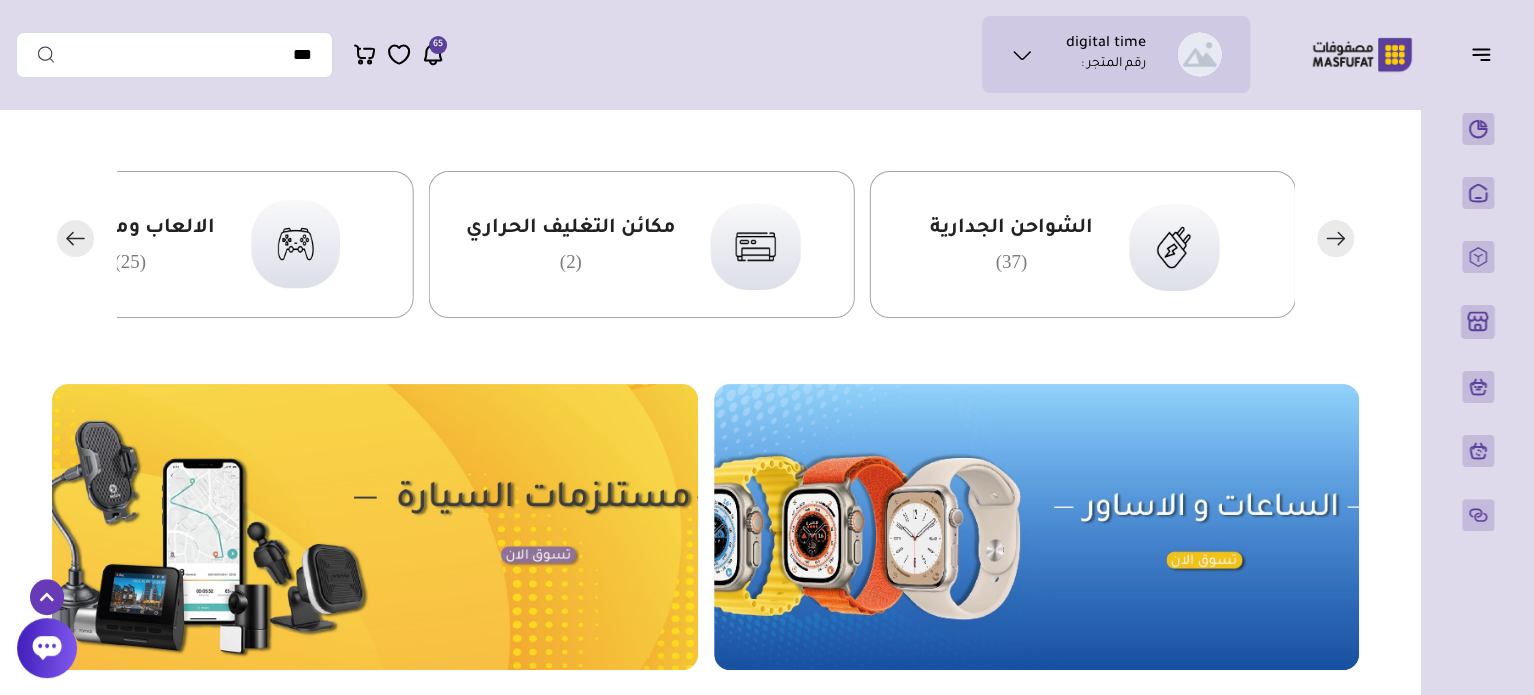 click 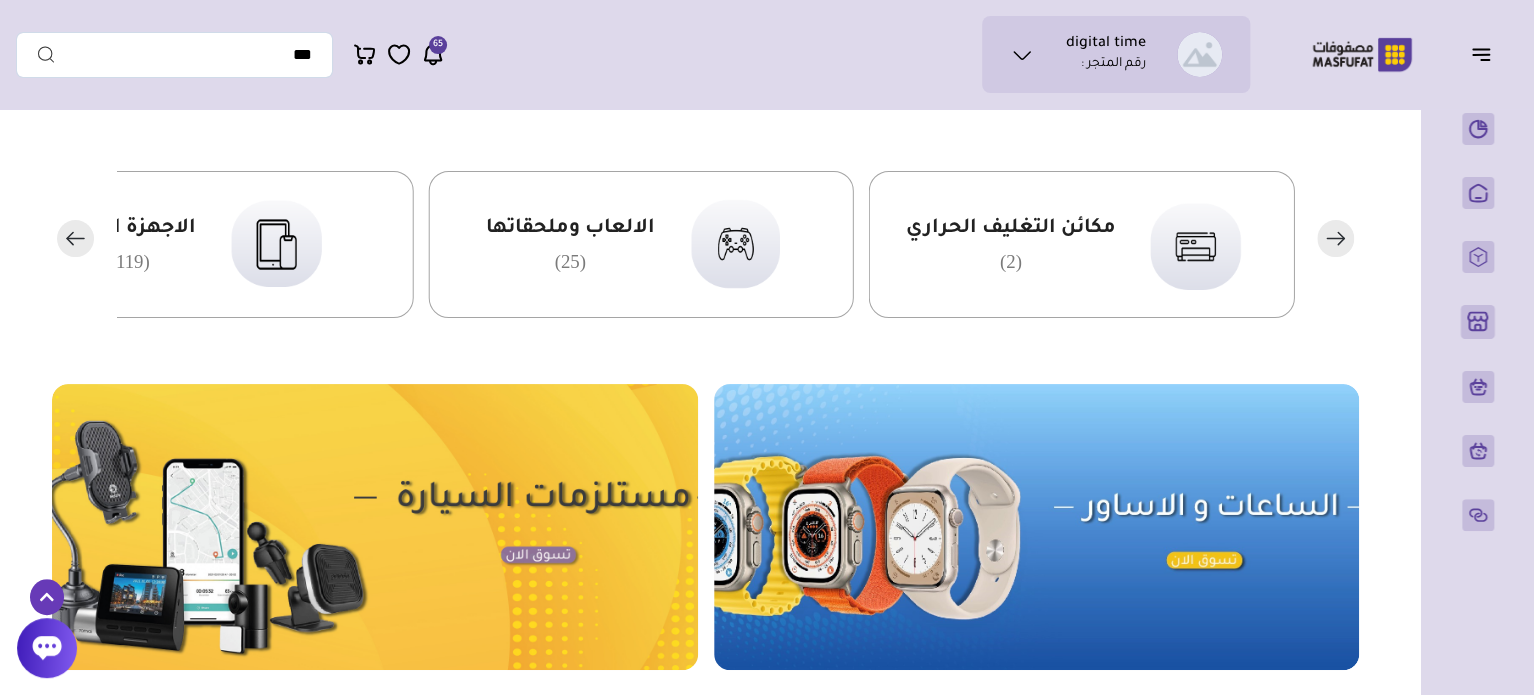 click 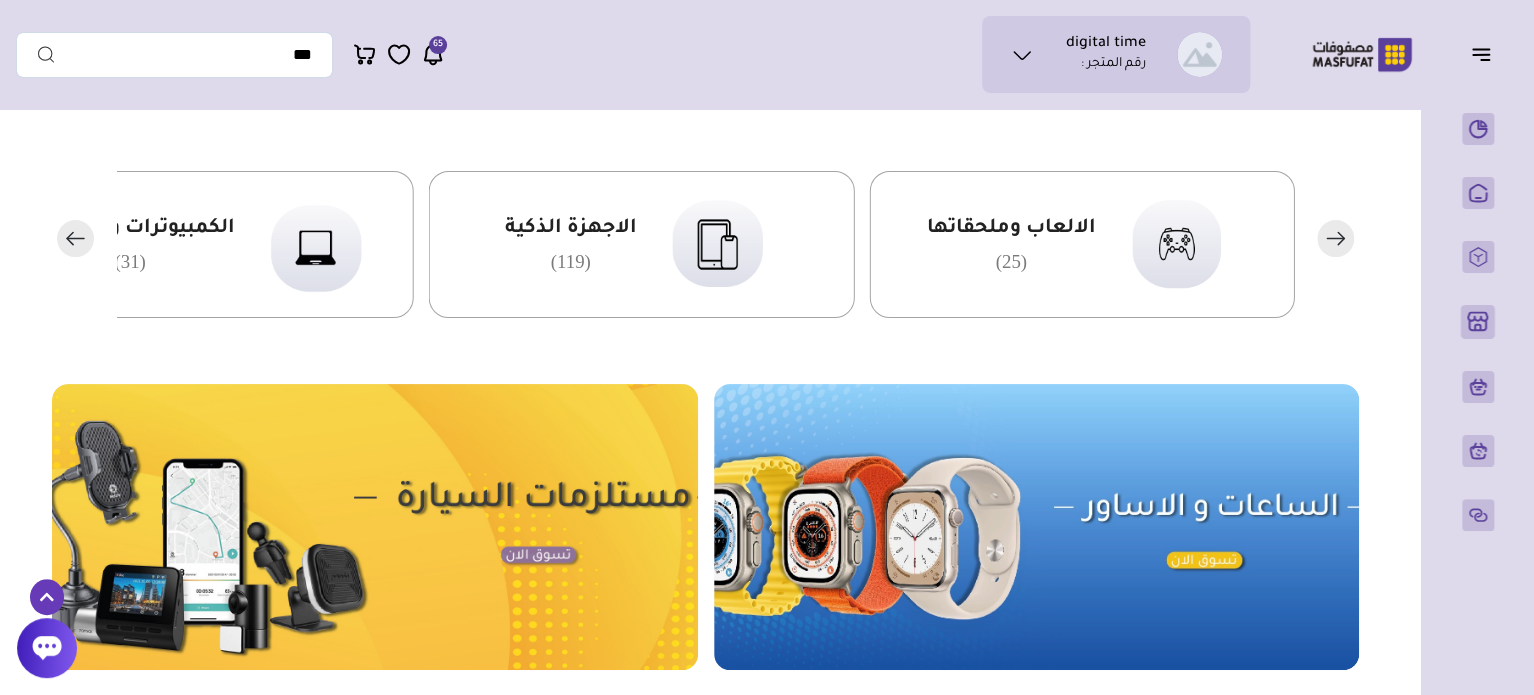 click 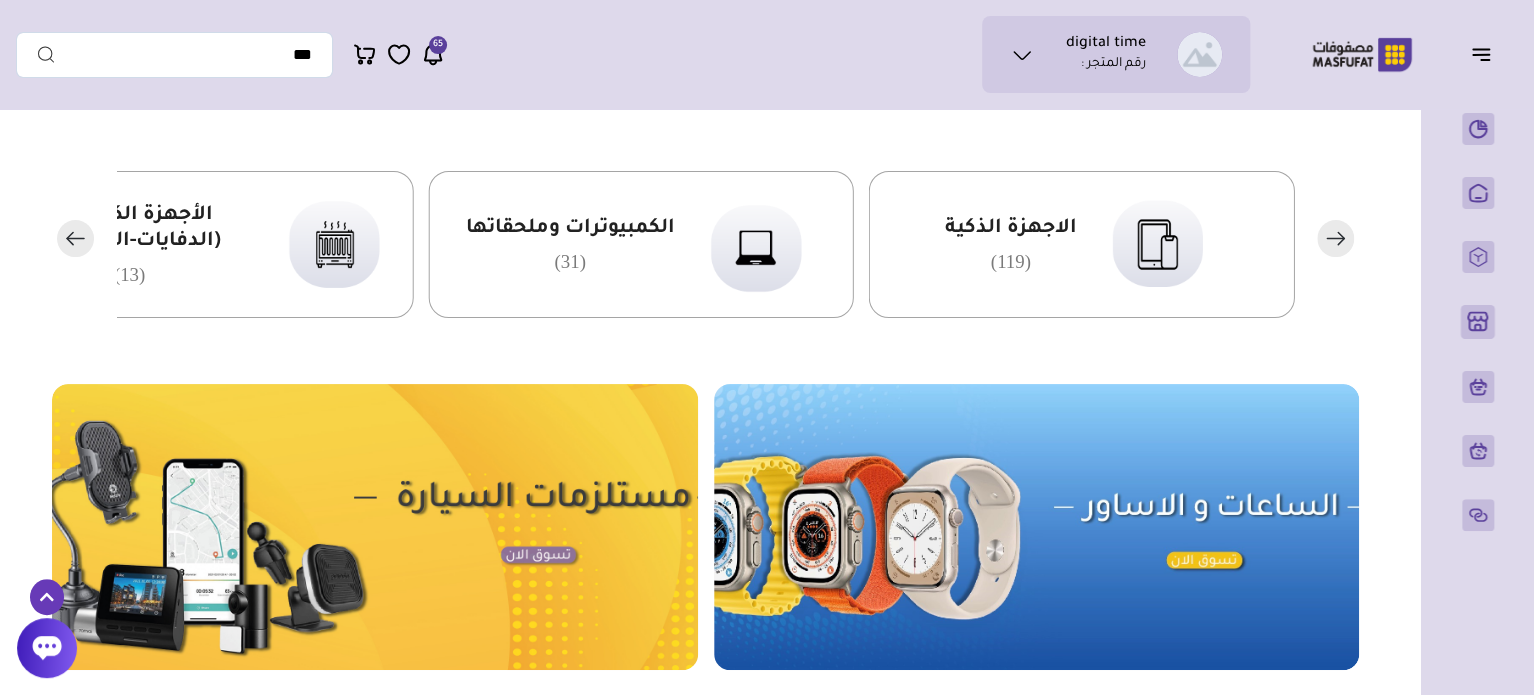 click 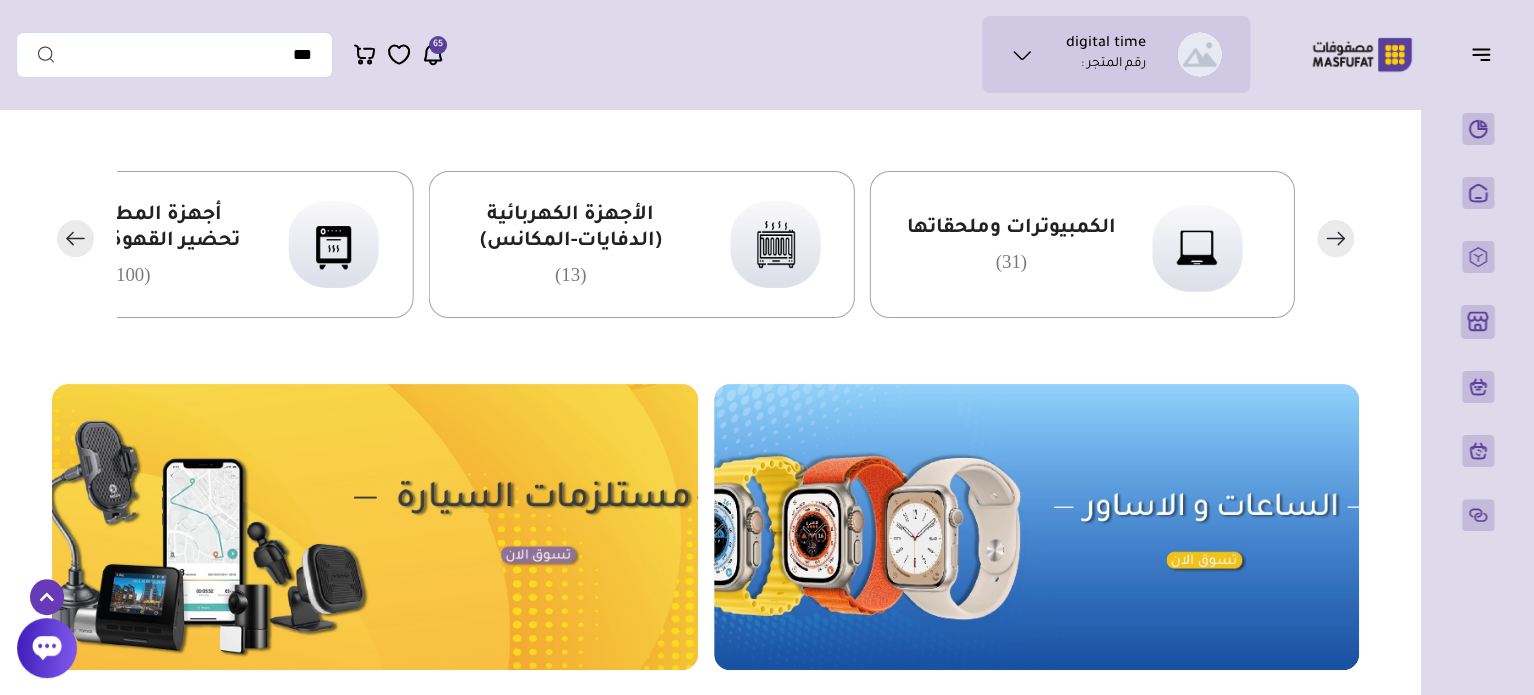 click 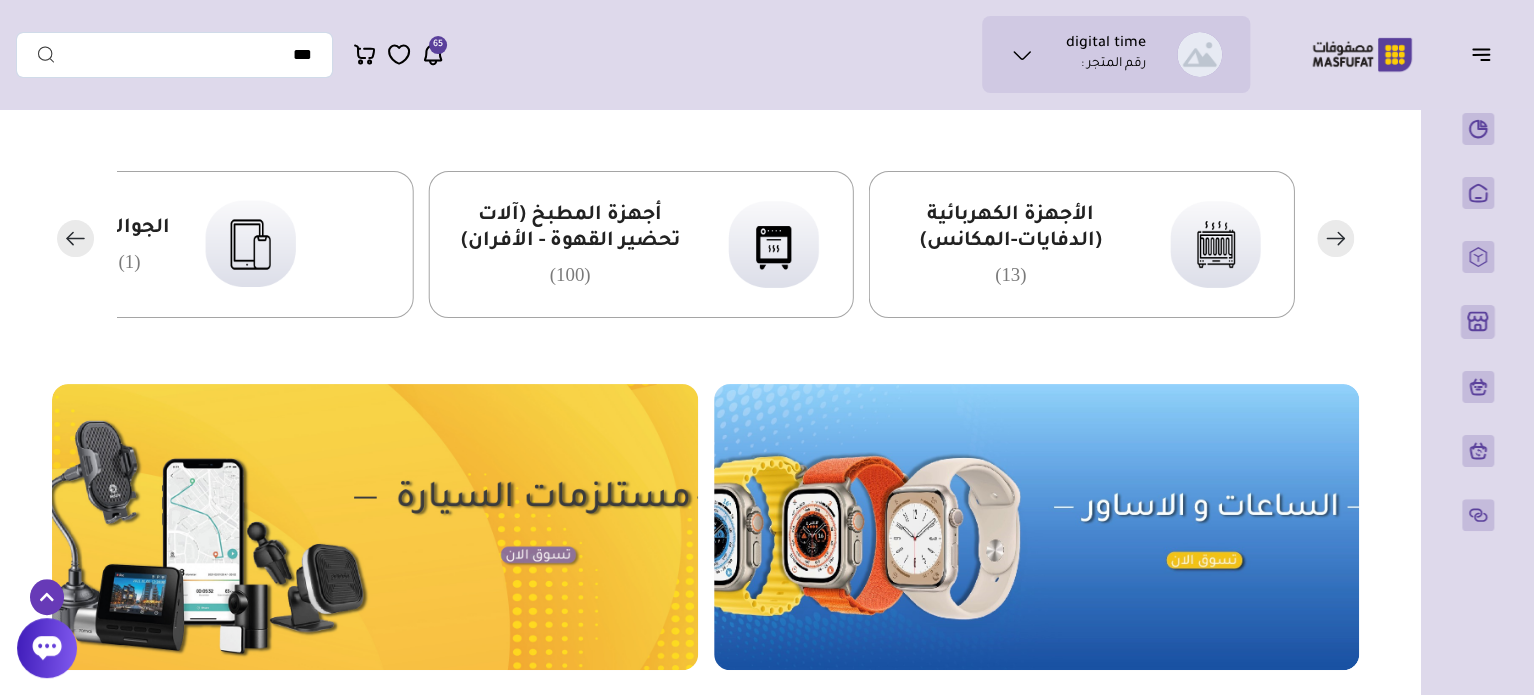 click 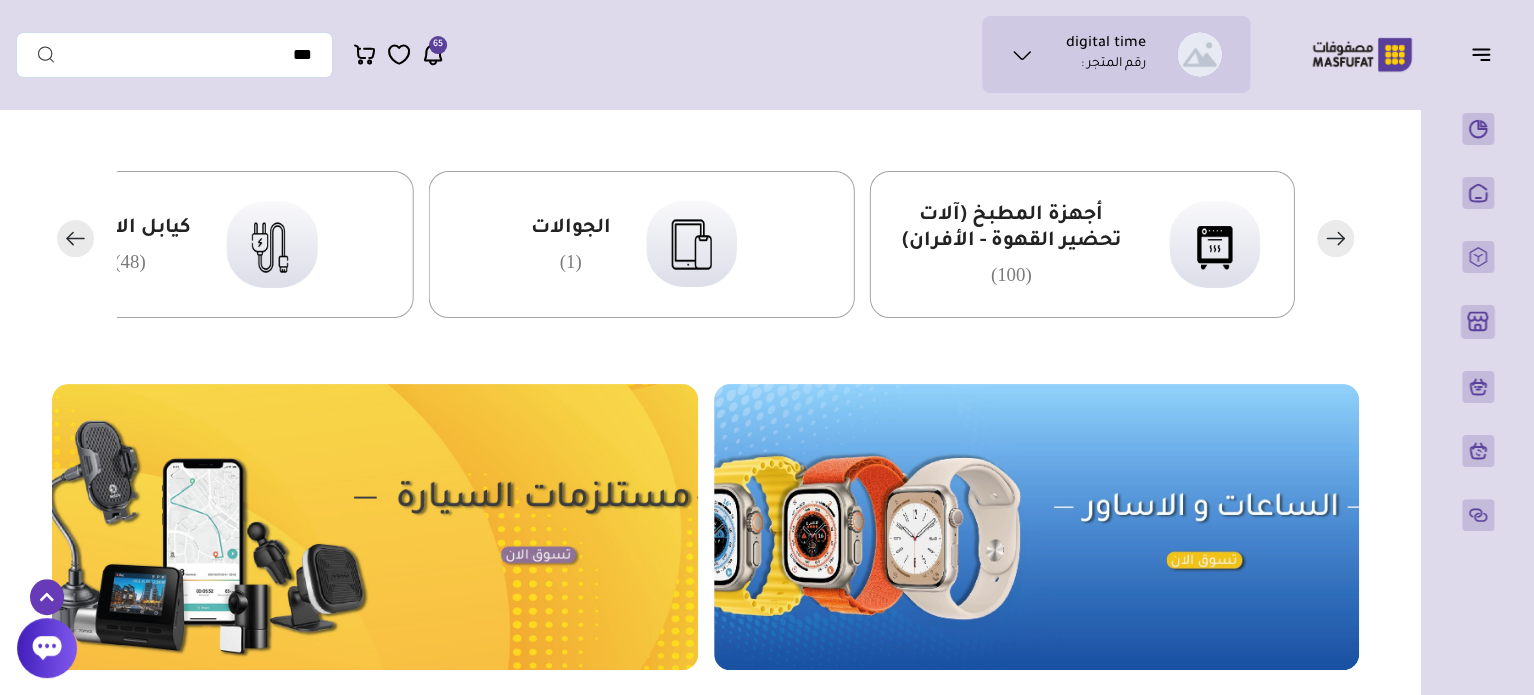 click 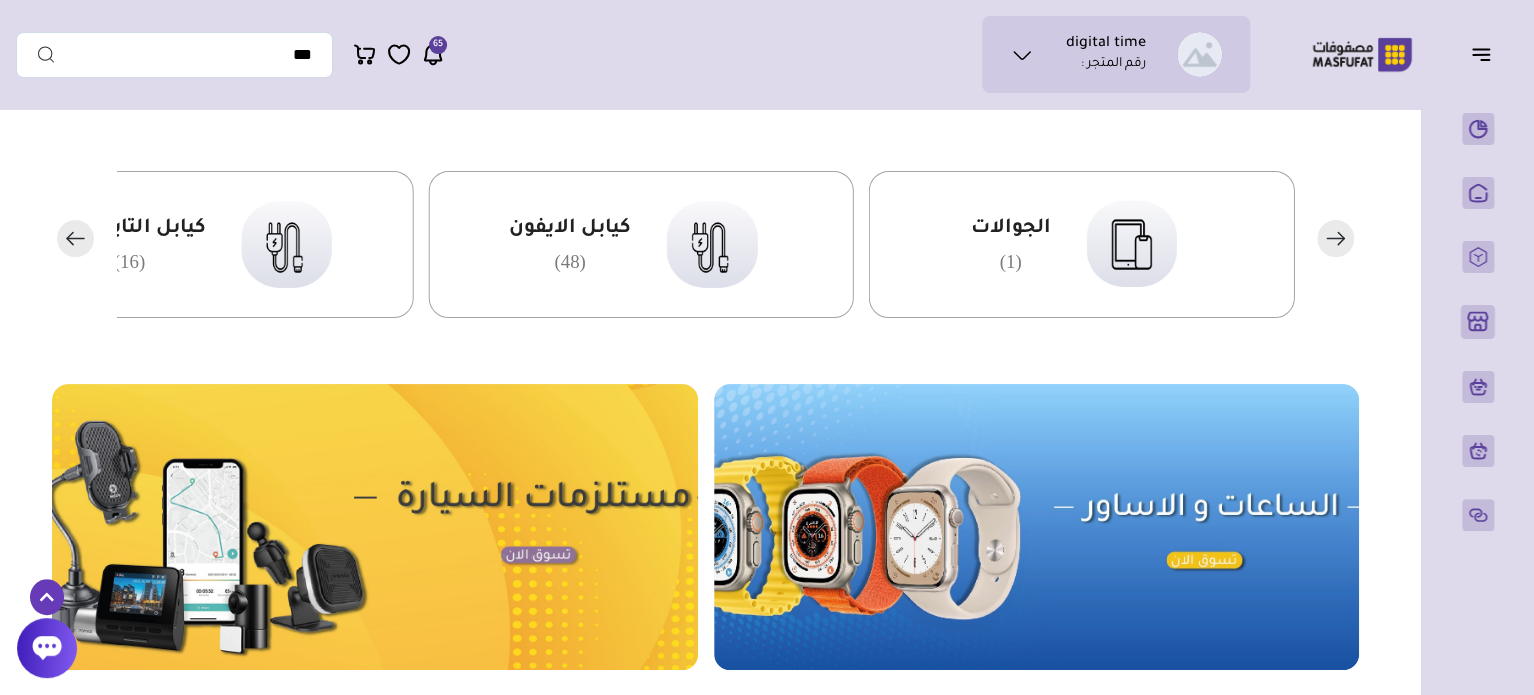 click 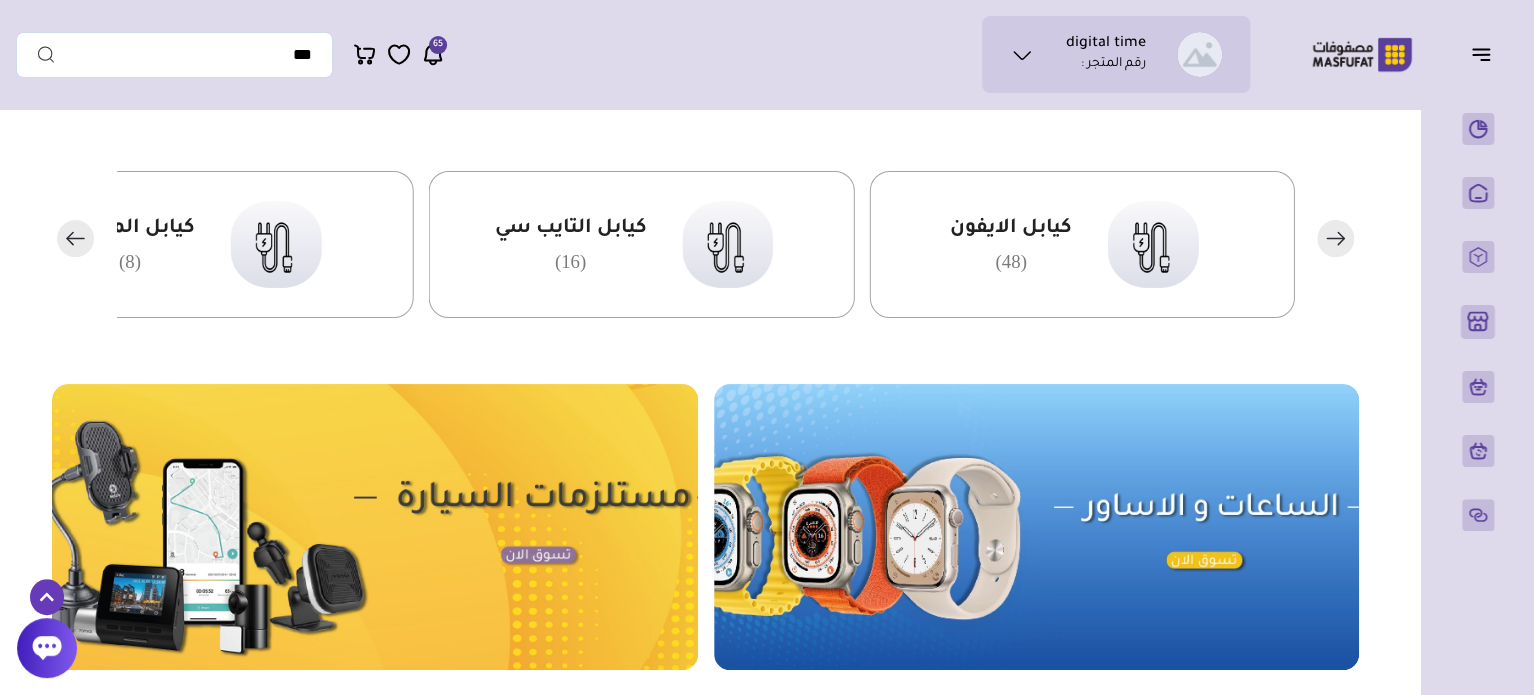 click 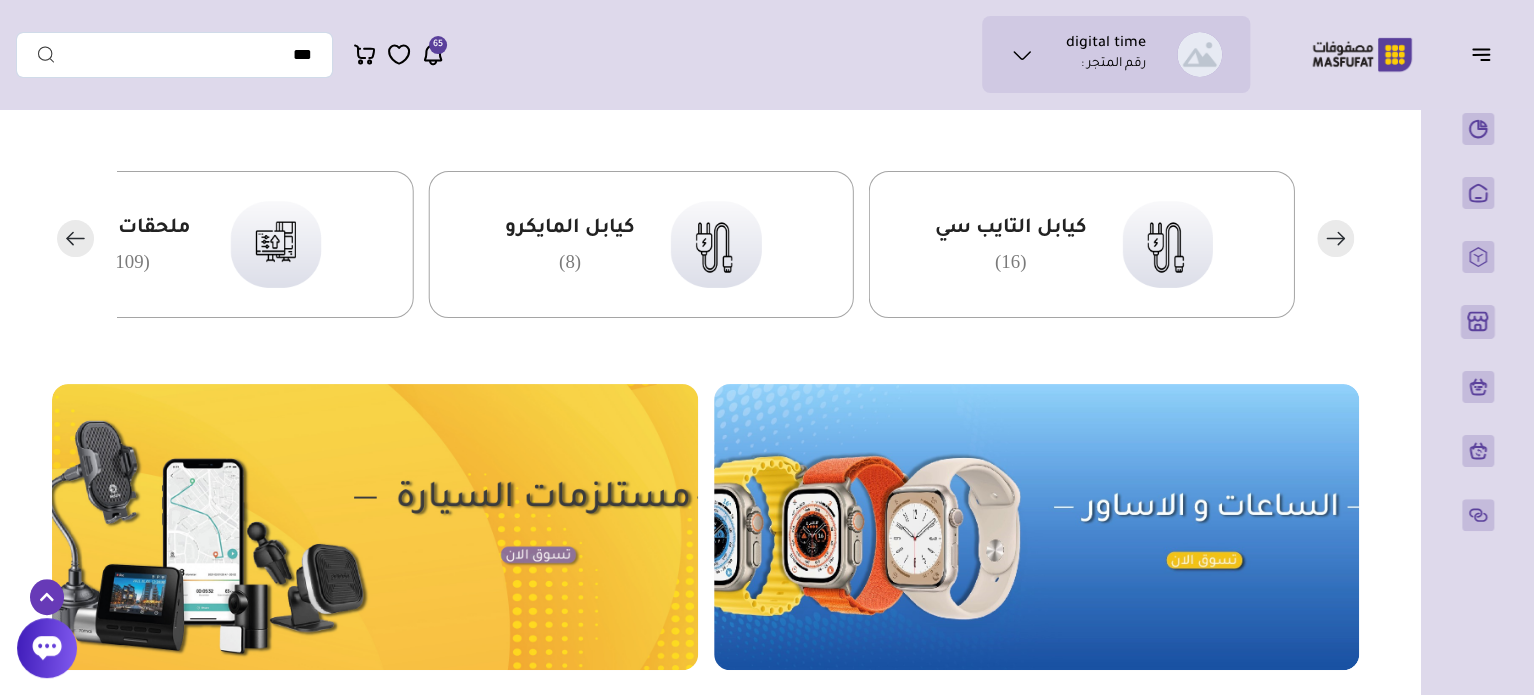 click 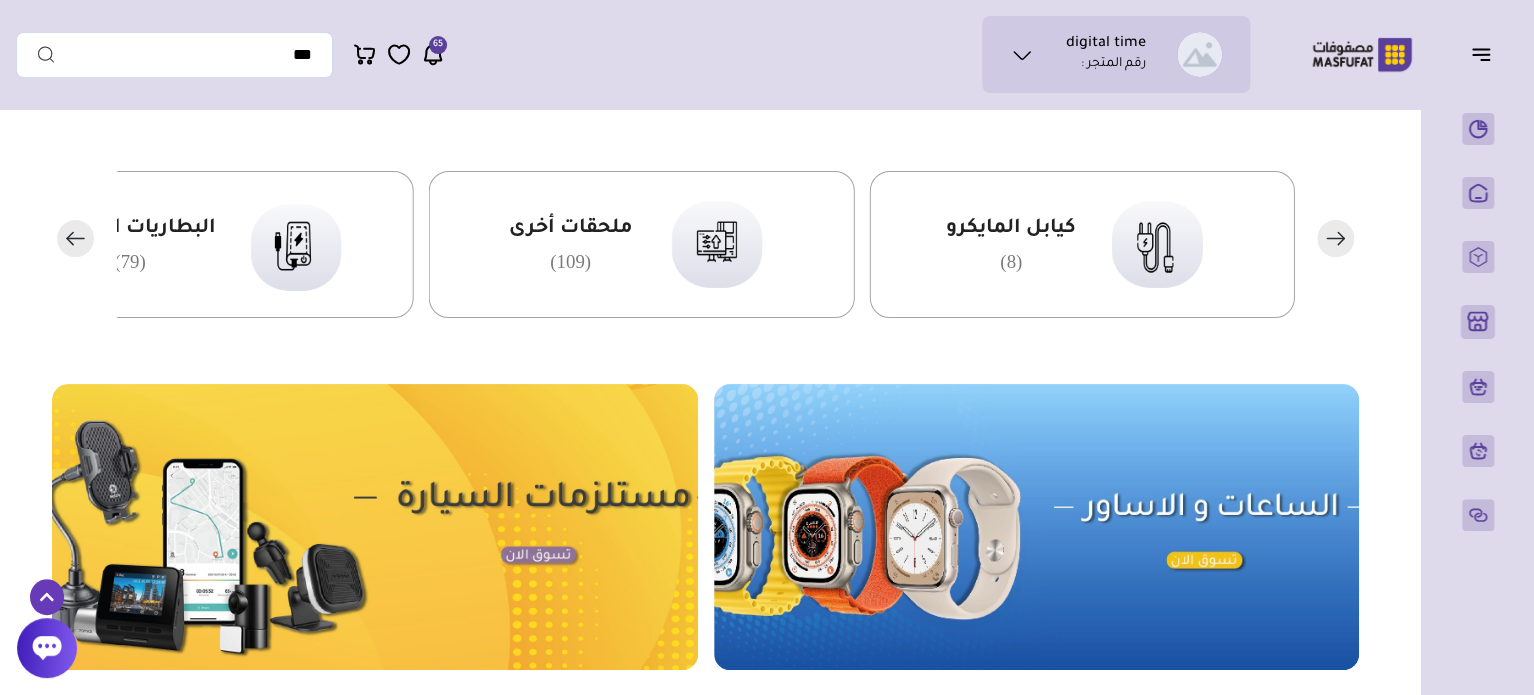 click 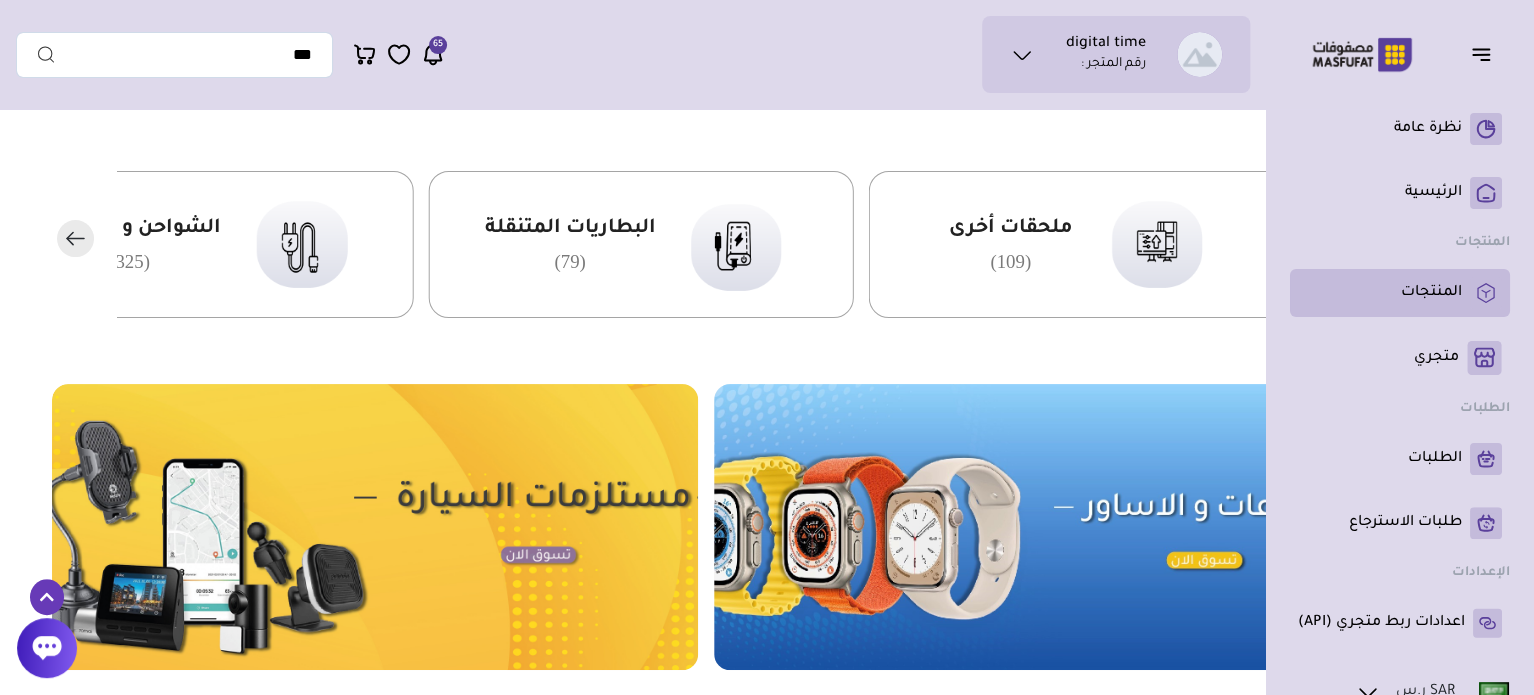 click on "المنتجات" at bounding box center [1431, 293] 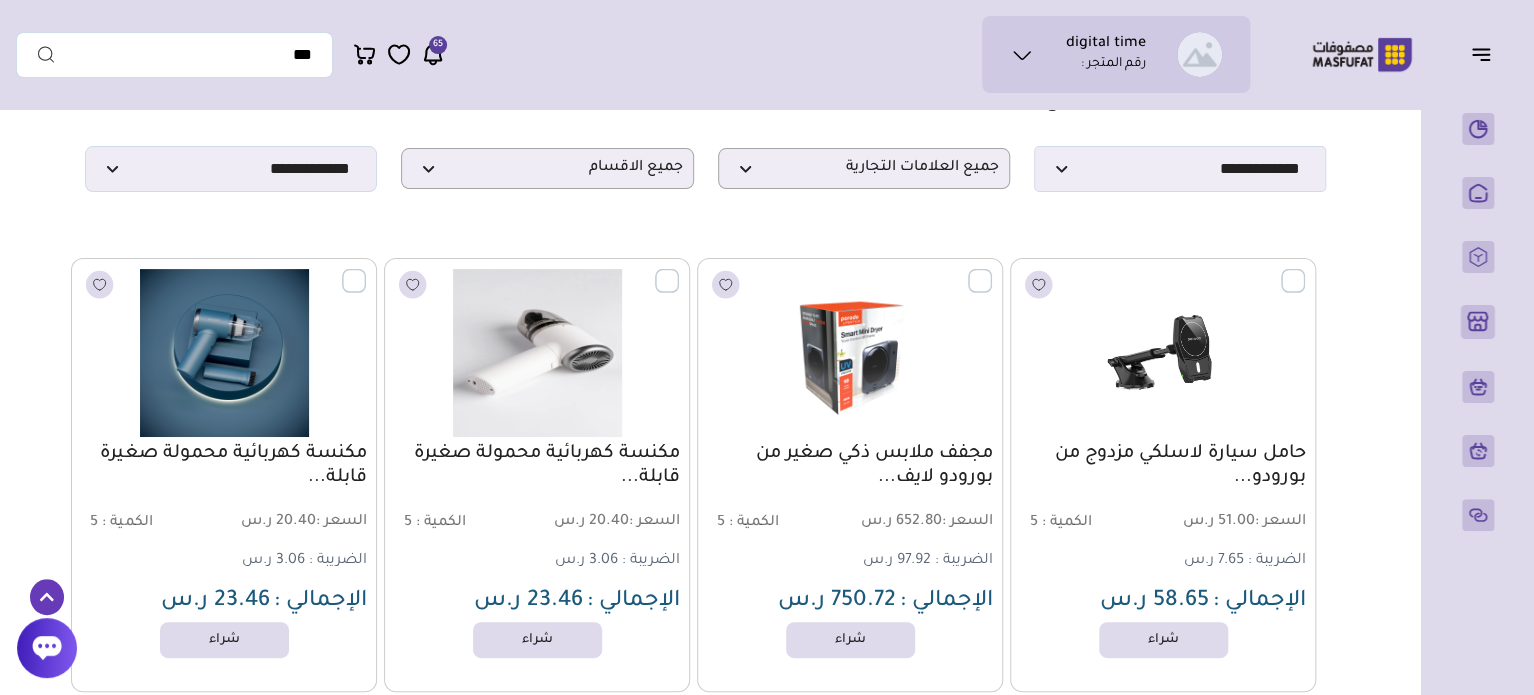 scroll, scrollTop: 0, scrollLeft: 0, axis: both 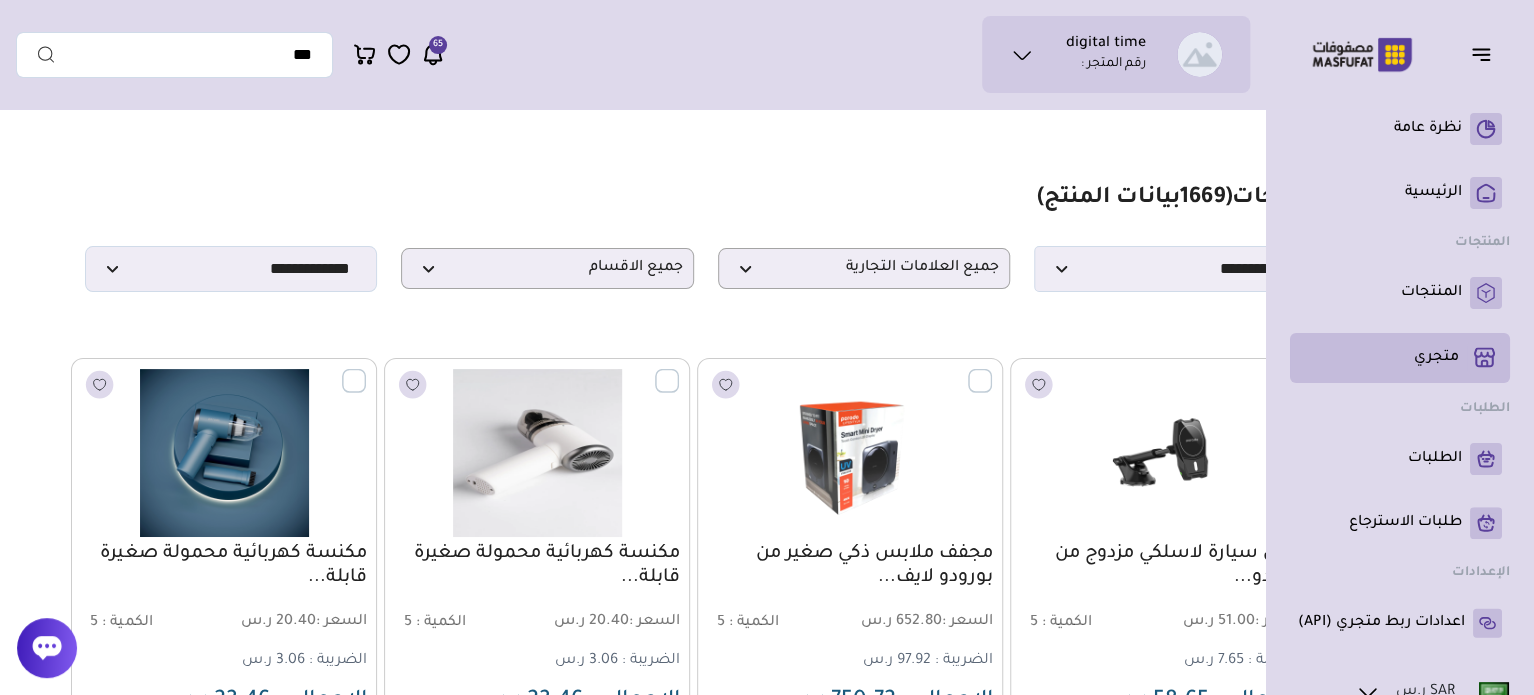 click on "متجري  ( 0 )" at bounding box center (1436, 358) 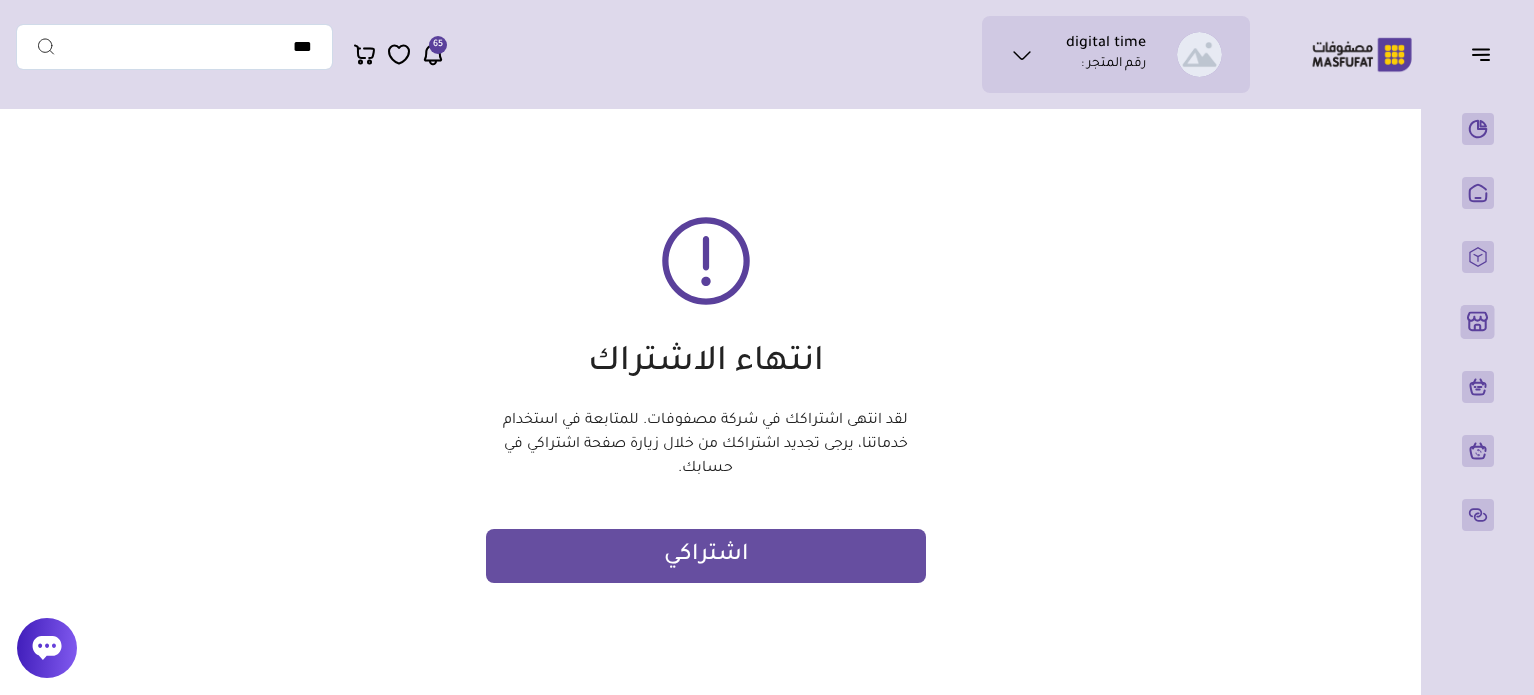 scroll, scrollTop: 0, scrollLeft: 0, axis: both 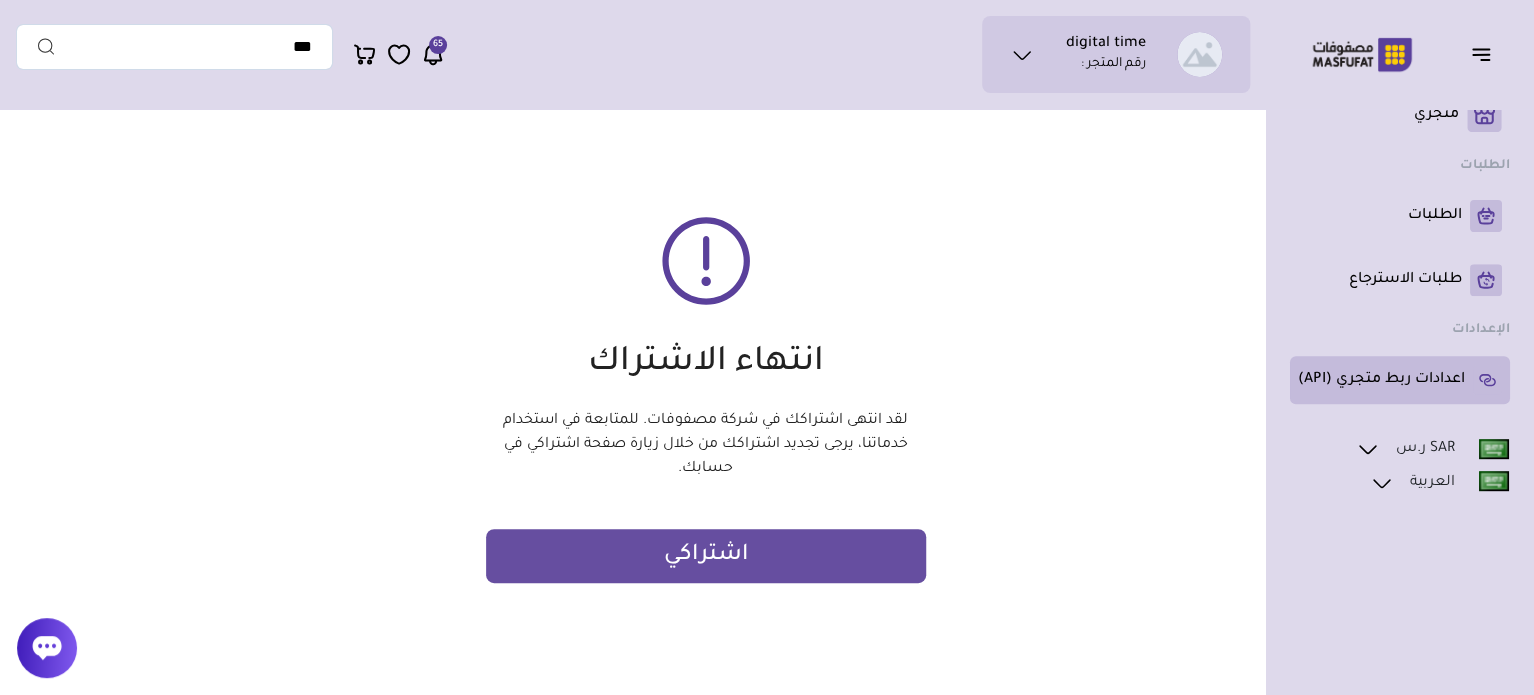 click on "اعدادات ربط متجري (API)" at bounding box center (1381, 380) 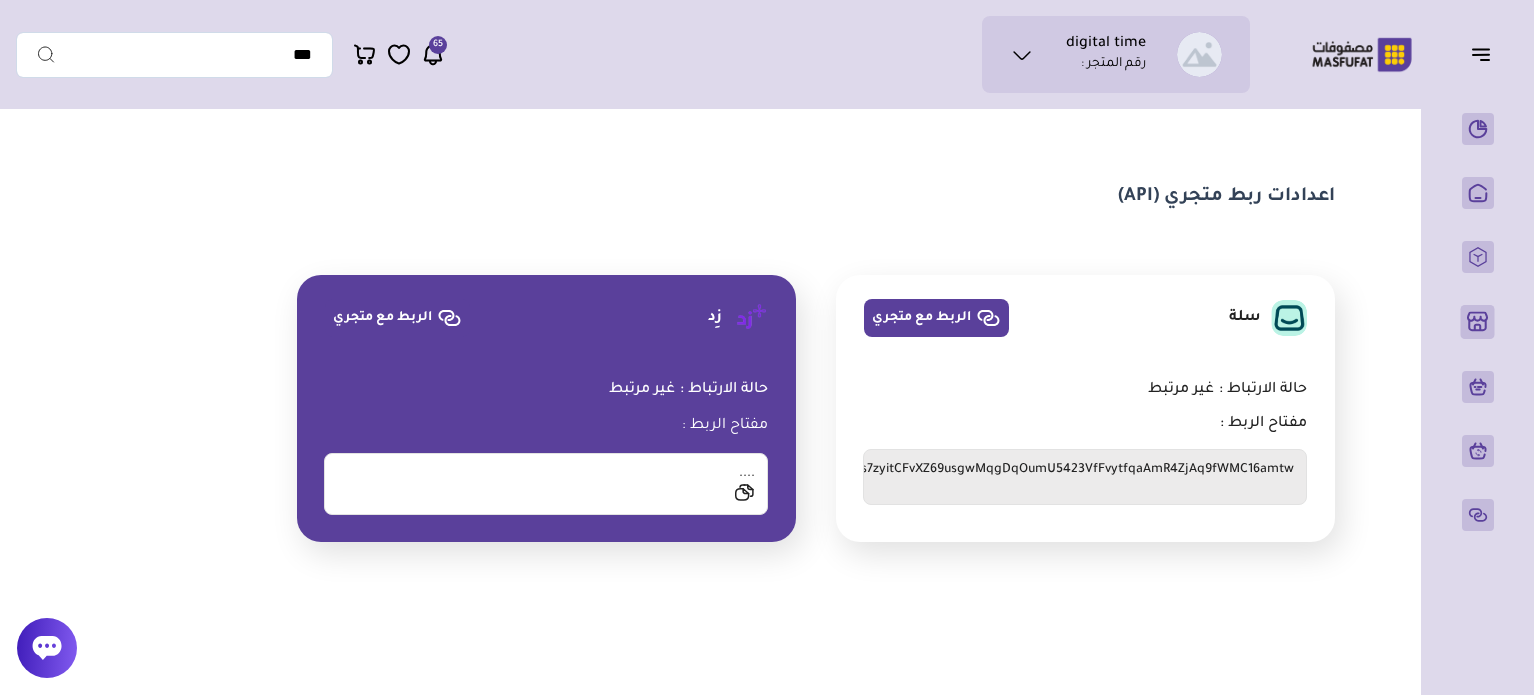 scroll, scrollTop: 0, scrollLeft: 0, axis: both 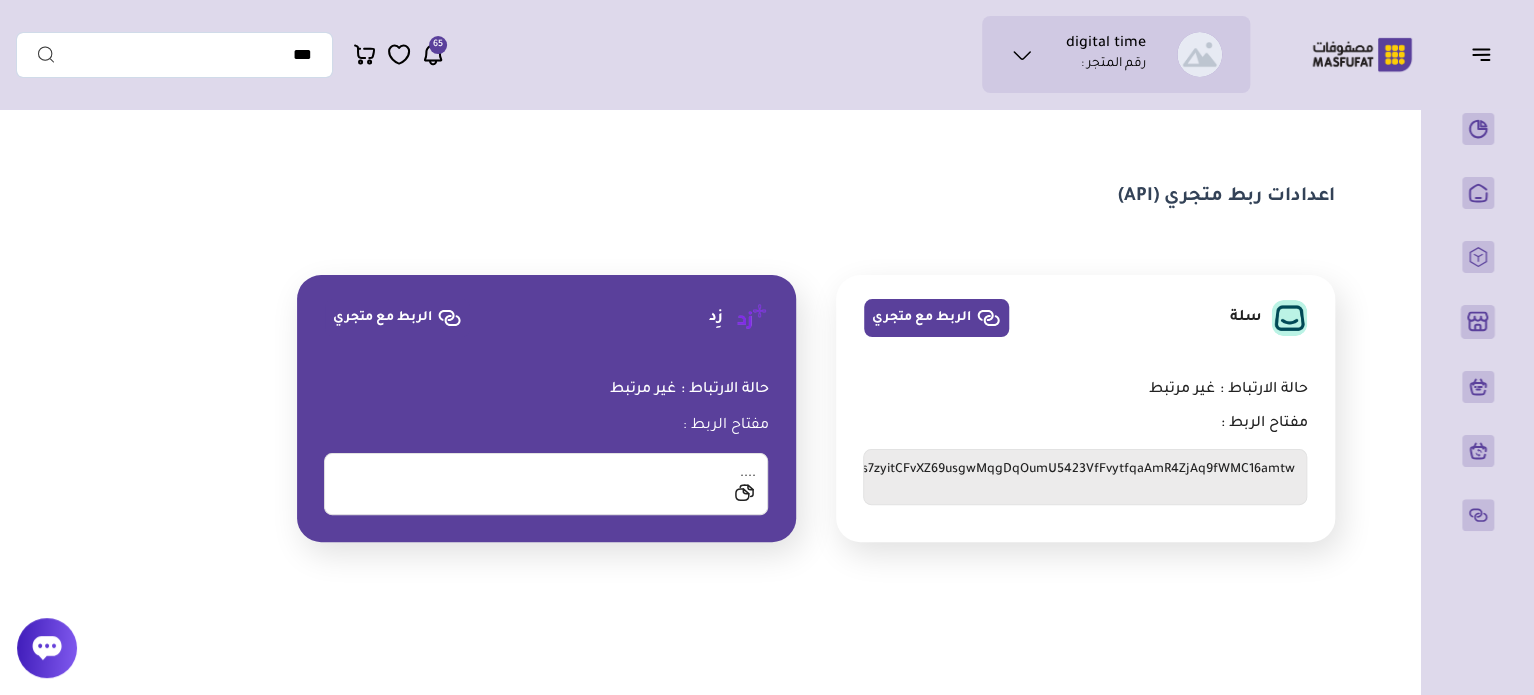 click on "الربط مع متجري" at bounding box center [397, 318] 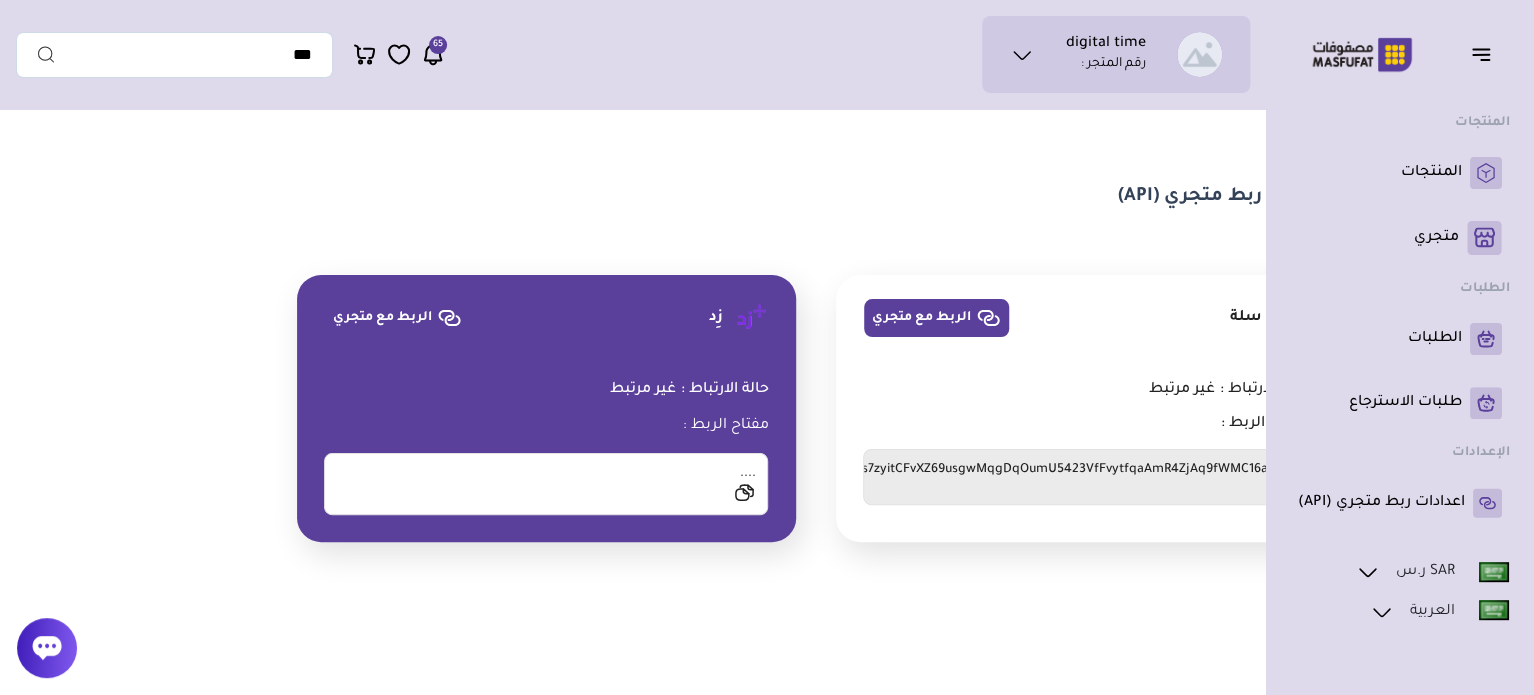 scroll, scrollTop: 0, scrollLeft: 0, axis: both 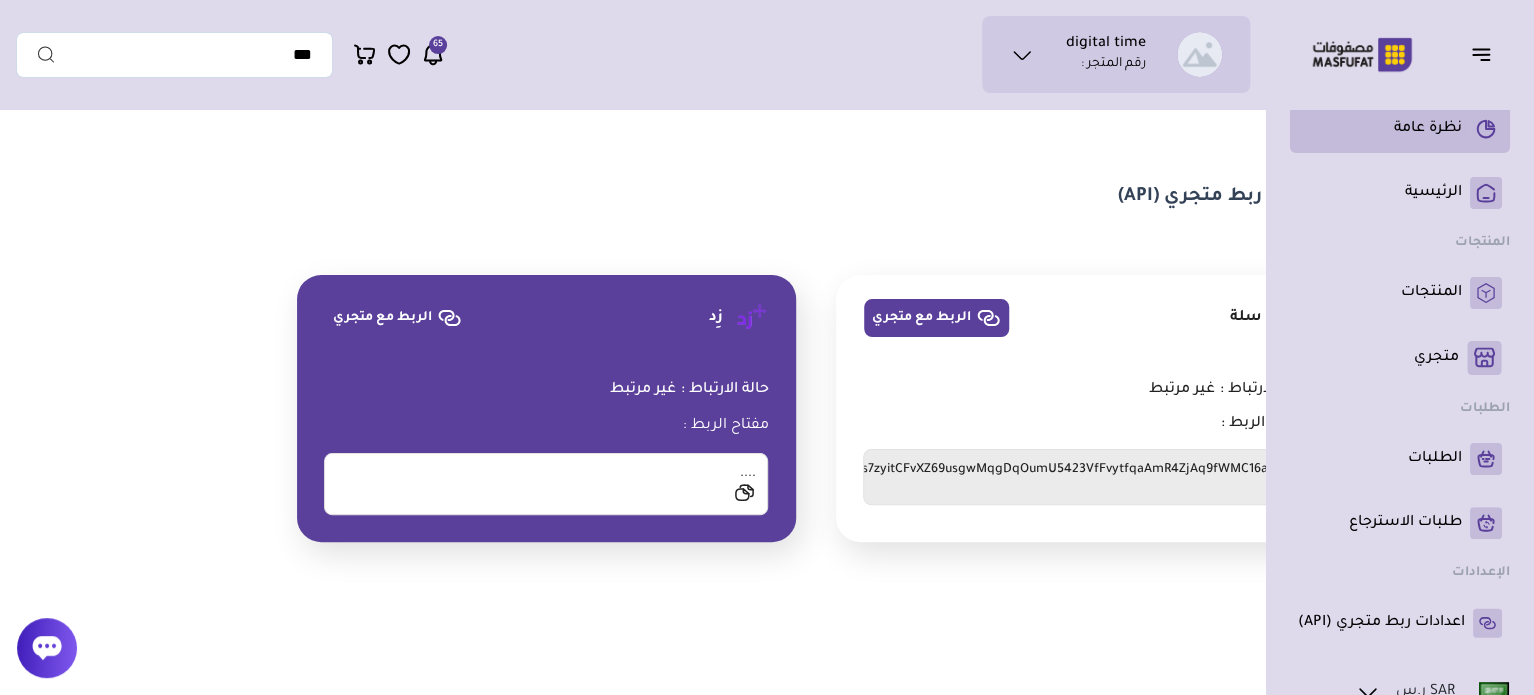 click on "نظرة عامة" at bounding box center [1428, 129] 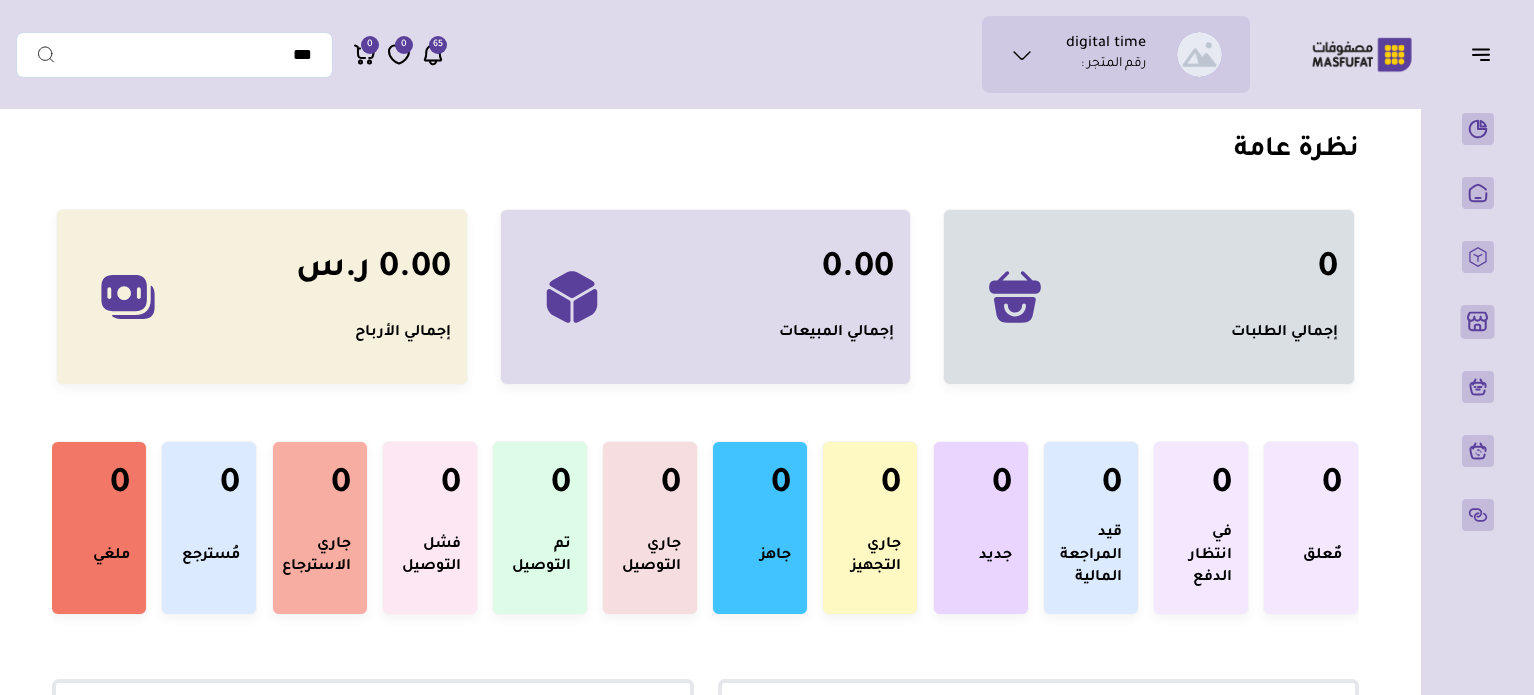 scroll, scrollTop: 0, scrollLeft: 0, axis: both 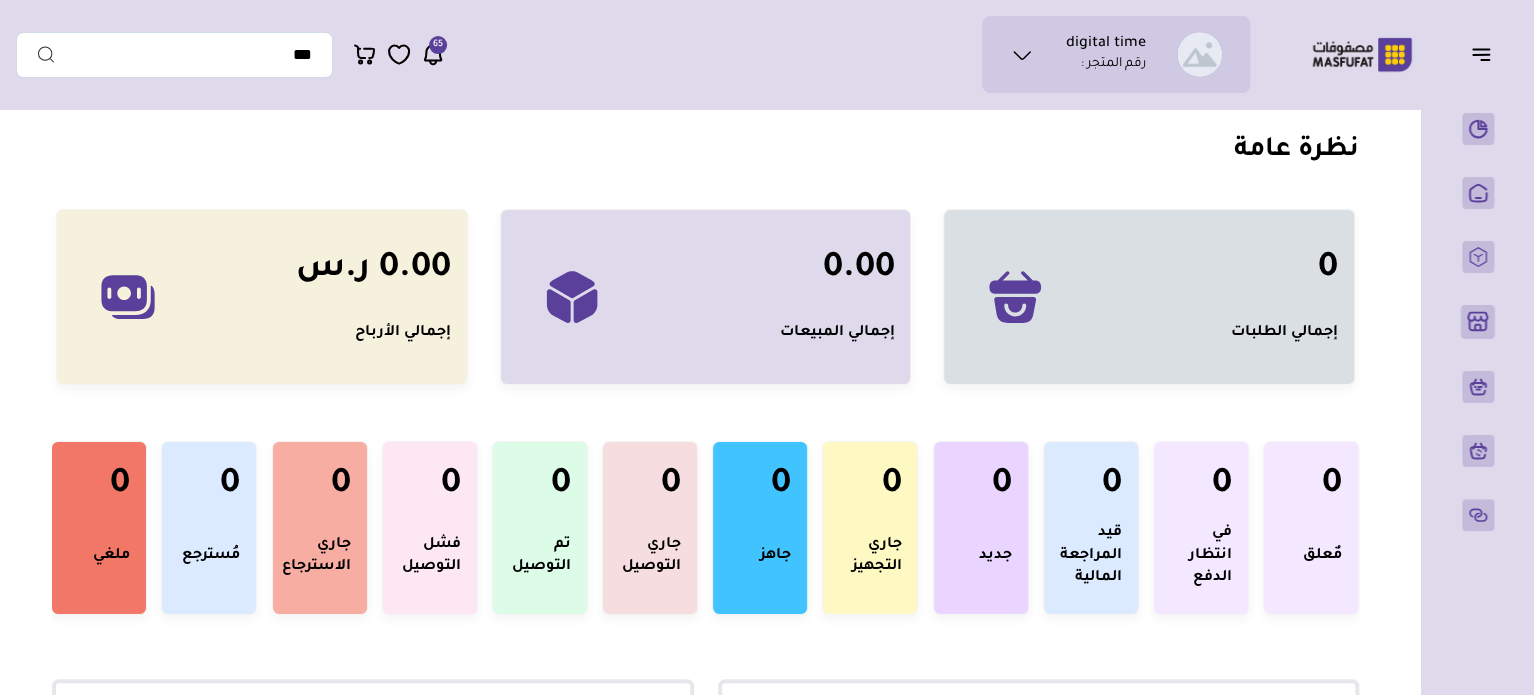 drag, startPoint x: 0, startPoint y: 0, endPoint x: 432, endPoint y: 59, distance: 436.0103 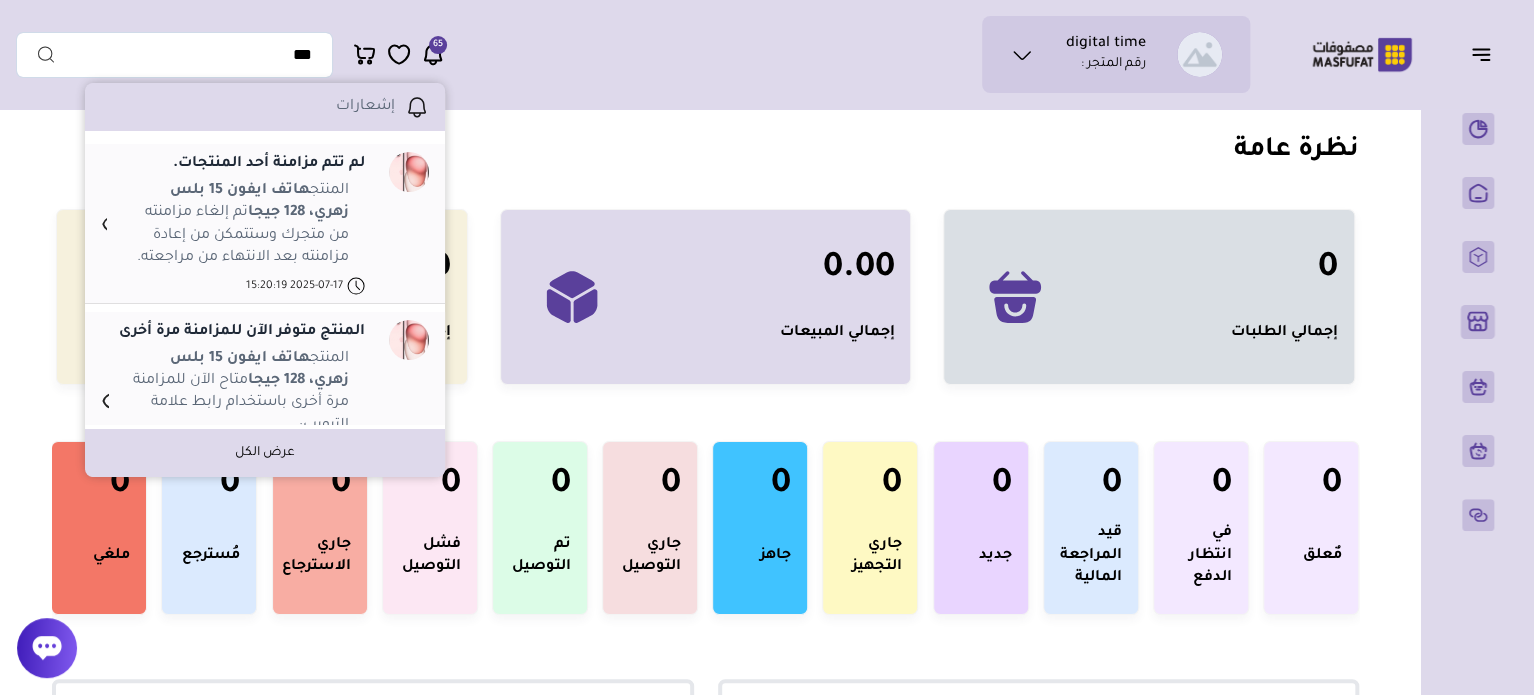 click on "عرض الكل" at bounding box center [265, 453] 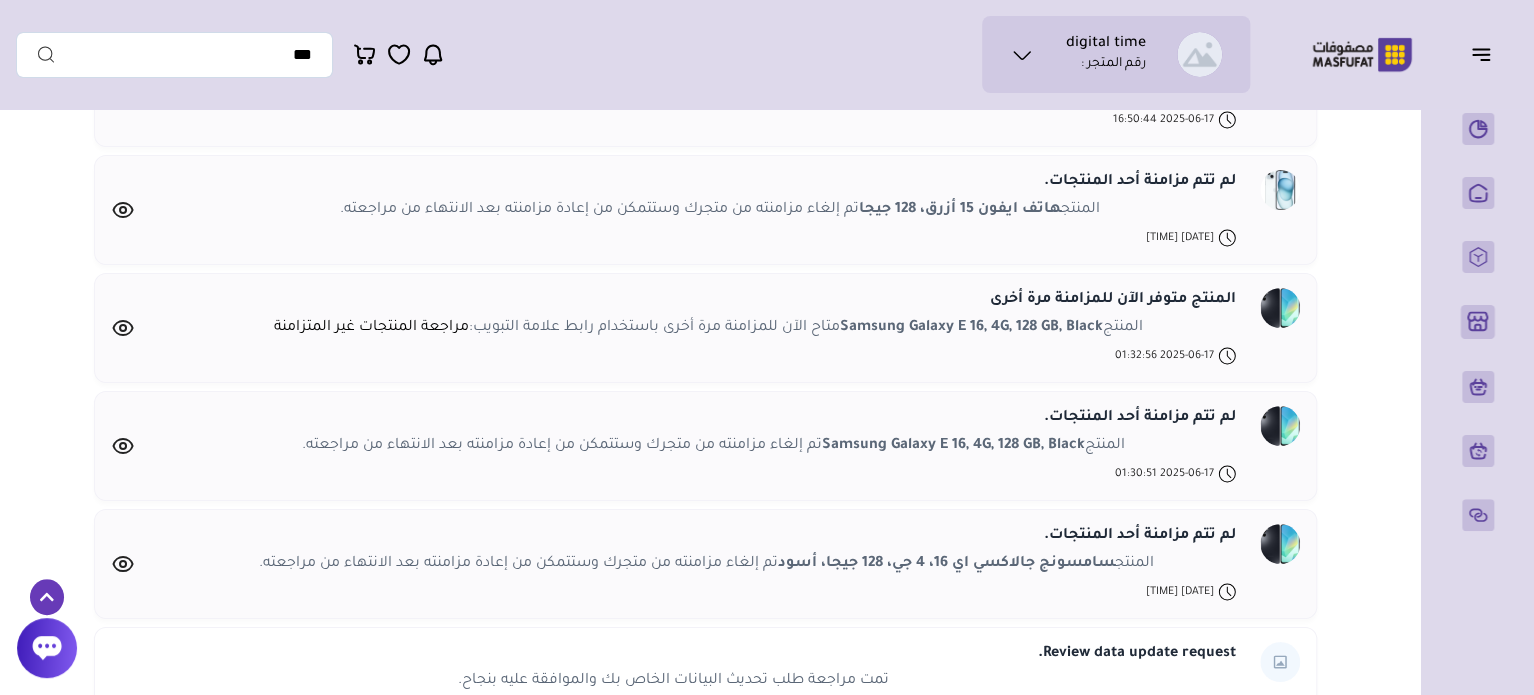scroll, scrollTop: 7301, scrollLeft: 0, axis: vertical 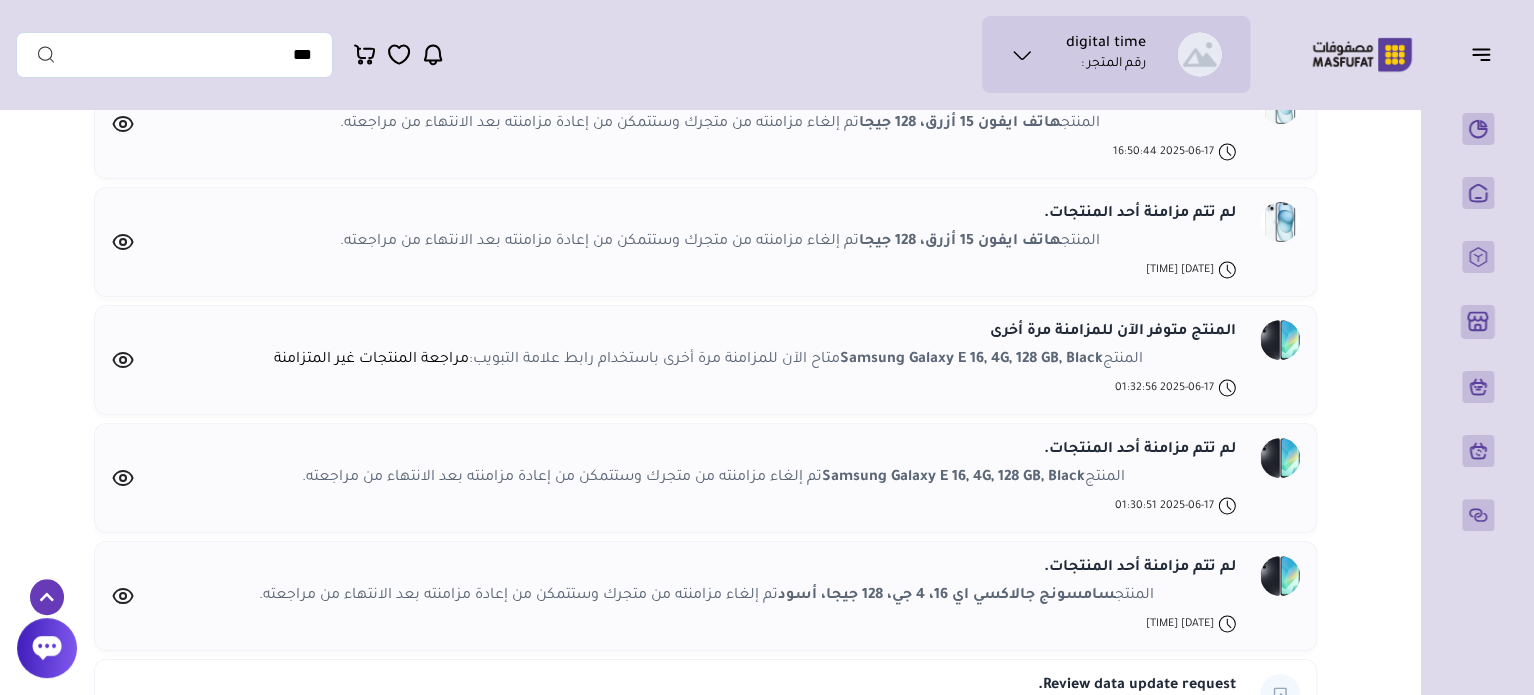 click on "digital time
رقم المتجر :" at bounding box center (1106, 54) 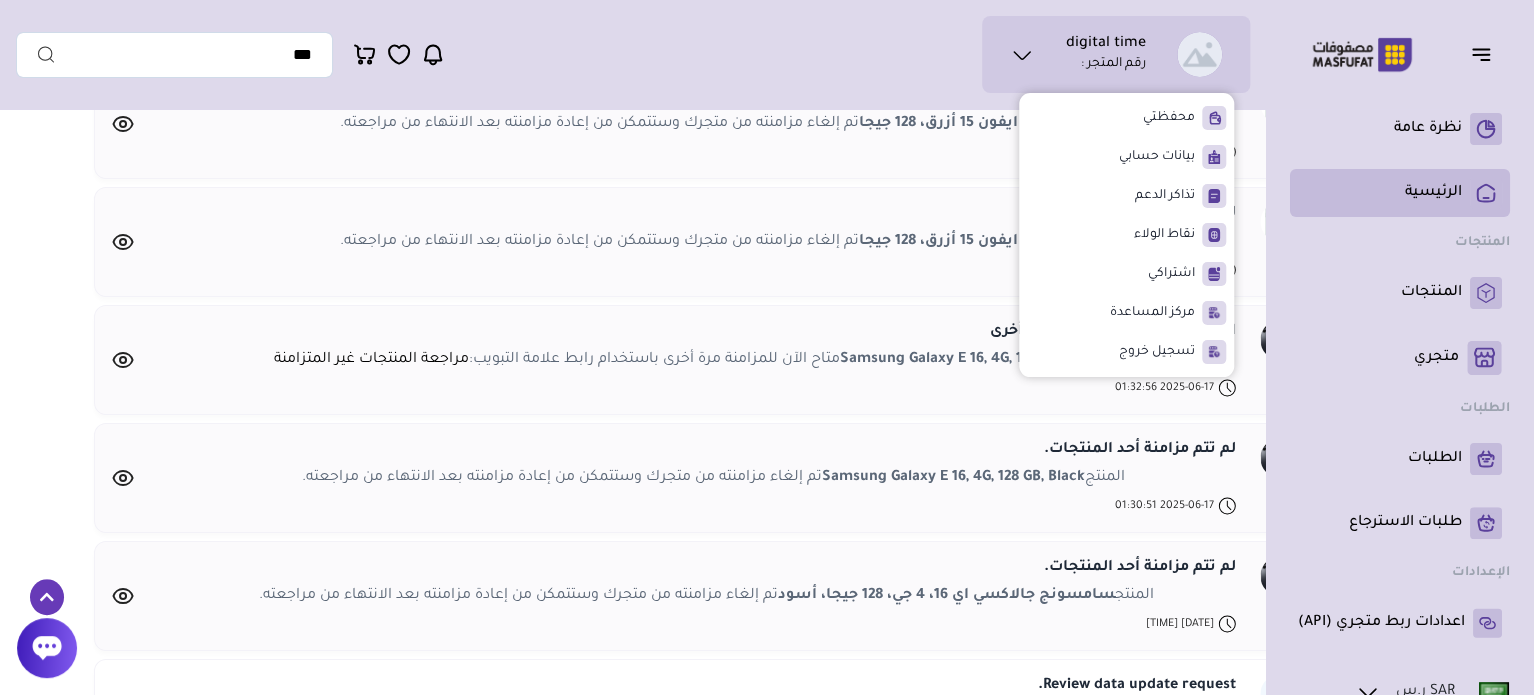 click on "الرئيسية" at bounding box center [1433, 193] 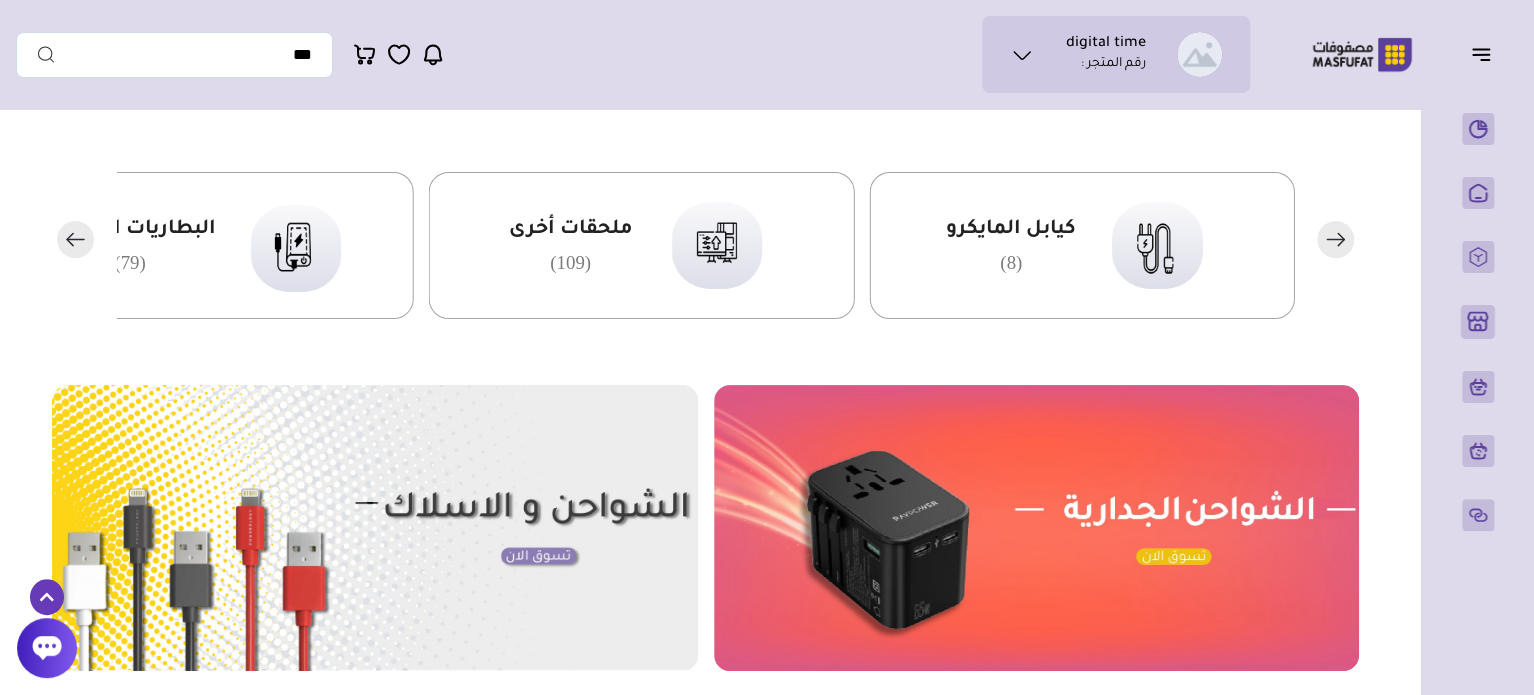 scroll, scrollTop: 500, scrollLeft: 0, axis: vertical 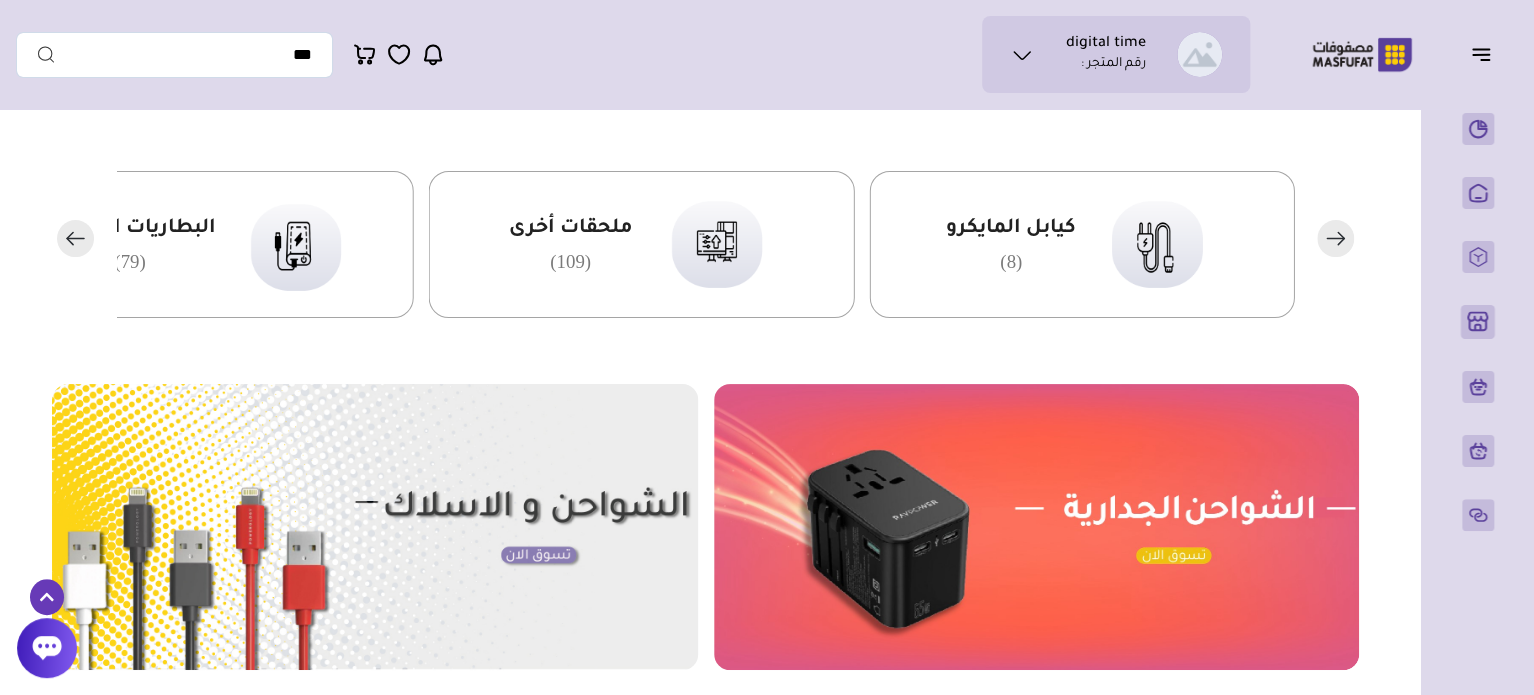 click 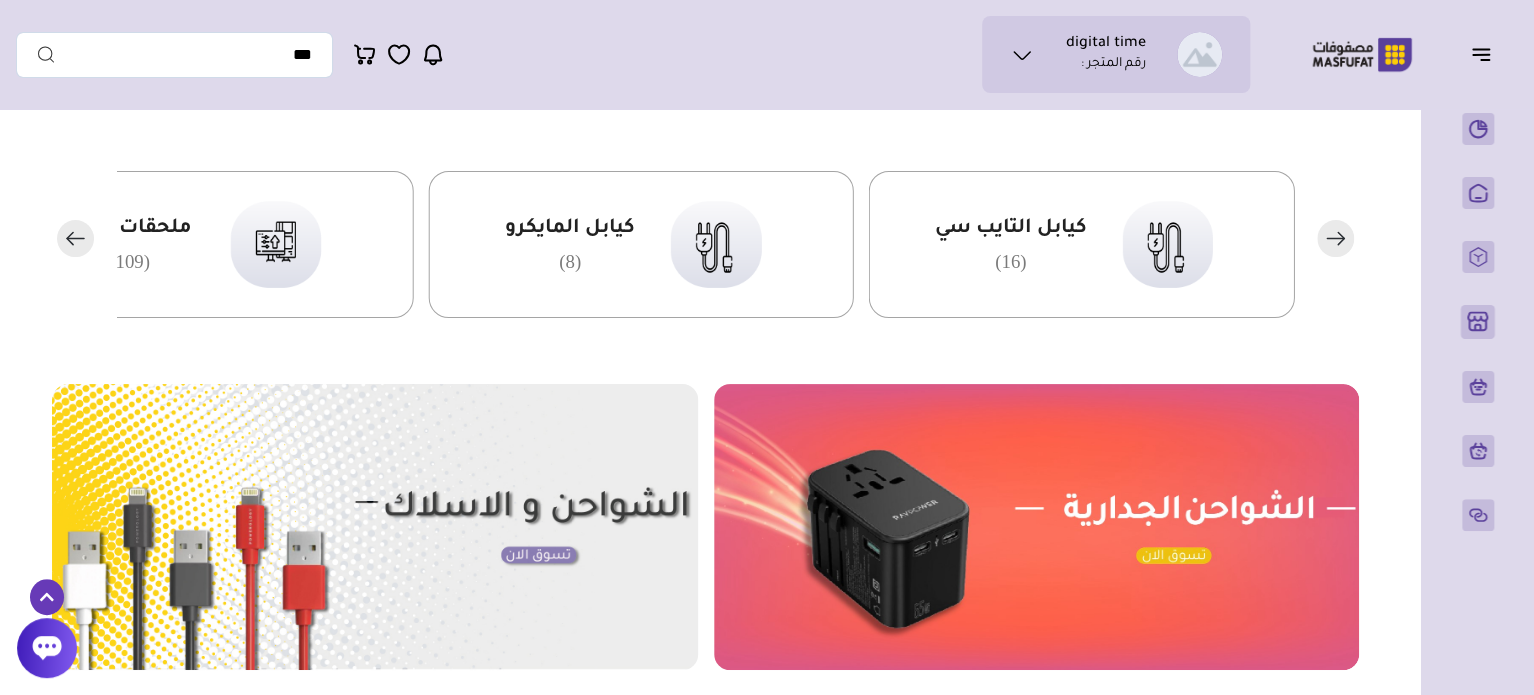 click 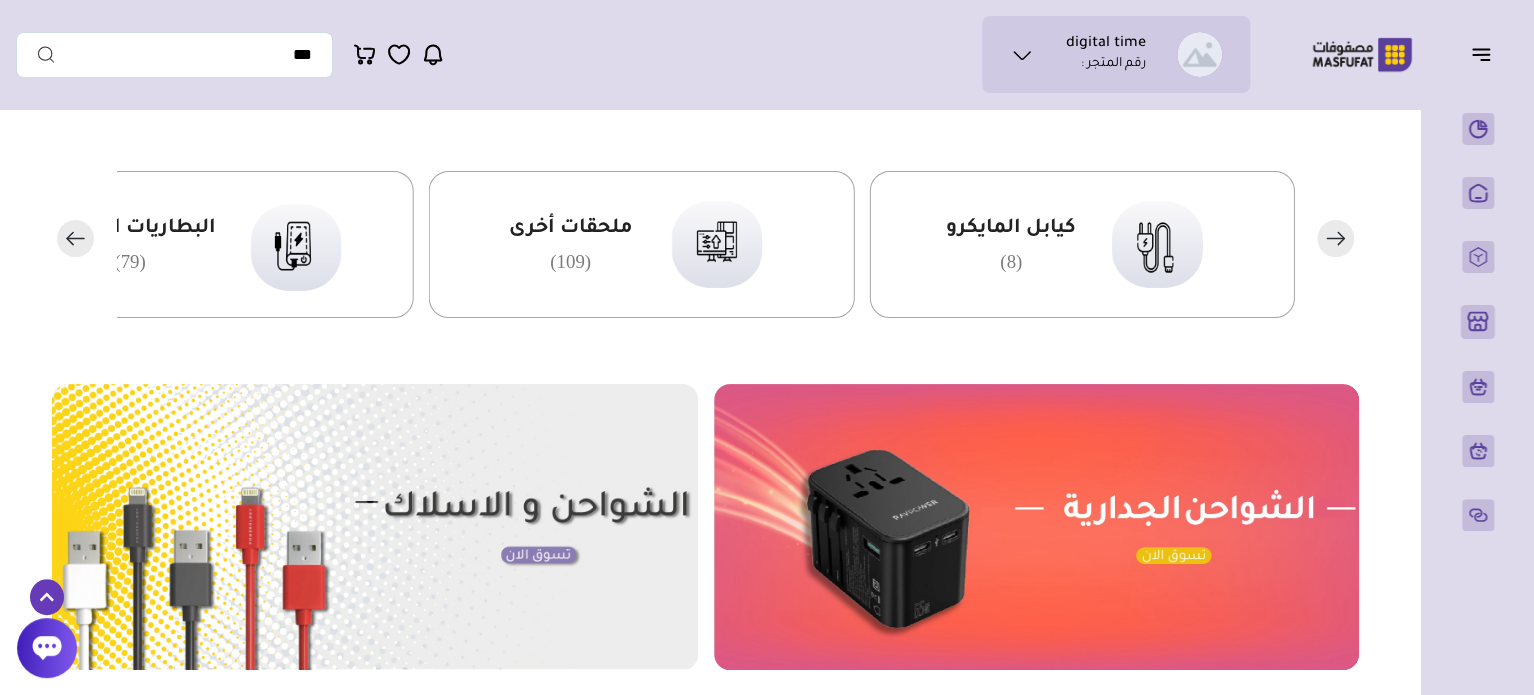 click 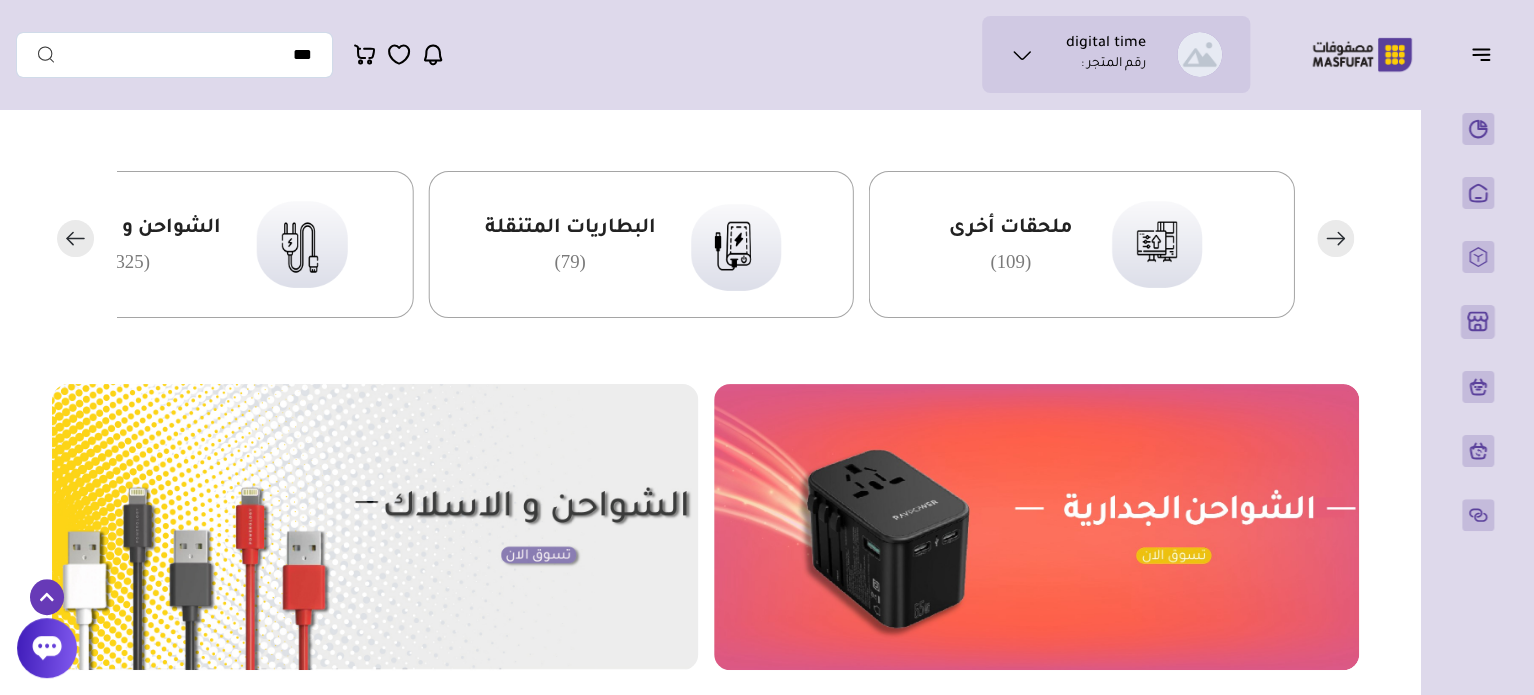 click 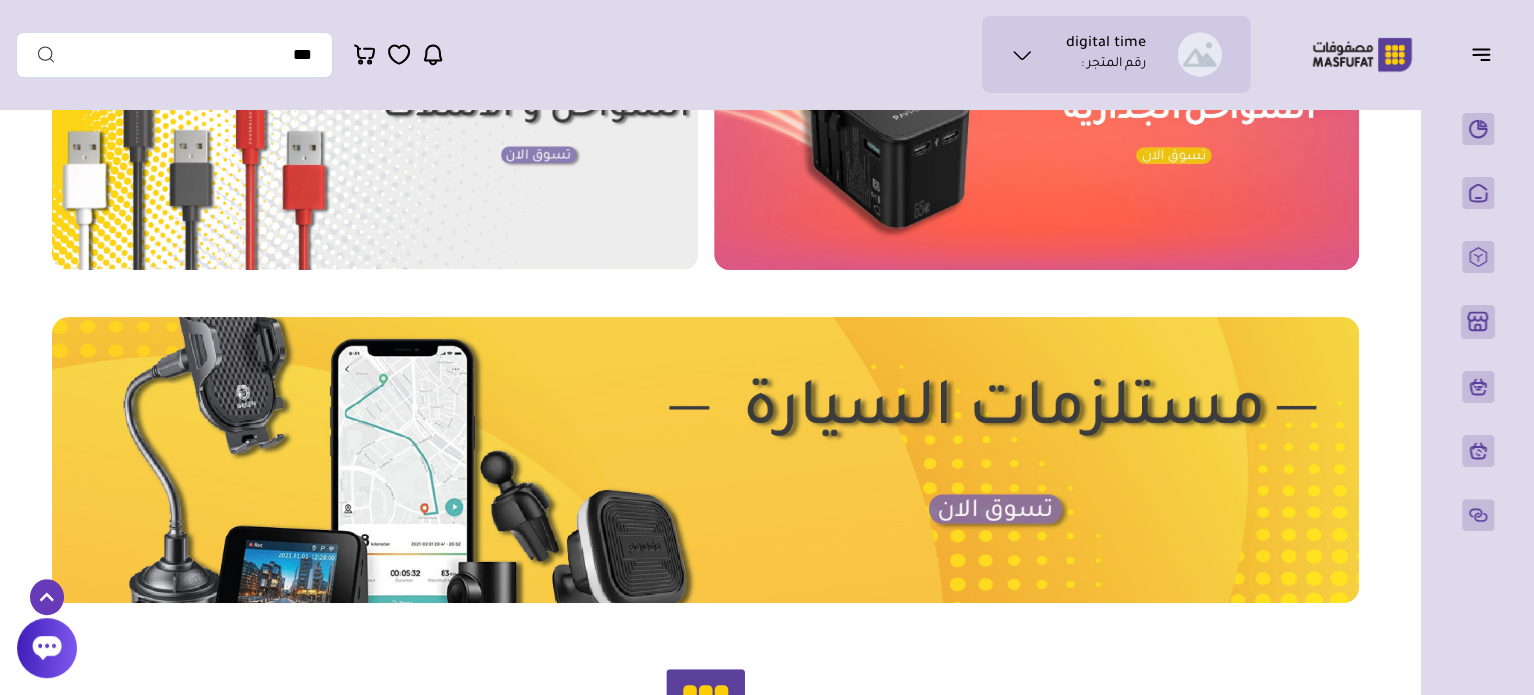 scroll, scrollTop: 600, scrollLeft: 0, axis: vertical 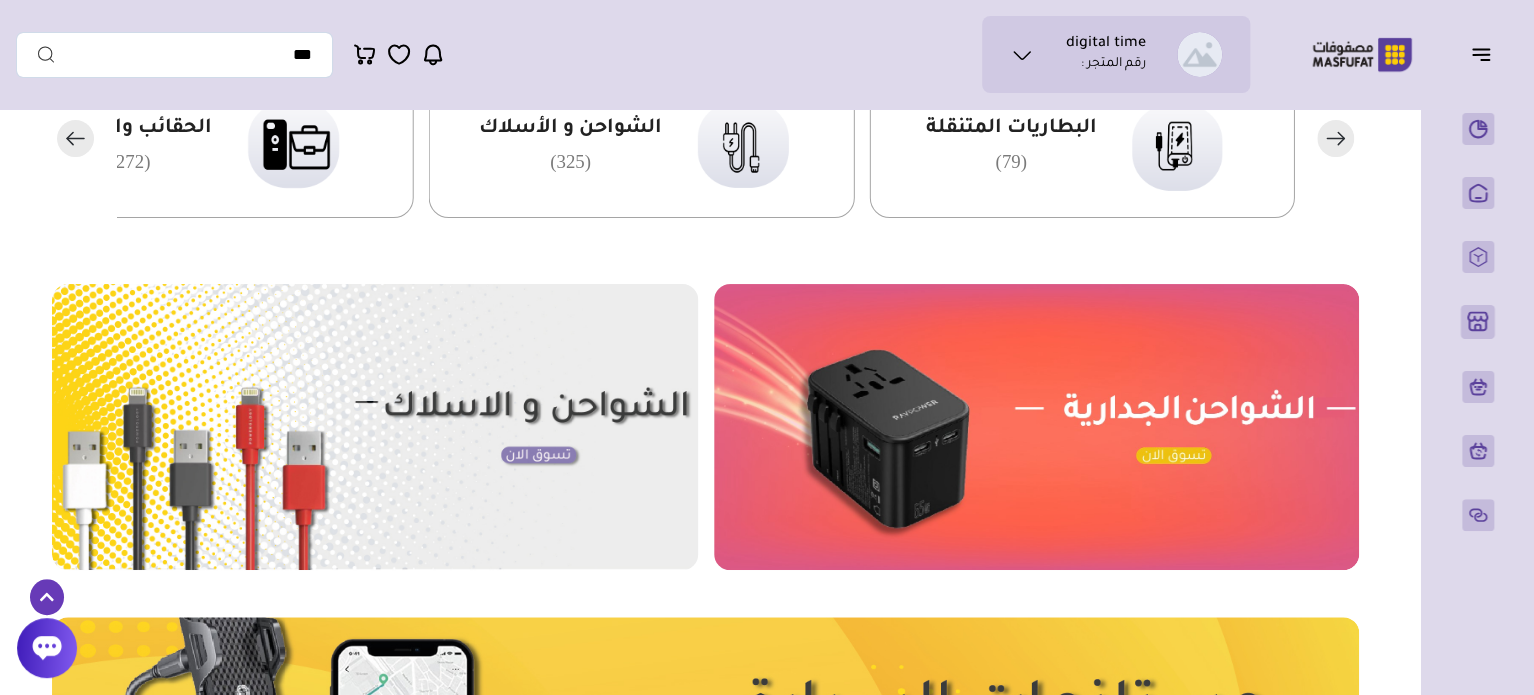 click at bounding box center (1037, 427) 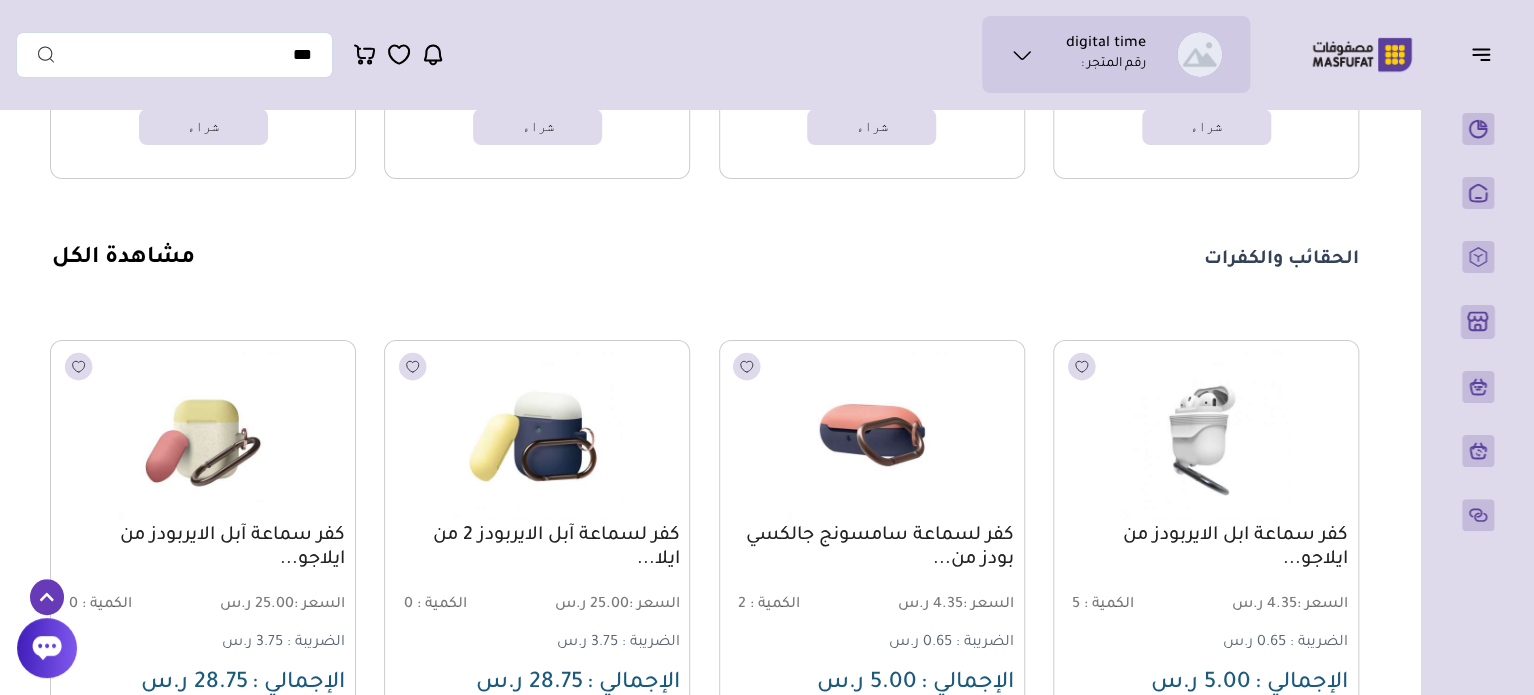 scroll, scrollTop: 3059, scrollLeft: 0, axis: vertical 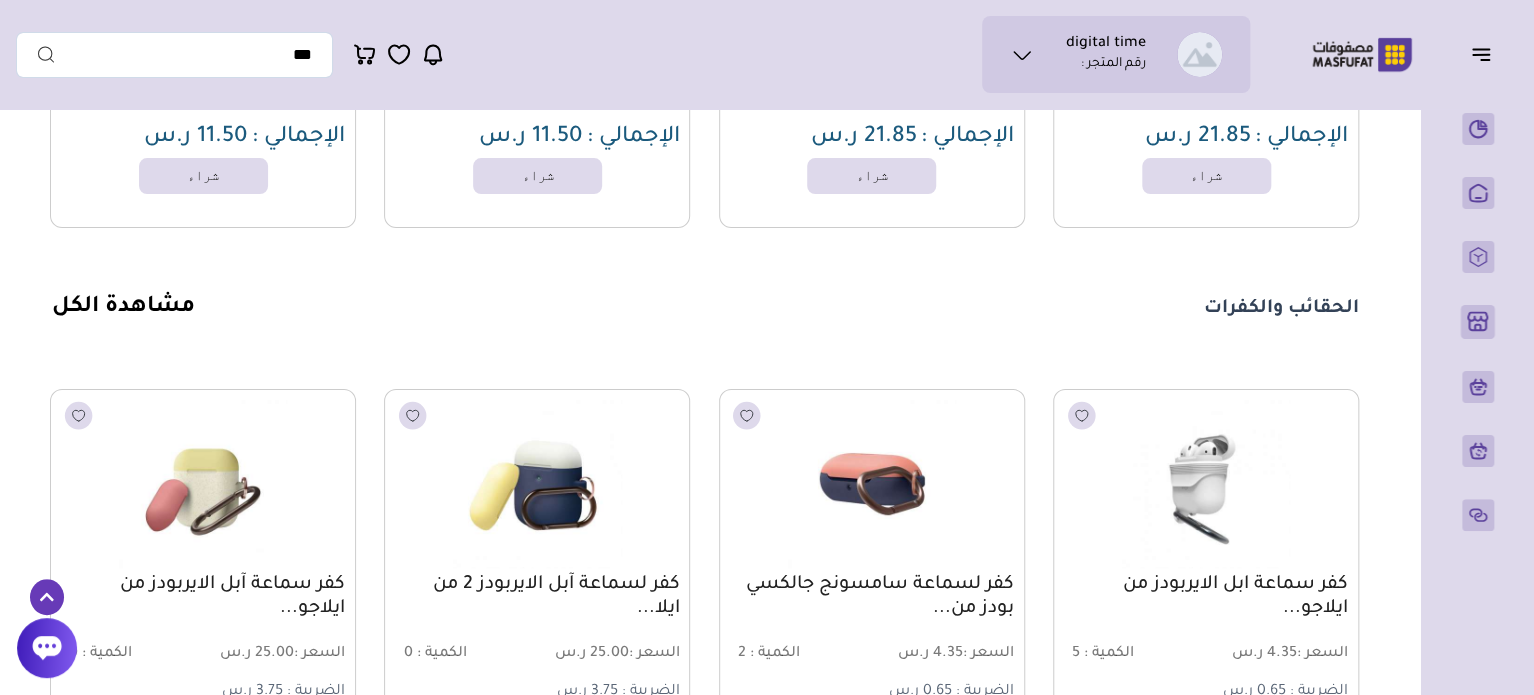 click on "الحقائب والكفرات" at bounding box center [1281, 309] 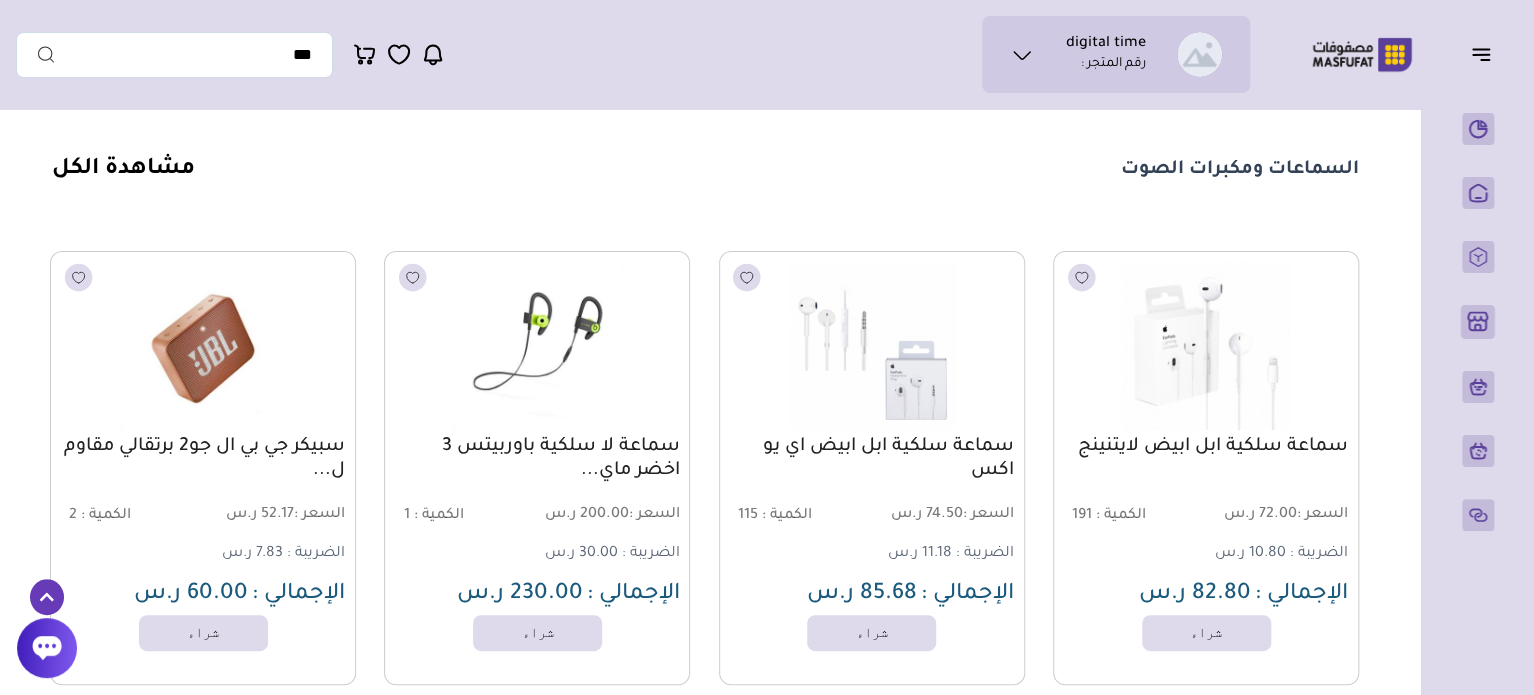 scroll, scrollTop: 3759, scrollLeft: 0, axis: vertical 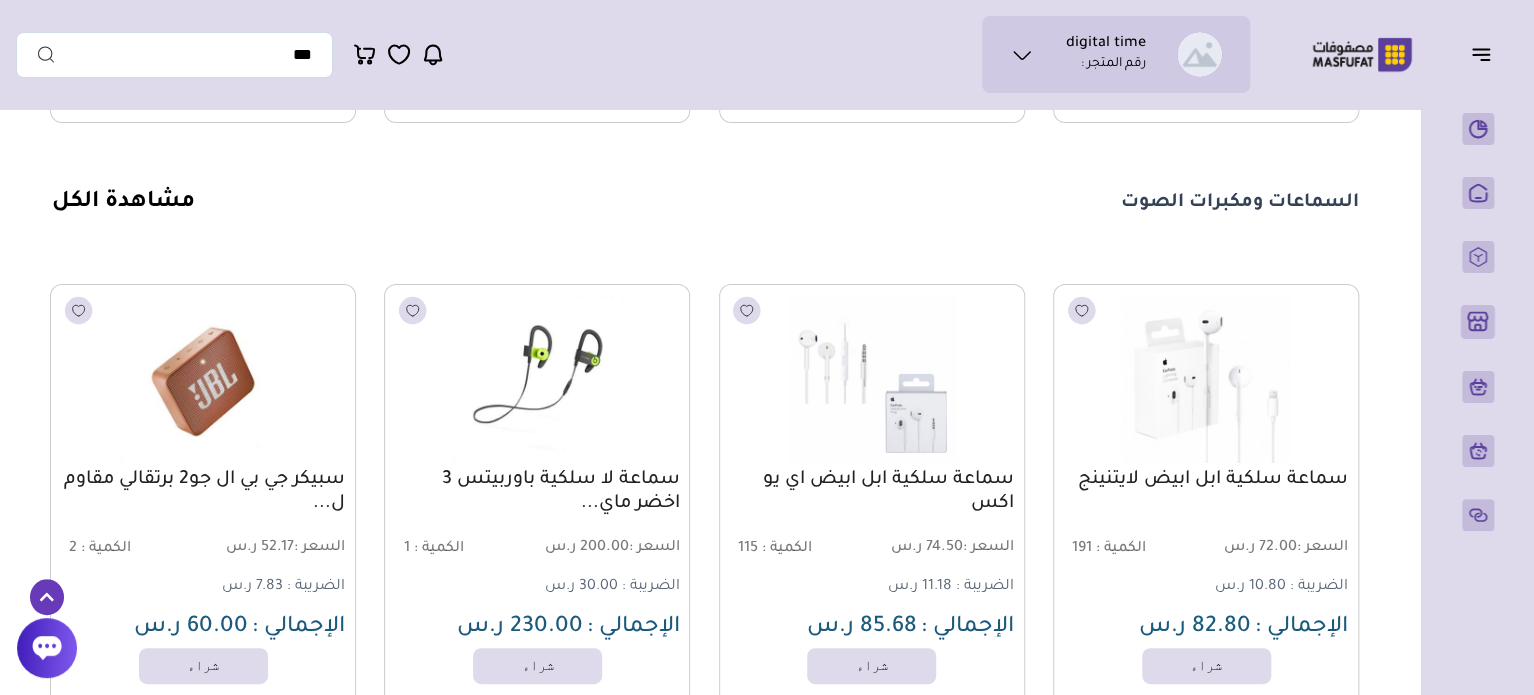 click on "السماعات ومكبرات الصوت" at bounding box center [1240, 203] 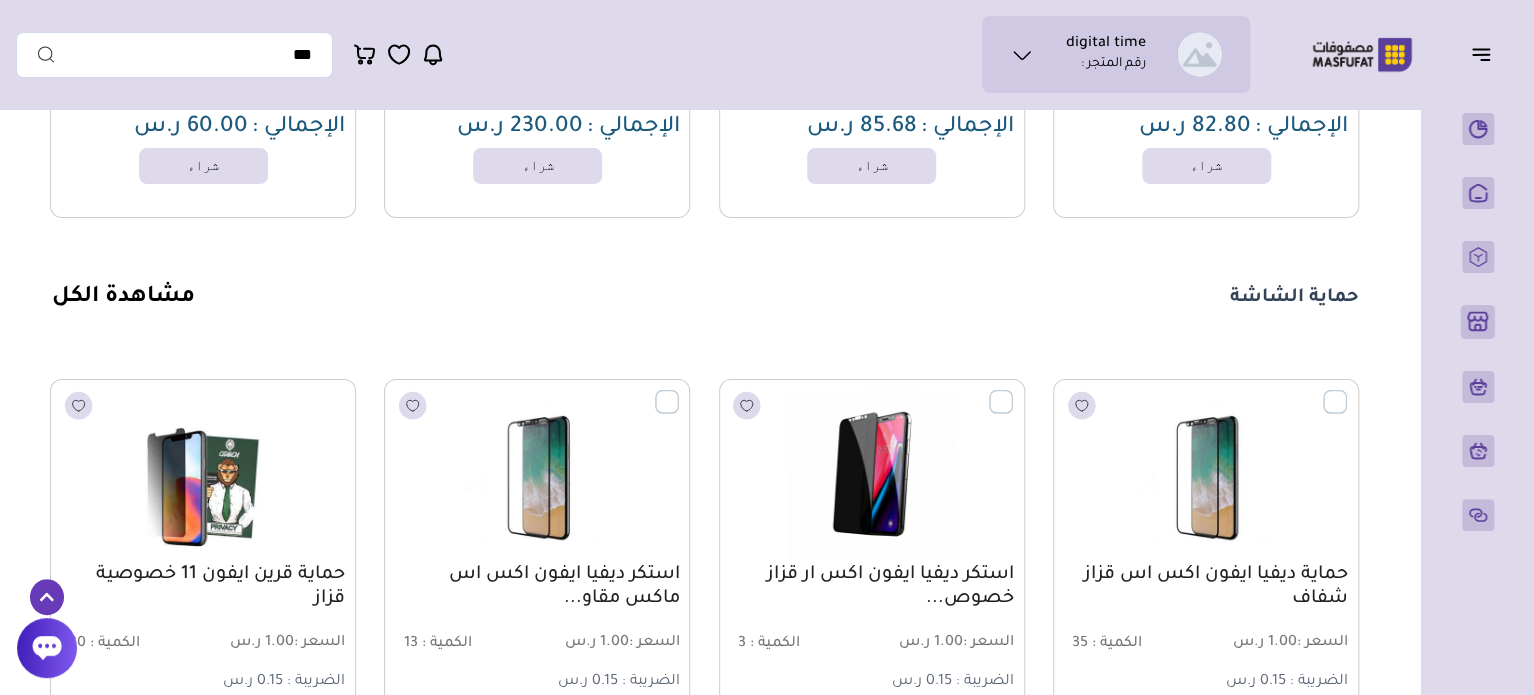 scroll, scrollTop: 4359, scrollLeft: 0, axis: vertical 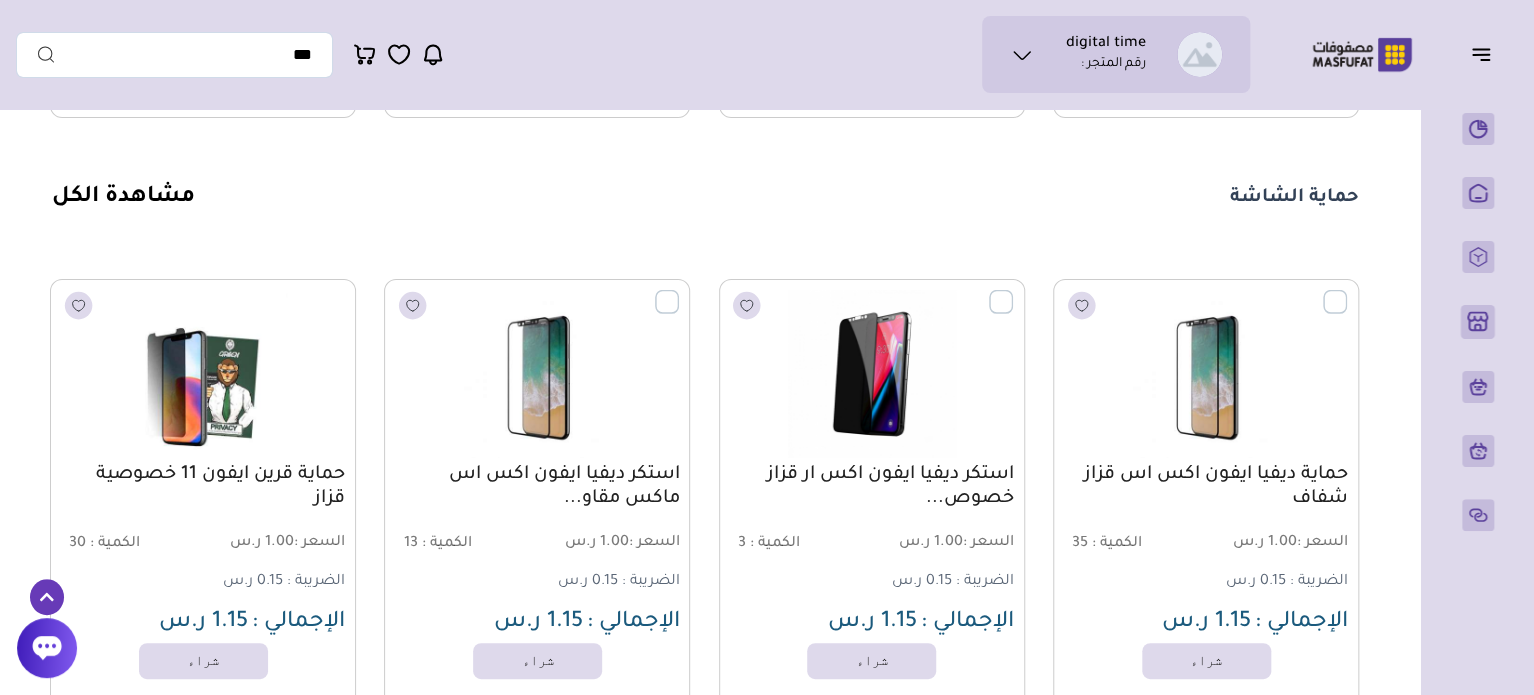 click on "حماية الشاشة" at bounding box center (1294, 198) 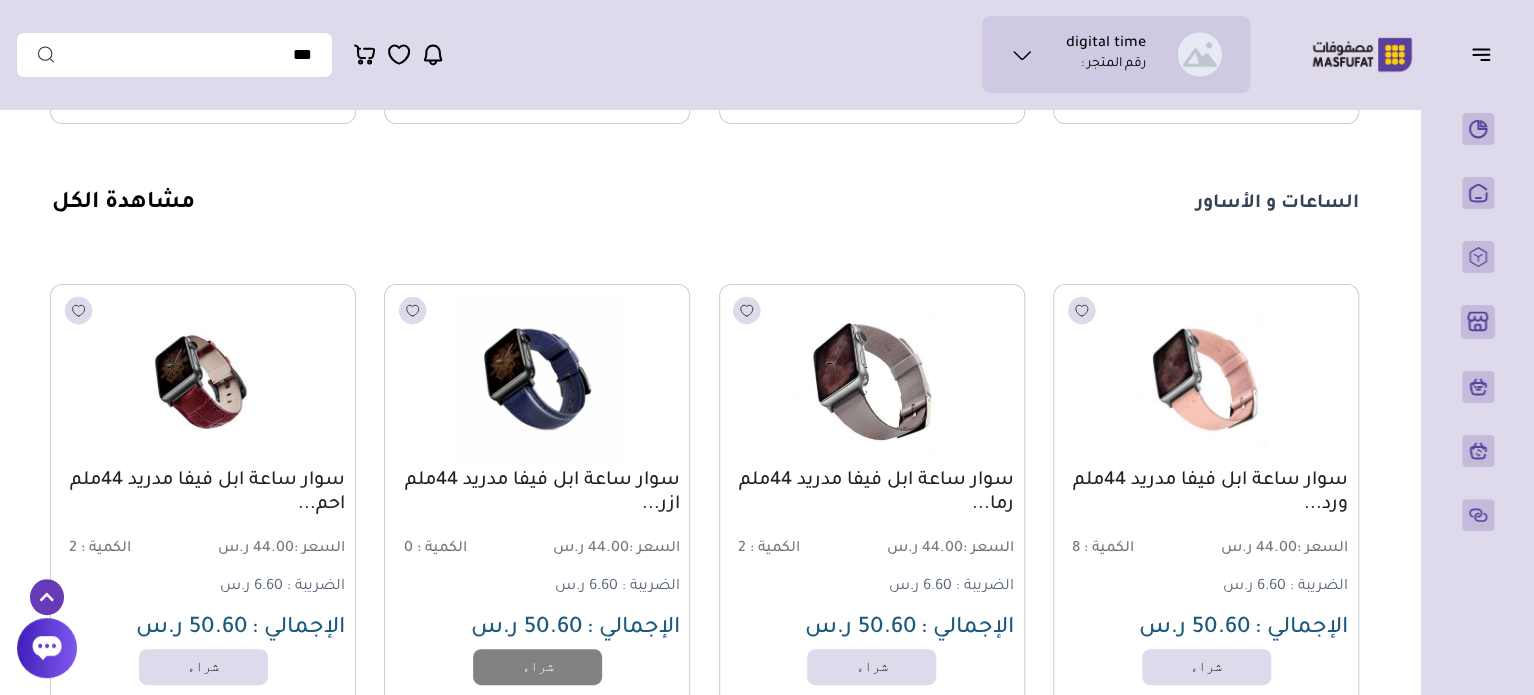 scroll, scrollTop: 4959, scrollLeft: 0, axis: vertical 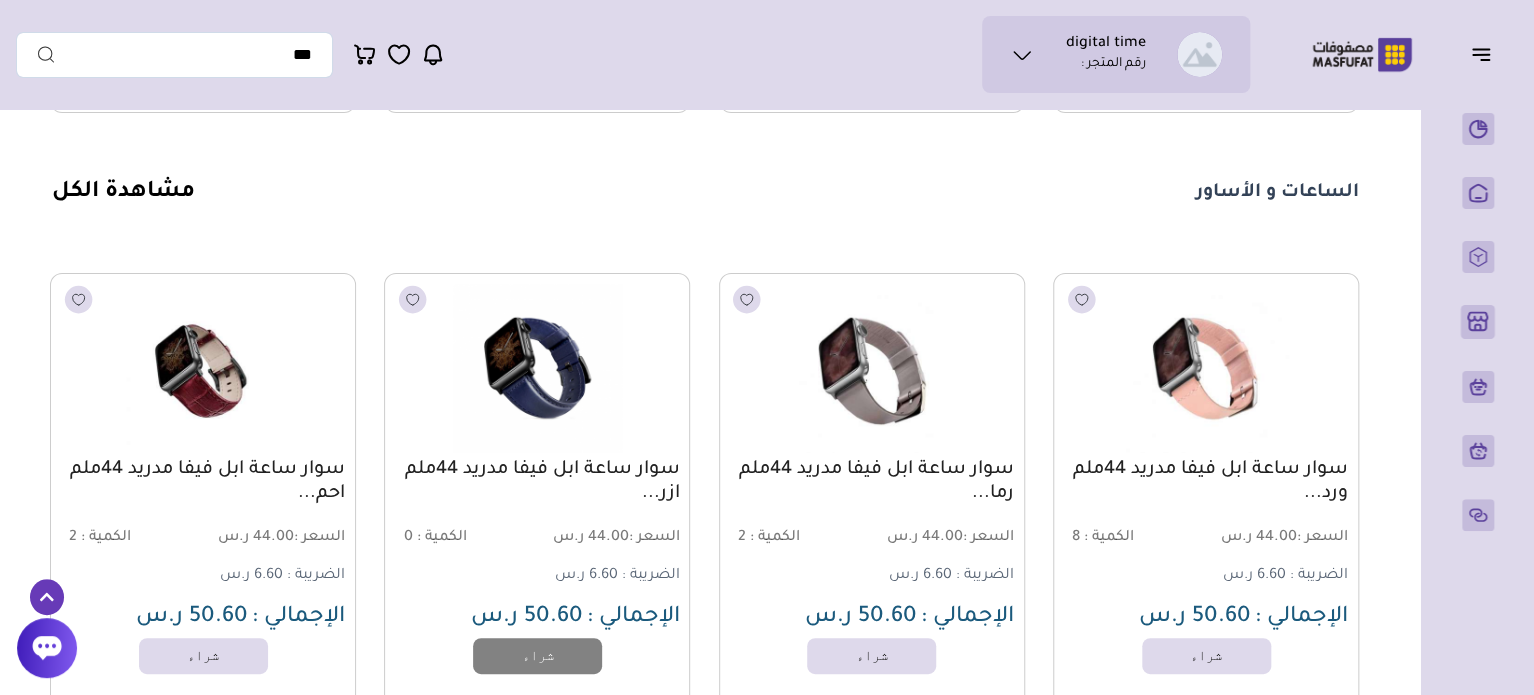click on "الساعات و الأساور" at bounding box center [1277, 193] 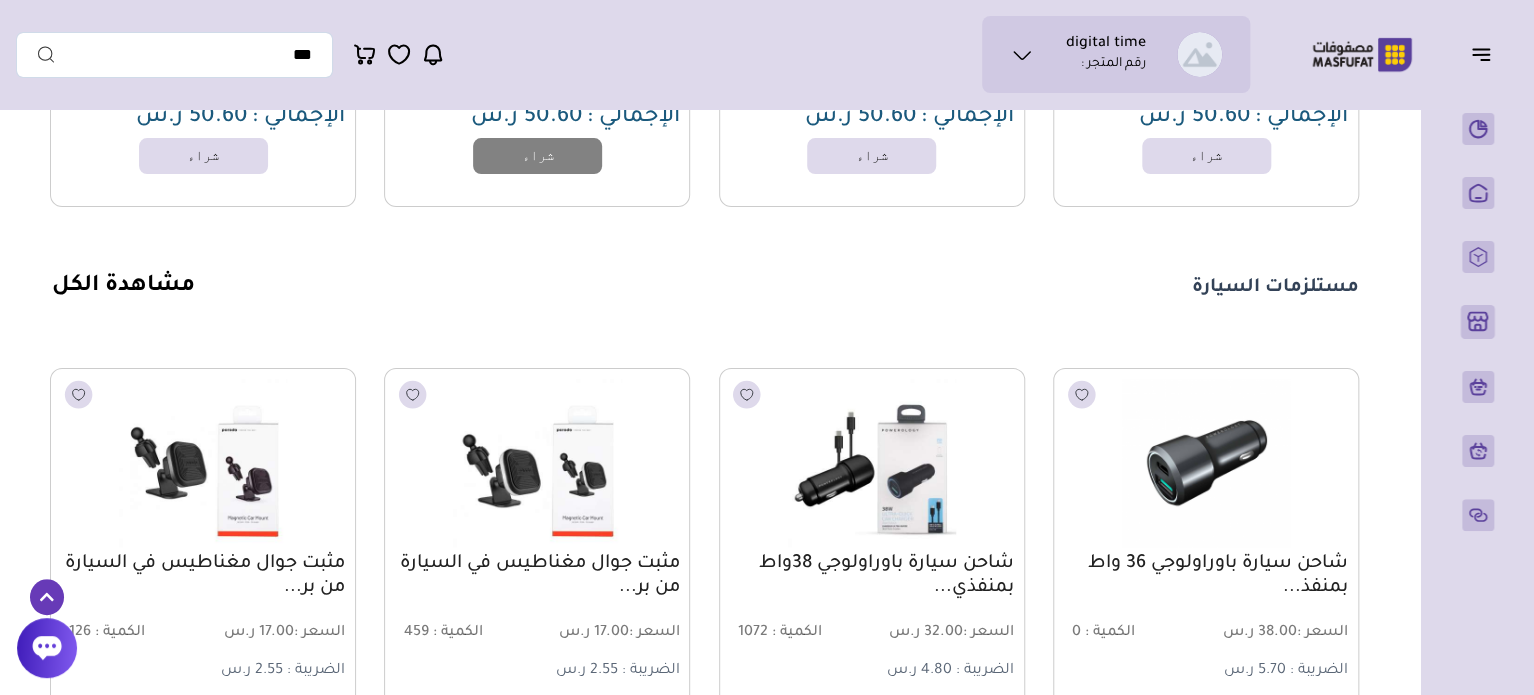 scroll, scrollTop: 5559, scrollLeft: 0, axis: vertical 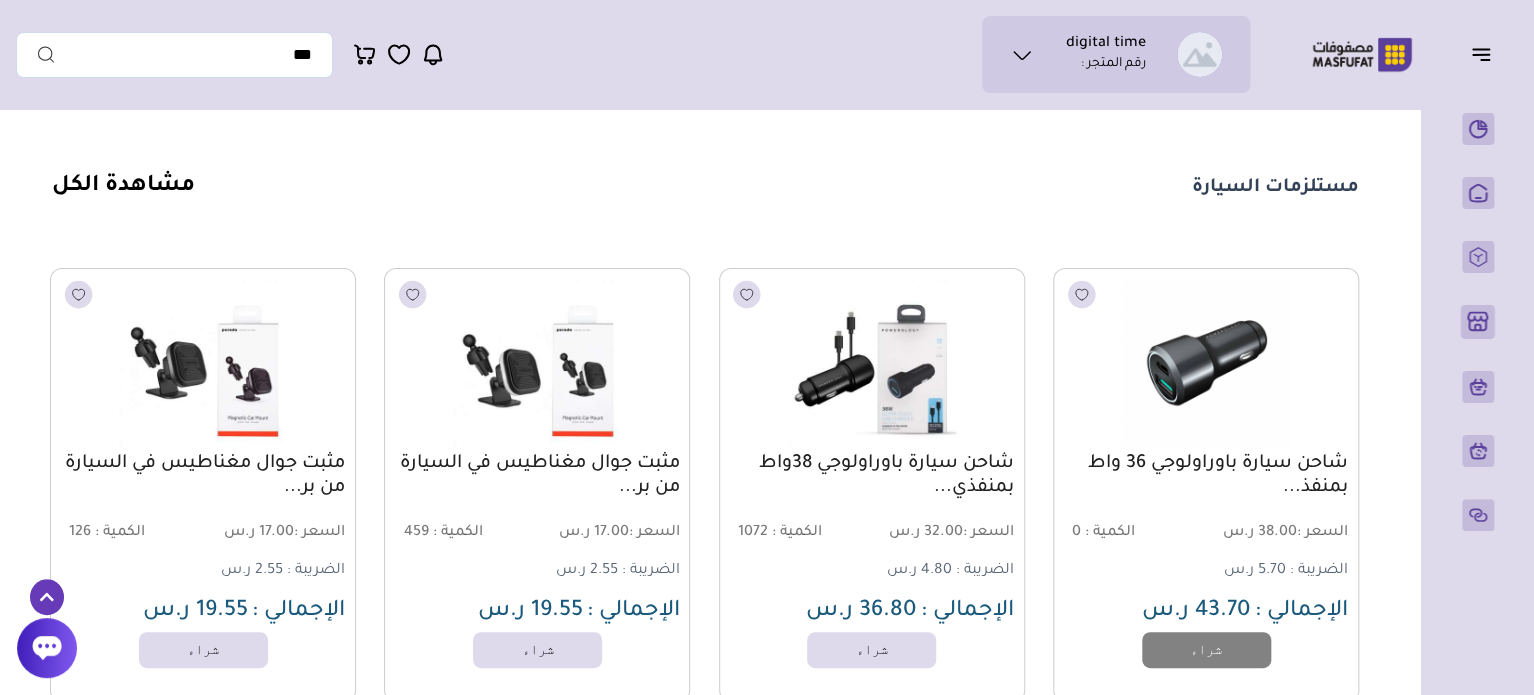 click on "مستلزمات السيارة" at bounding box center [1275, 188] 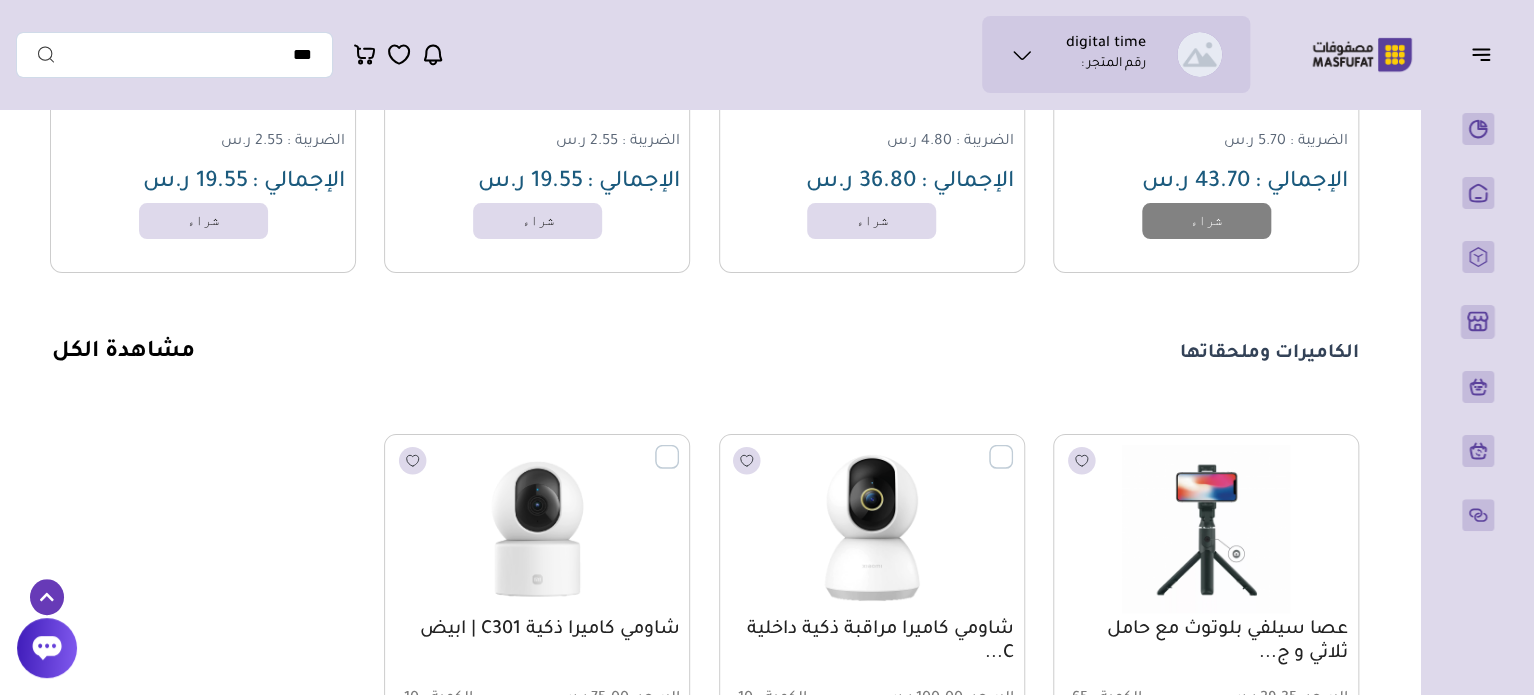scroll, scrollTop: 6159, scrollLeft: 0, axis: vertical 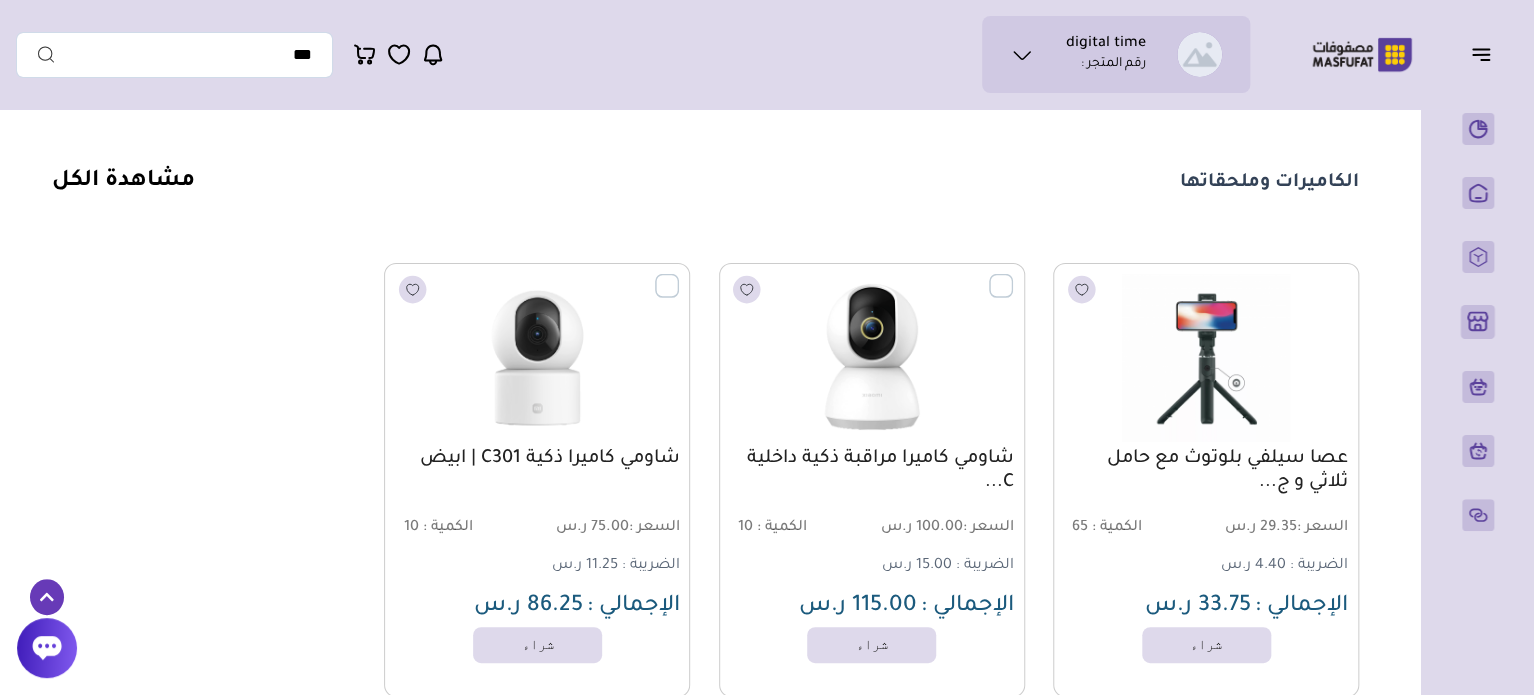 click on "الكاميرات وملحقاتها" at bounding box center [1269, 183] 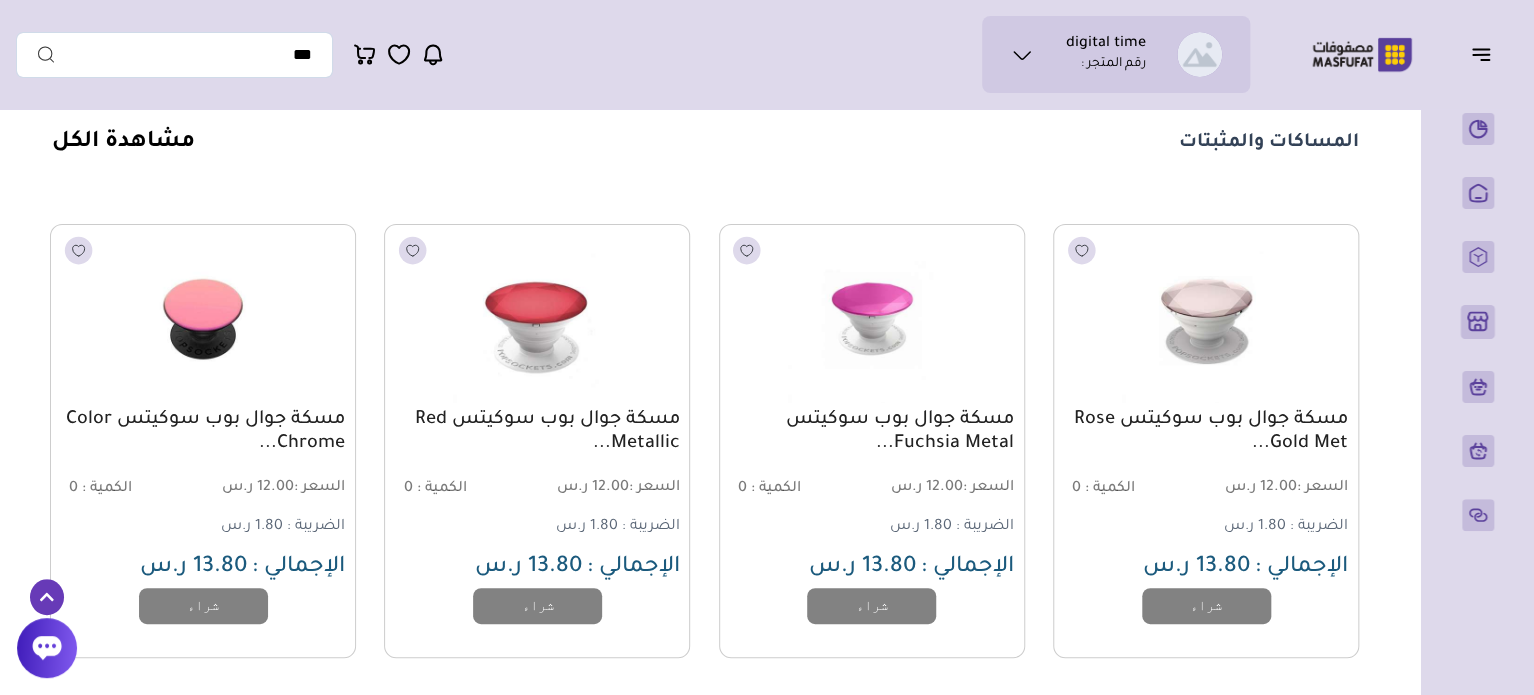 scroll, scrollTop: 6759, scrollLeft: 0, axis: vertical 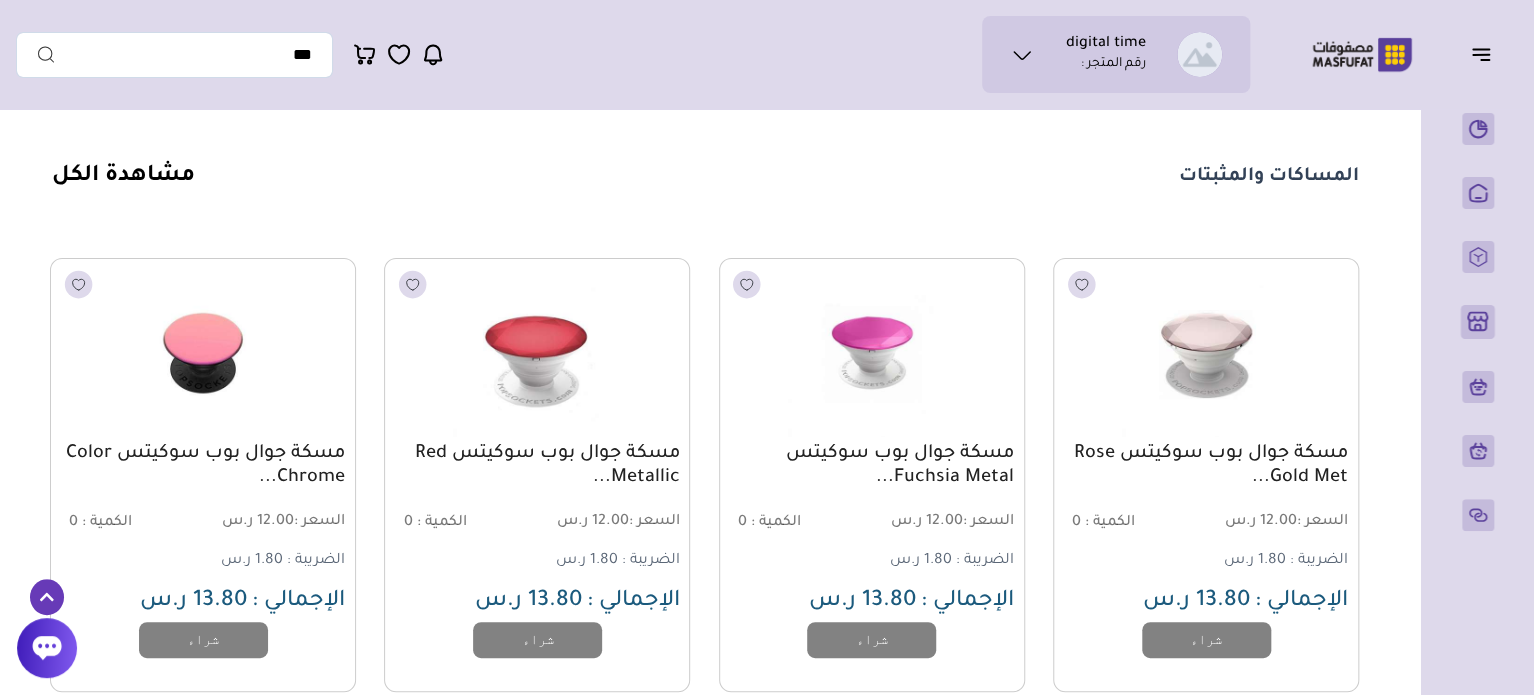 click on "المساكات والمثبتات" at bounding box center [1269, 177] 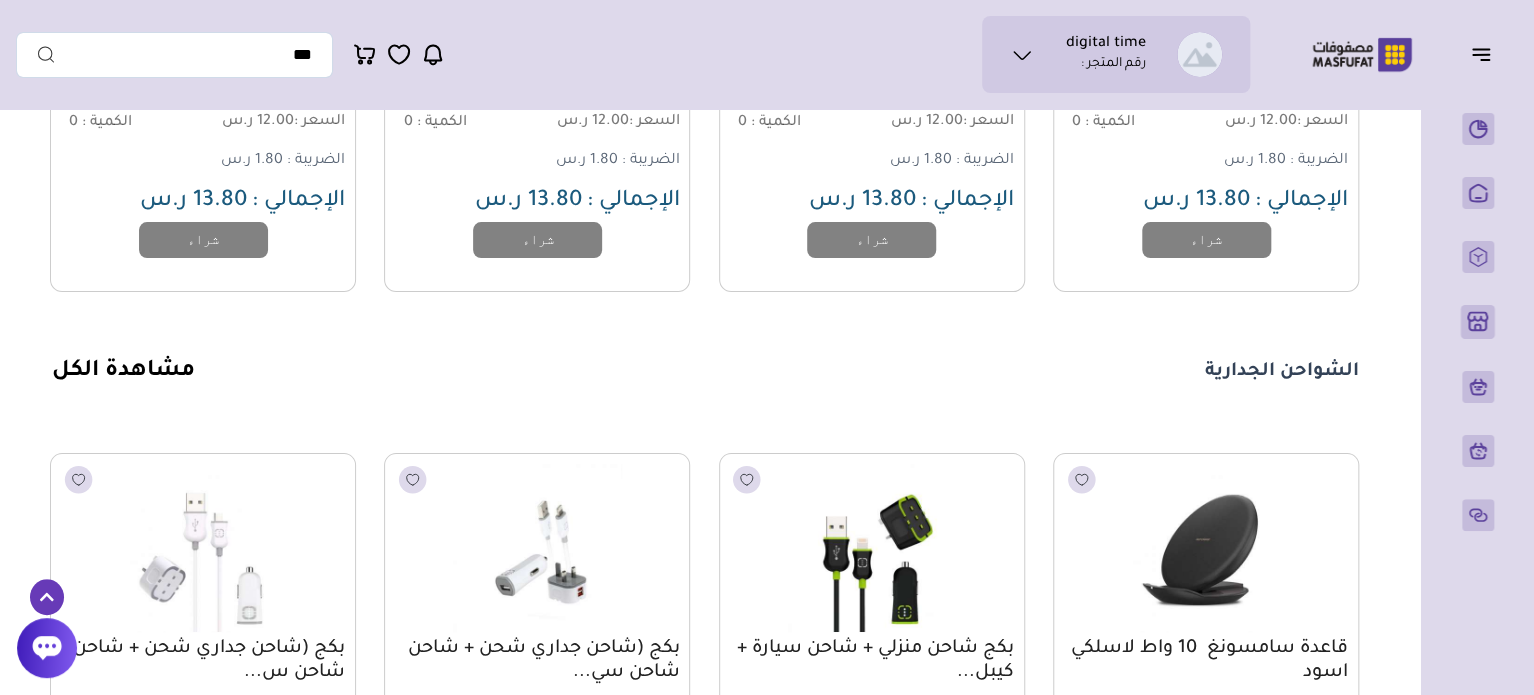 scroll, scrollTop: 7359, scrollLeft: 0, axis: vertical 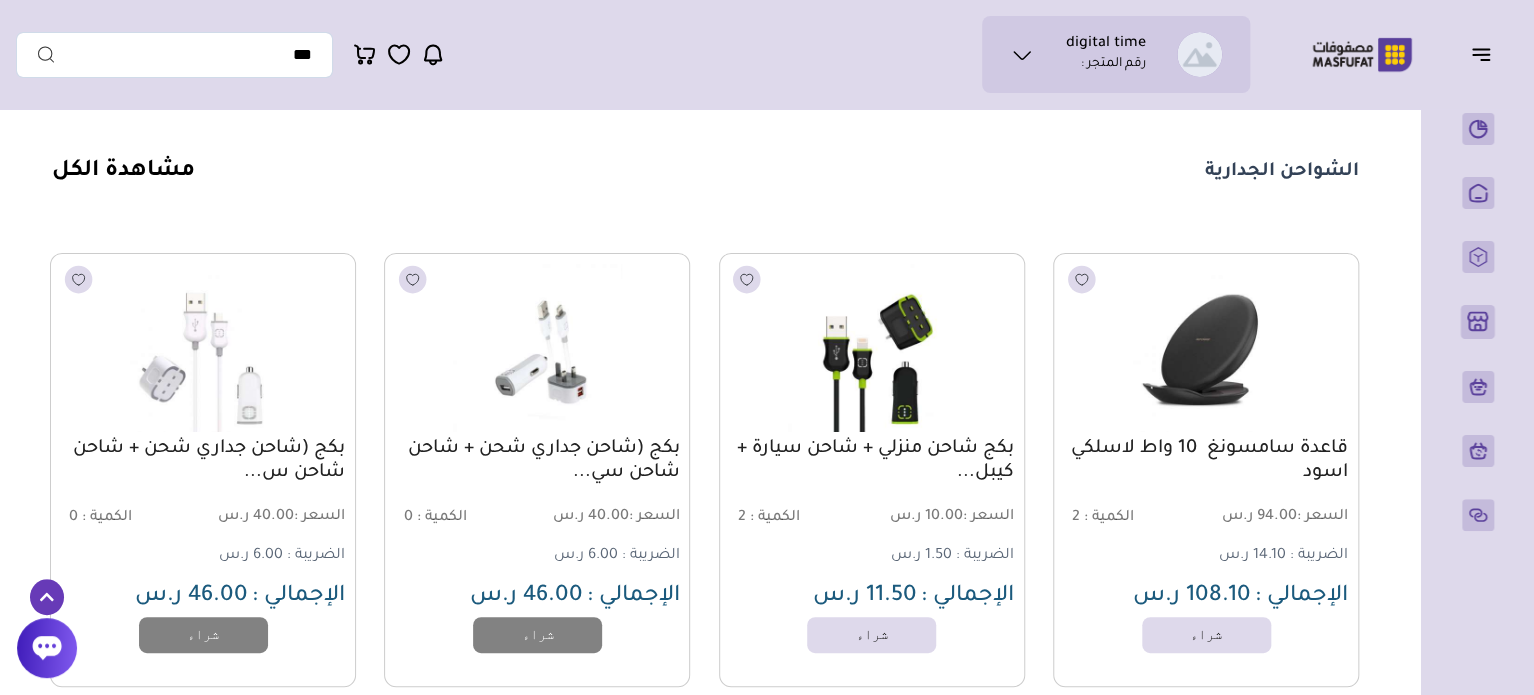 click on "الشواحن الجدارية
مشاهدة الكل" at bounding box center [705, 172] 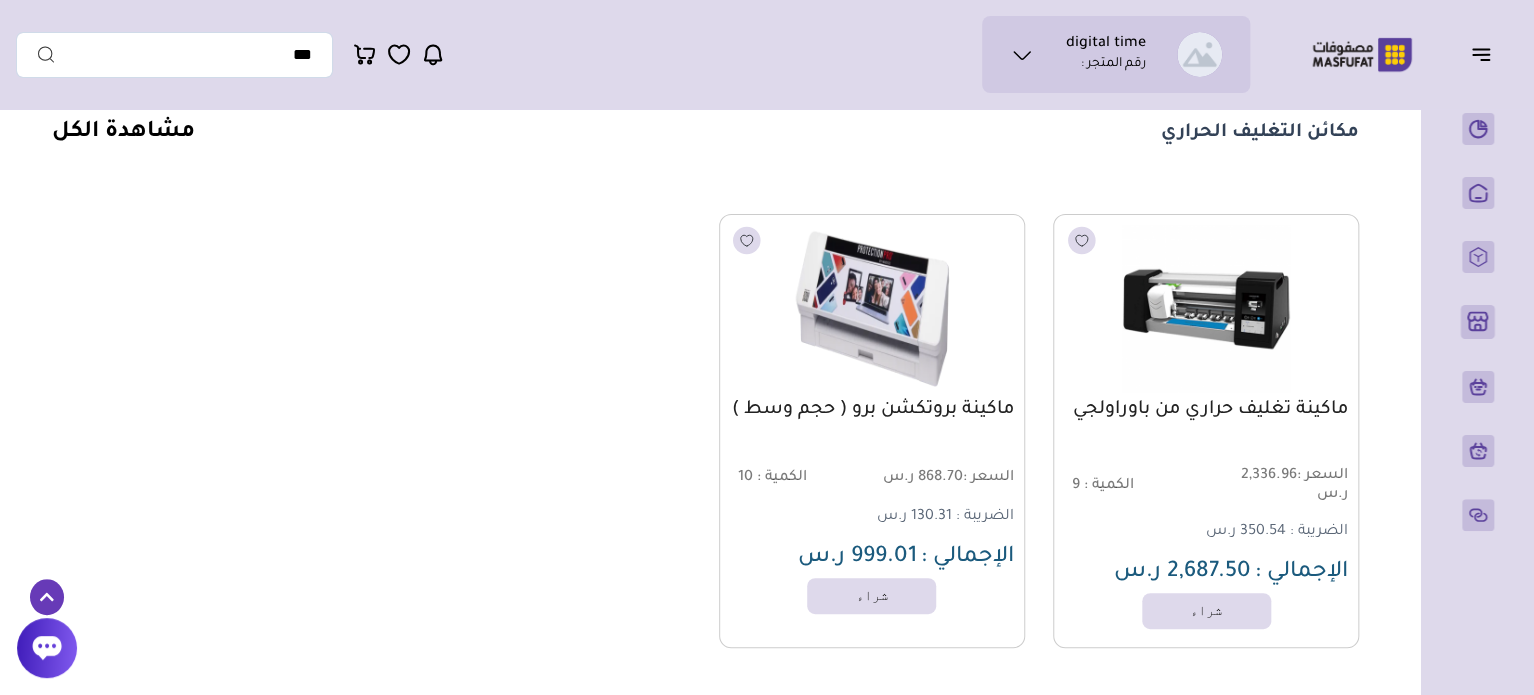 scroll, scrollTop: 7959, scrollLeft: 0, axis: vertical 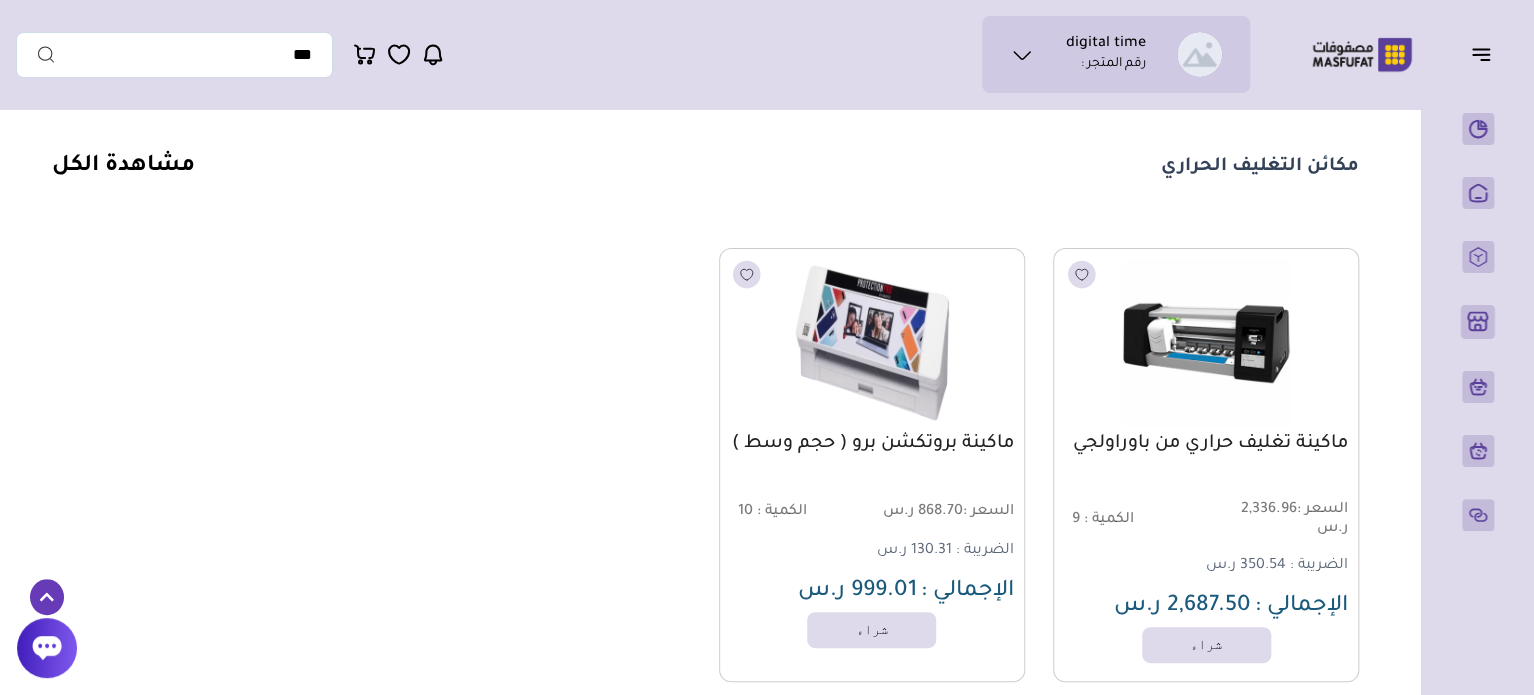 click on "مكائن التغليف الحراري" at bounding box center [1260, 167] 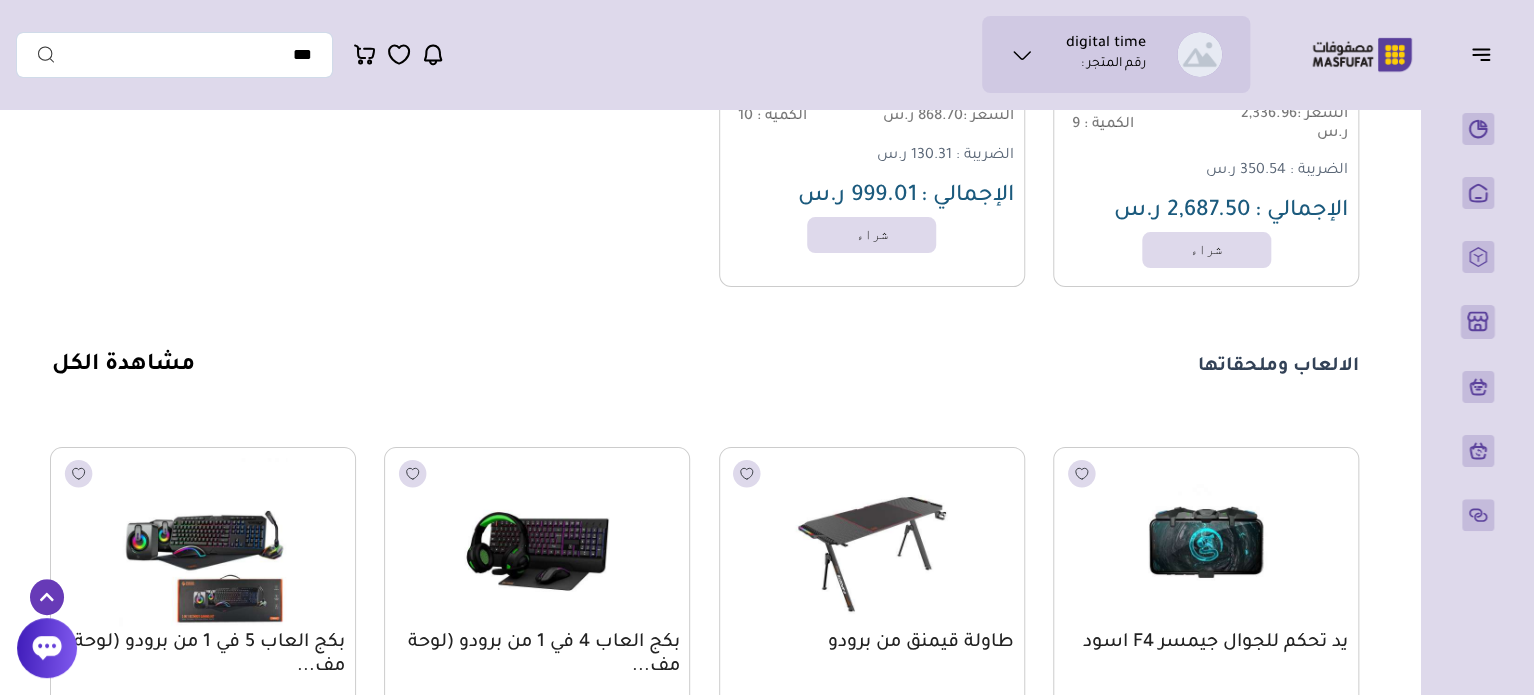 scroll, scrollTop: 8459, scrollLeft: 0, axis: vertical 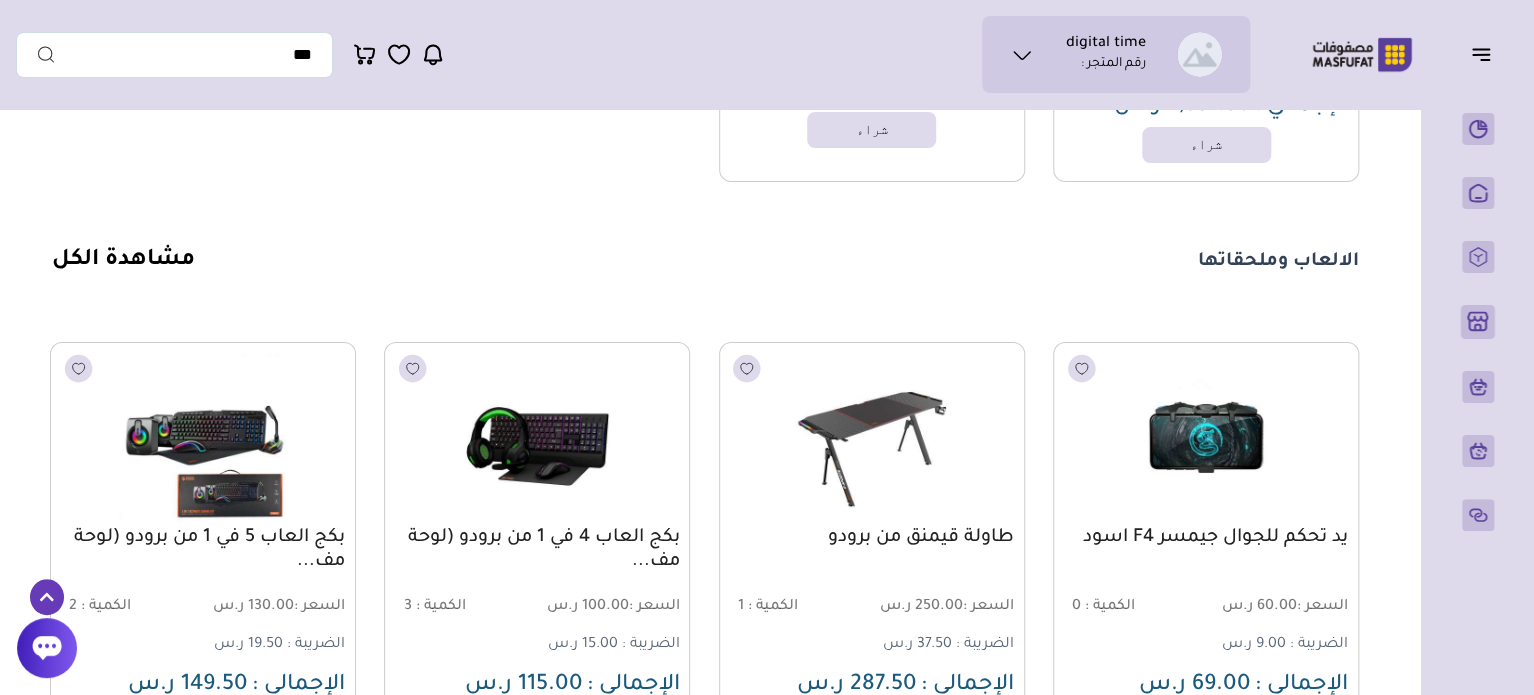 click on "الالعاب وملحقاتها" at bounding box center [1278, 262] 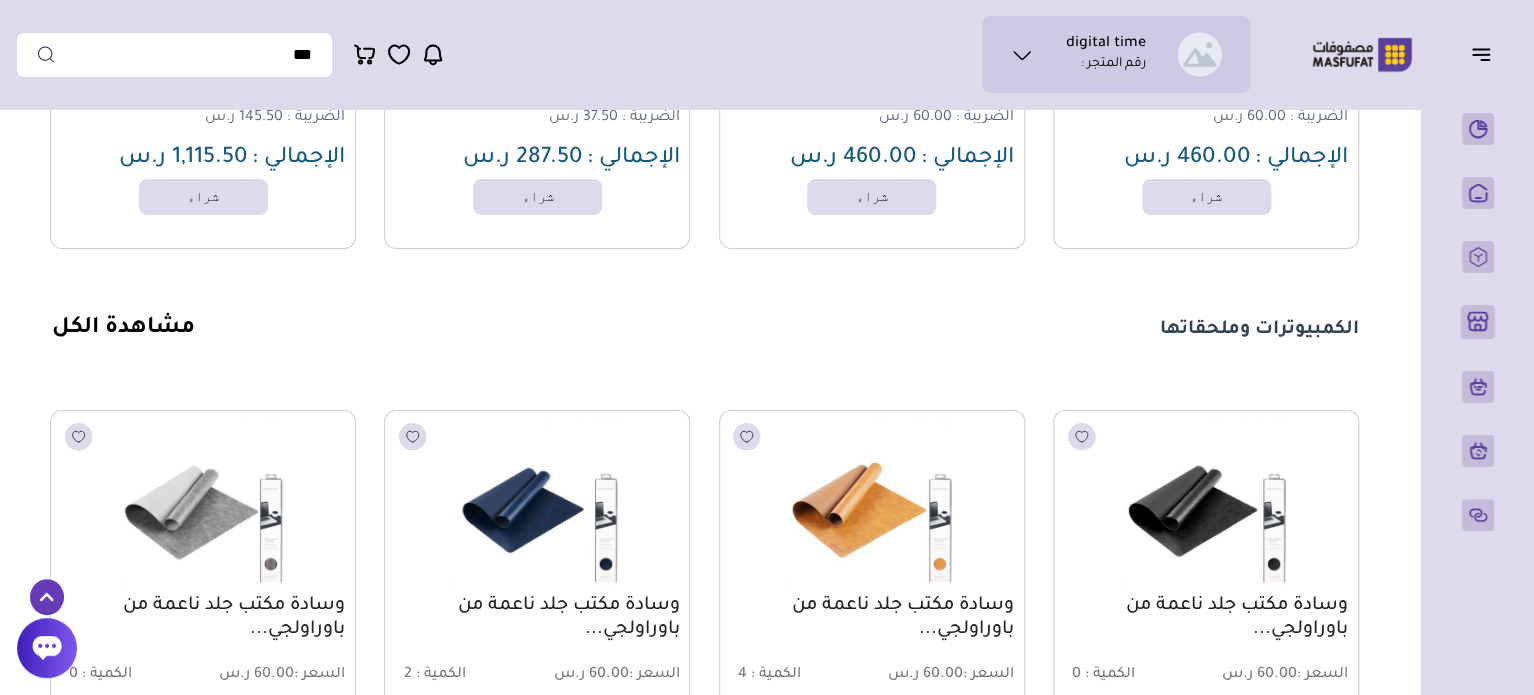 scroll, scrollTop: 9759, scrollLeft: 0, axis: vertical 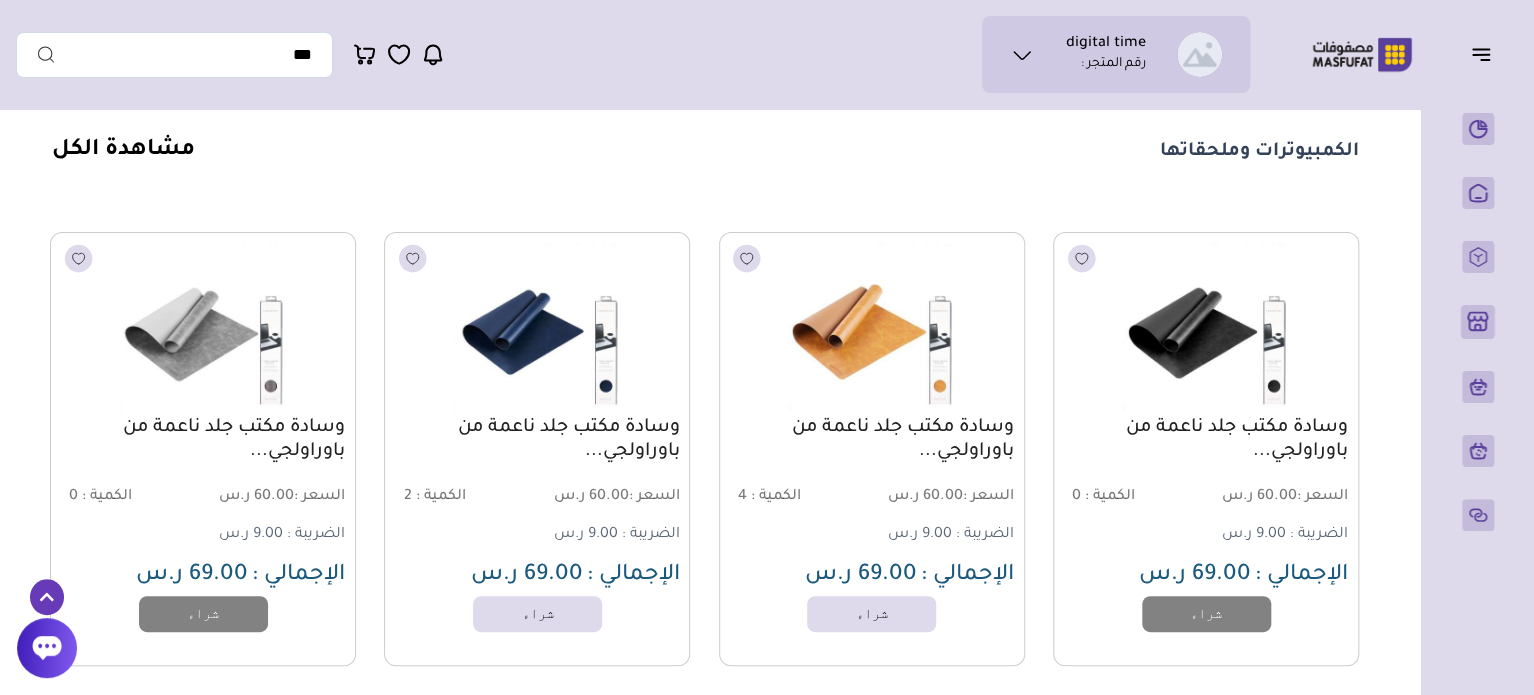 click on "الكمبيوترات وملحقاتها" at bounding box center [1259, 152] 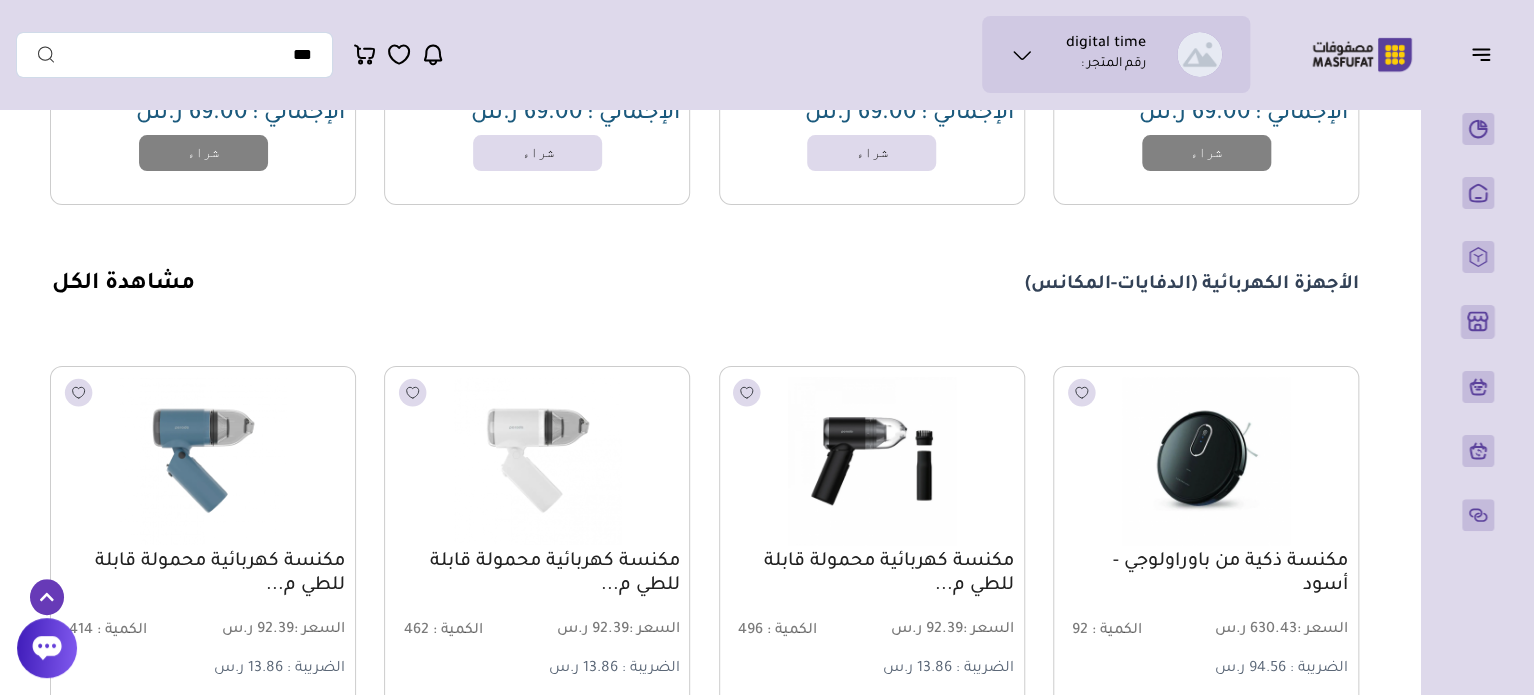 scroll, scrollTop: 10259, scrollLeft: 0, axis: vertical 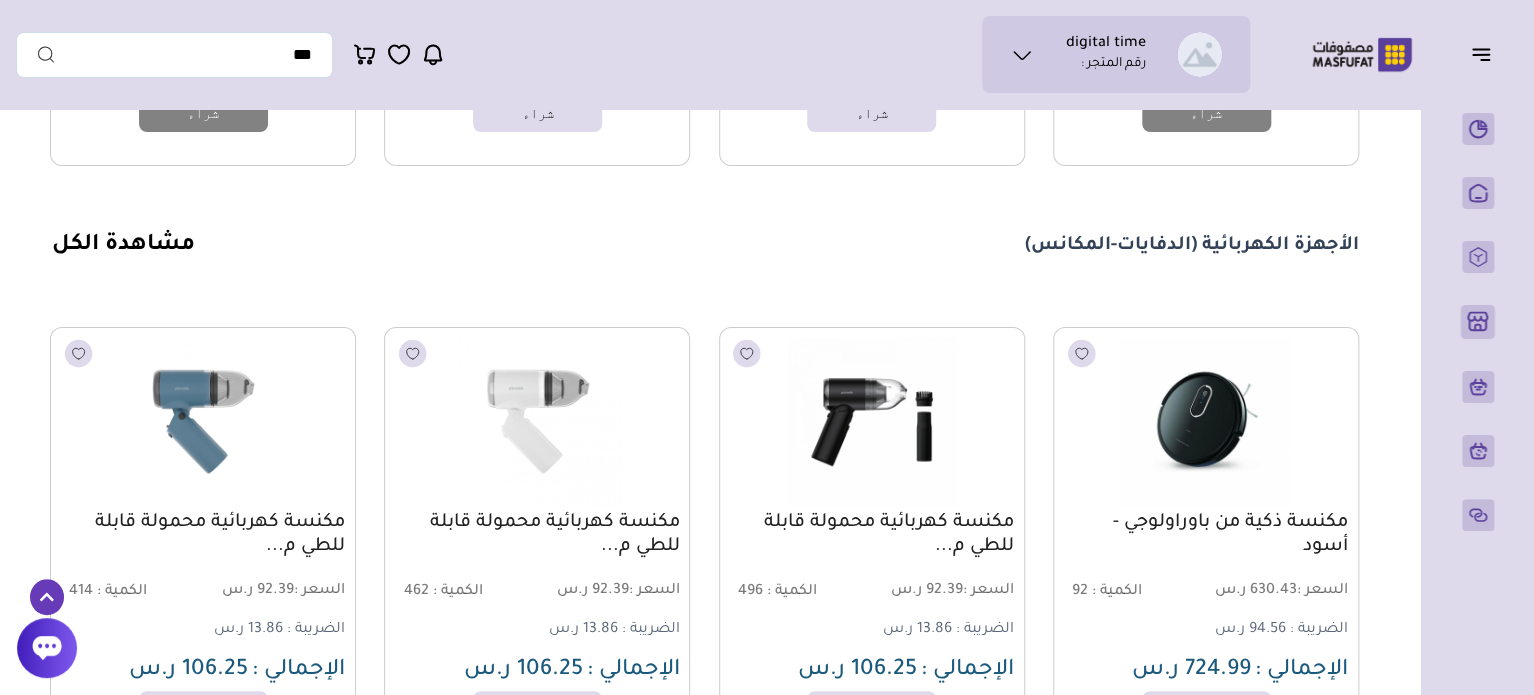 click on "الأجهزة الكهربائية (الدفايات-المكانس)" at bounding box center [1192, 246] 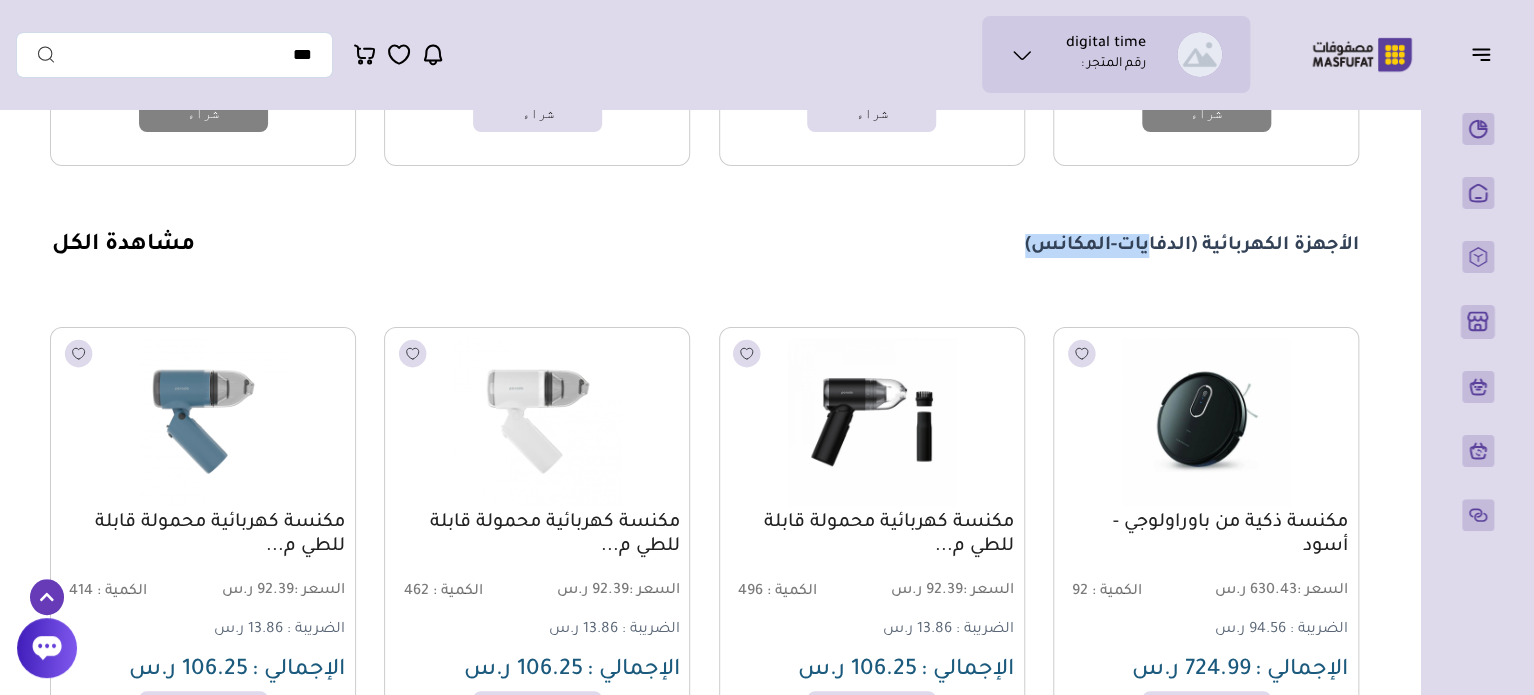 click on "الأجهزة الكهربائية (الدفايات-المكانس)" at bounding box center [1192, 246] 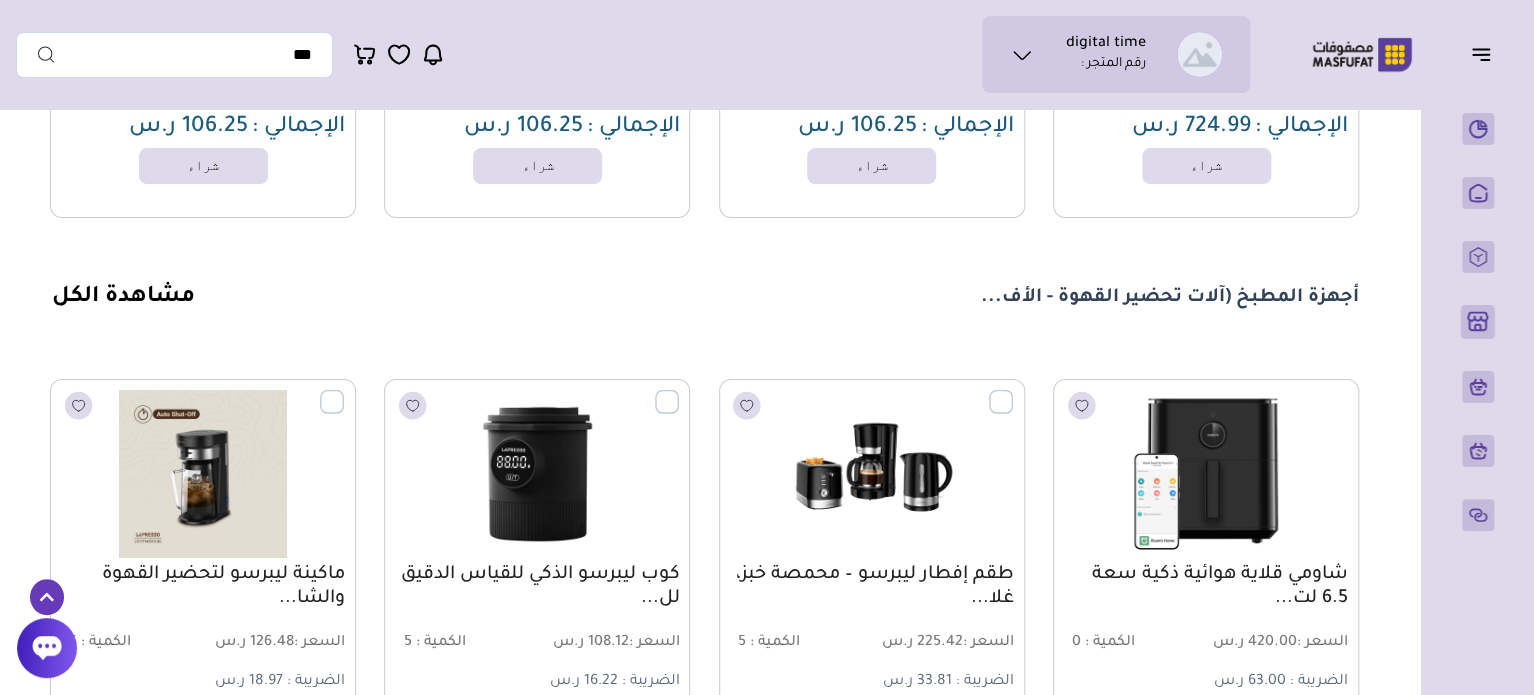 scroll, scrollTop: 10859, scrollLeft: 0, axis: vertical 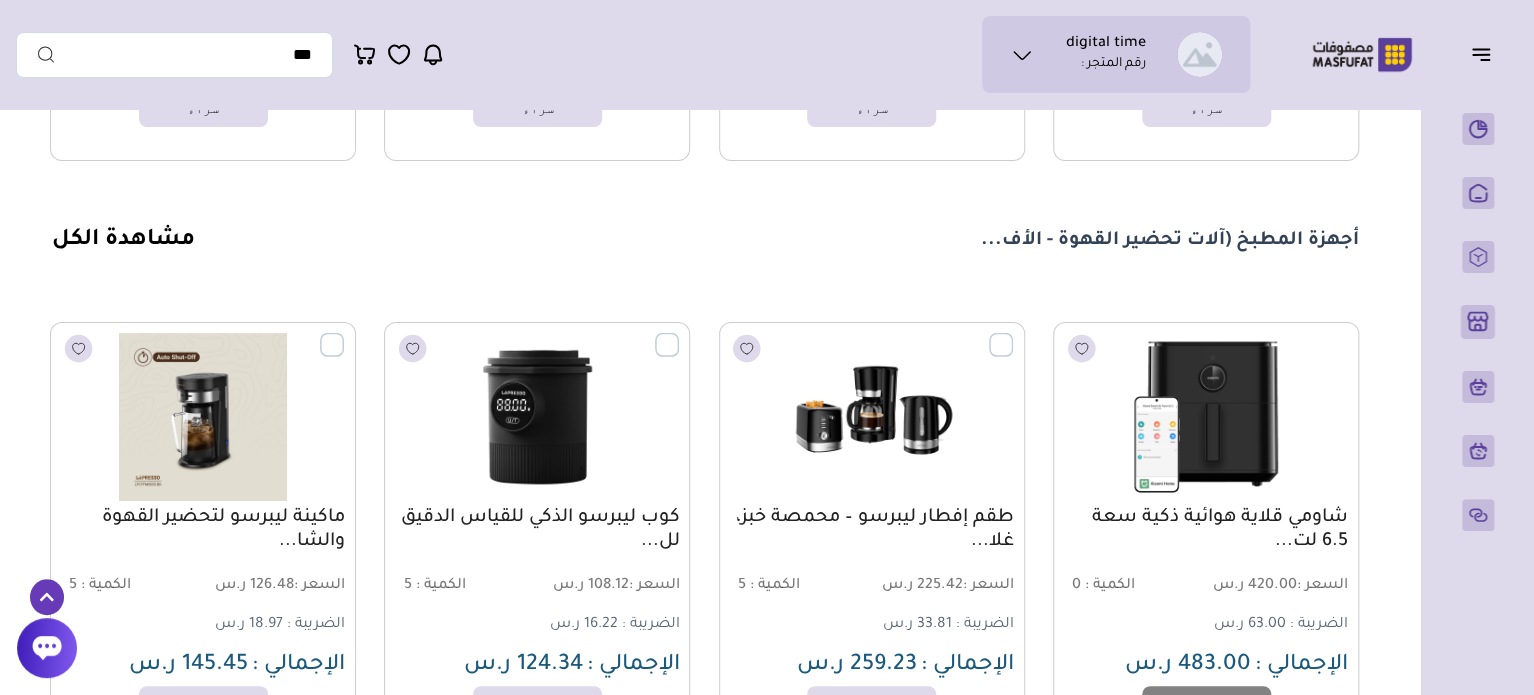 click on "أجهزة المطبخ (آلات تحضير القهوة - الأف..." at bounding box center (1170, 241) 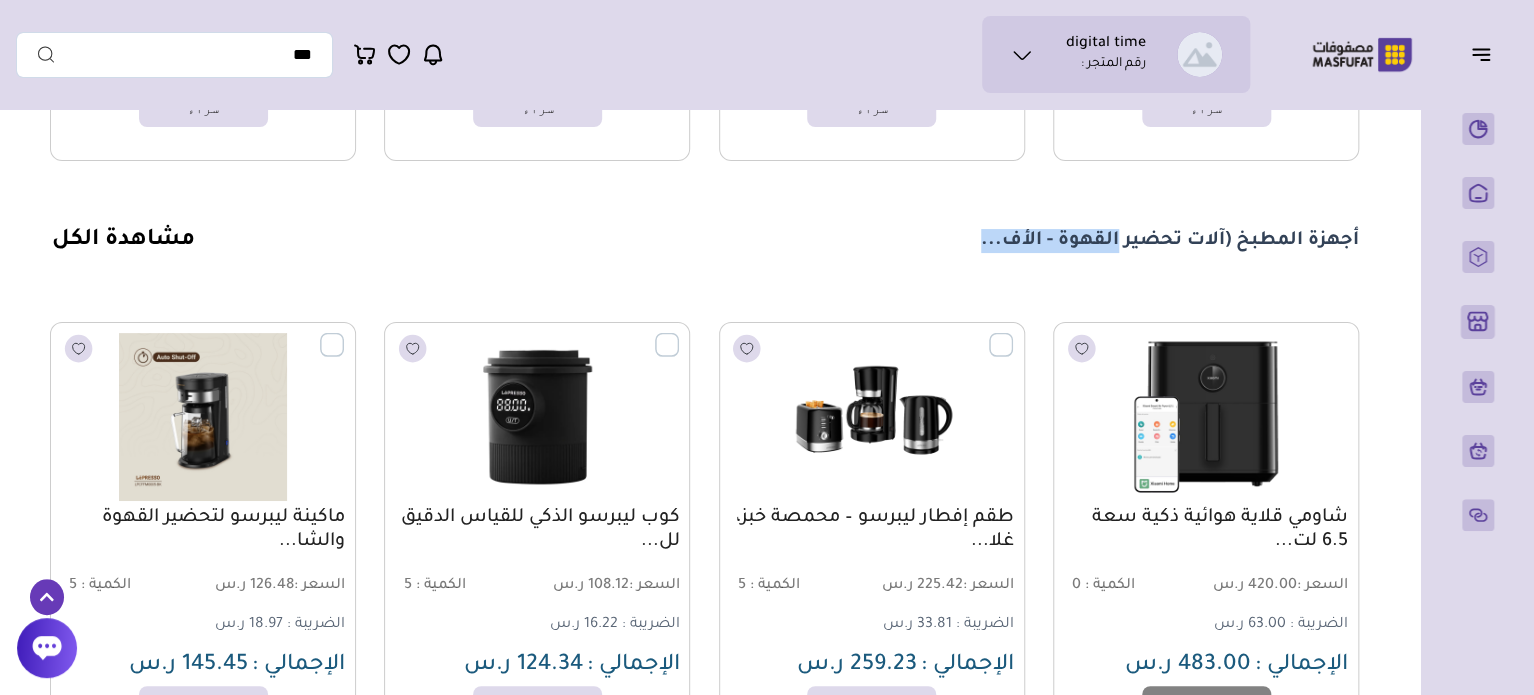 click on "أجهزة المطبخ (آلات تحضير القهوة - الأف..." at bounding box center [1170, 241] 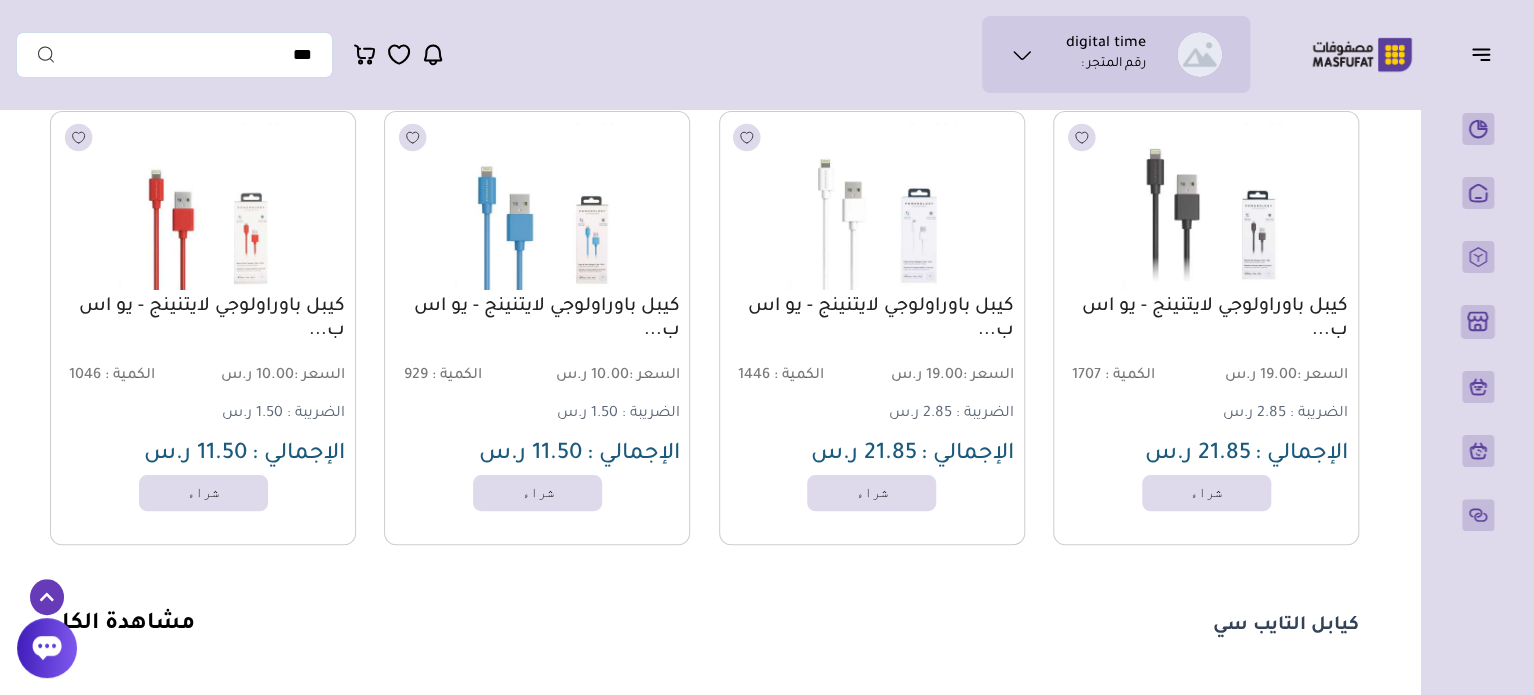 scroll, scrollTop: 12059, scrollLeft: 0, axis: vertical 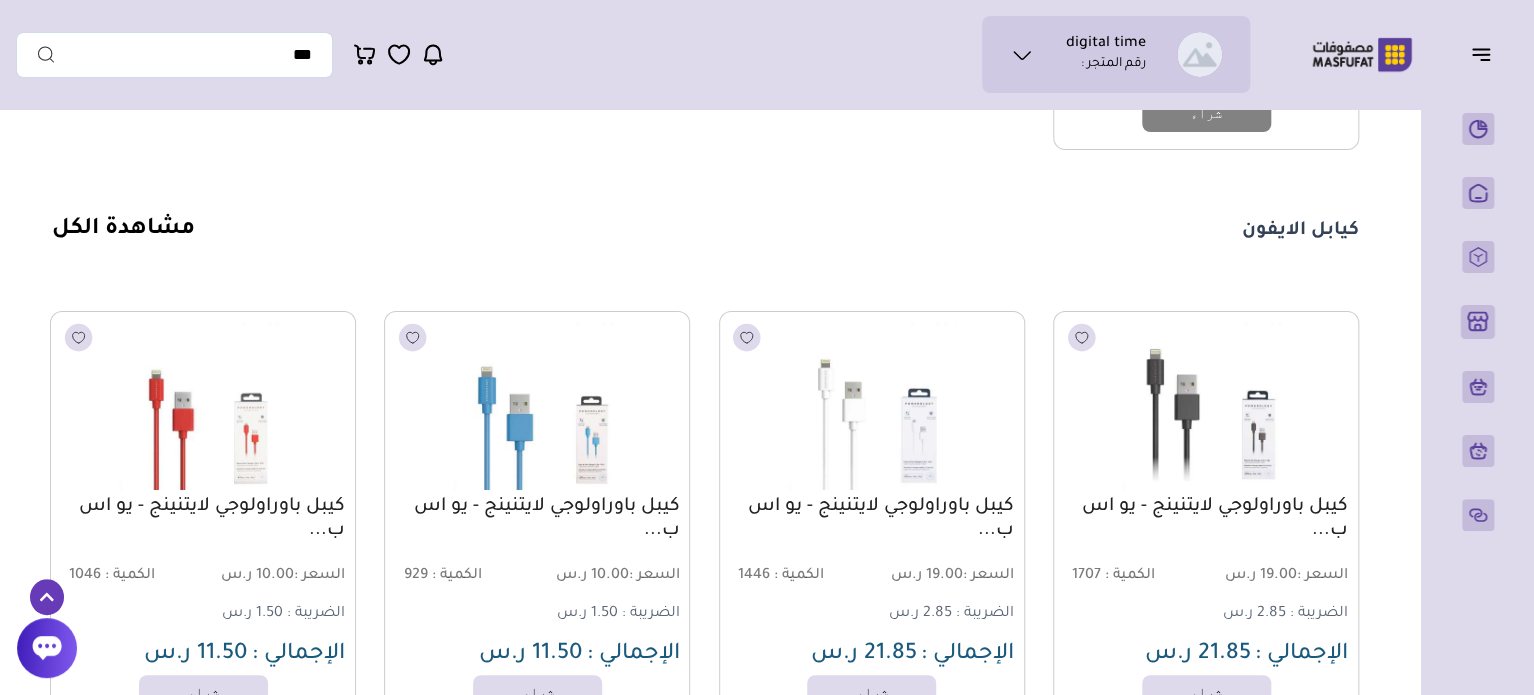 click on "كيابل الايفون" at bounding box center (1300, 231) 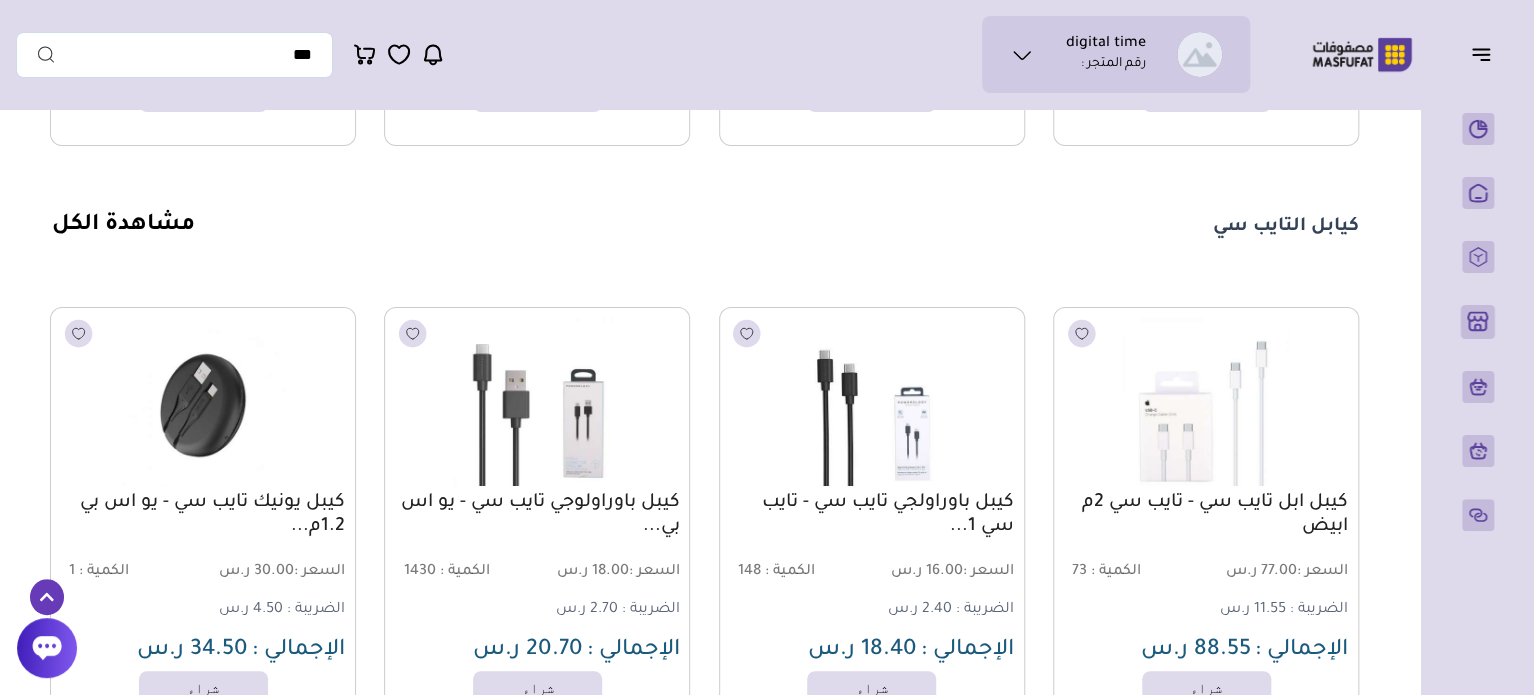 scroll, scrollTop: 12659, scrollLeft: 0, axis: vertical 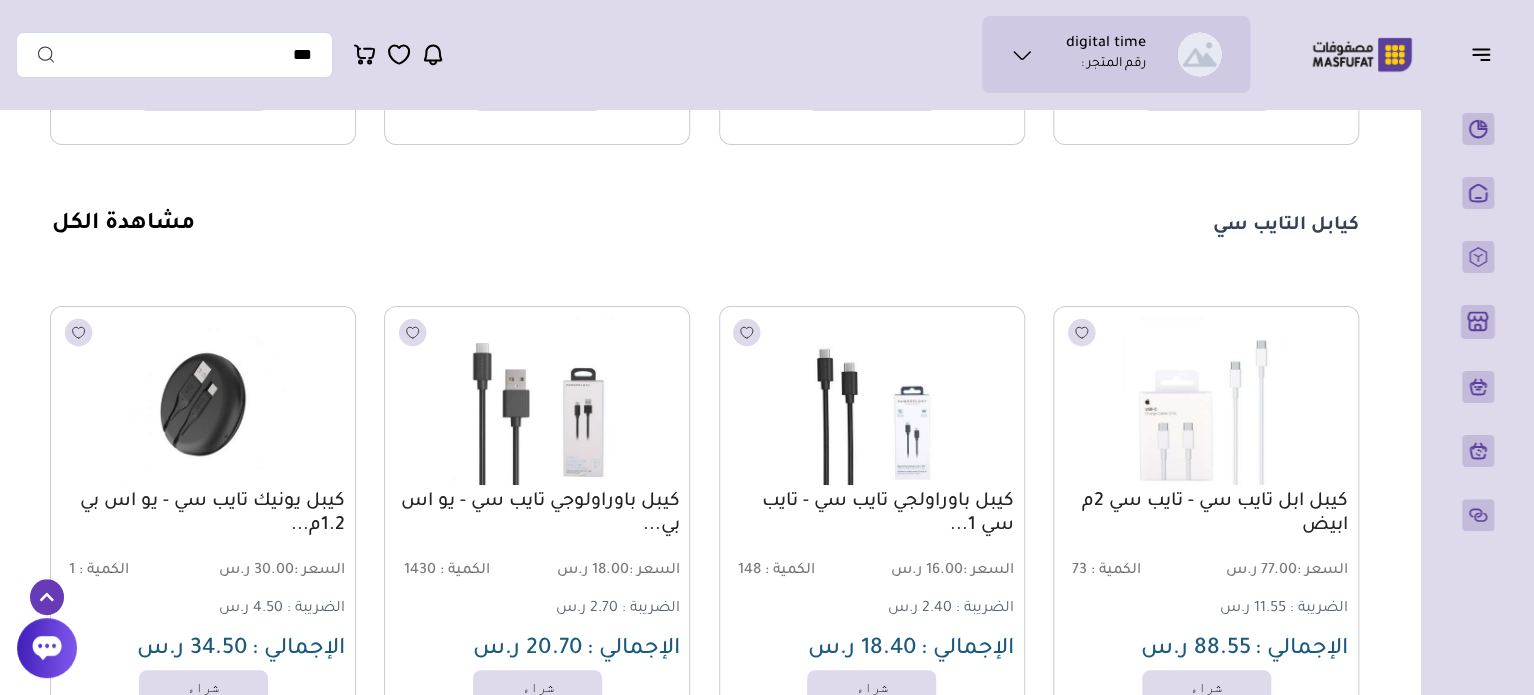 click on "كيابل التايب سي" at bounding box center [1286, 226] 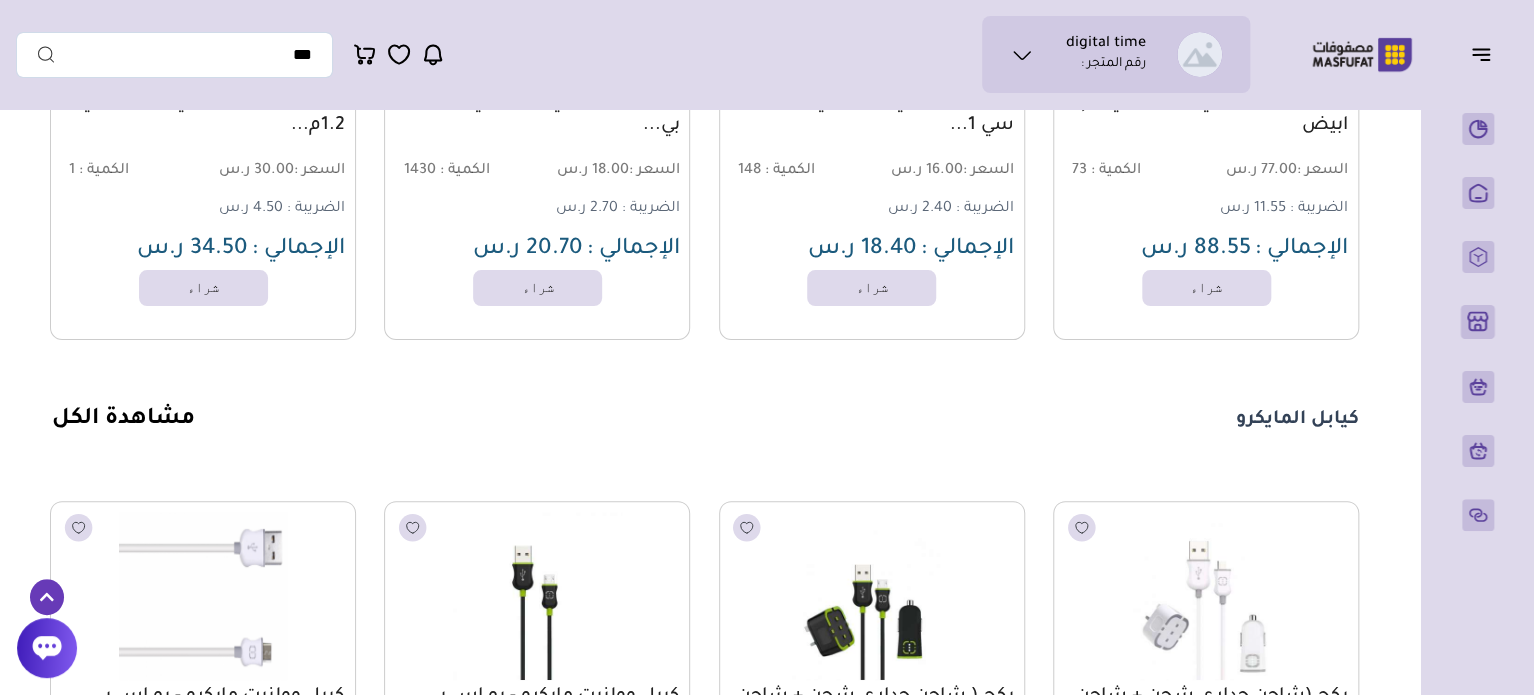 scroll, scrollTop: 13259, scrollLeft: 0, axis: vertical 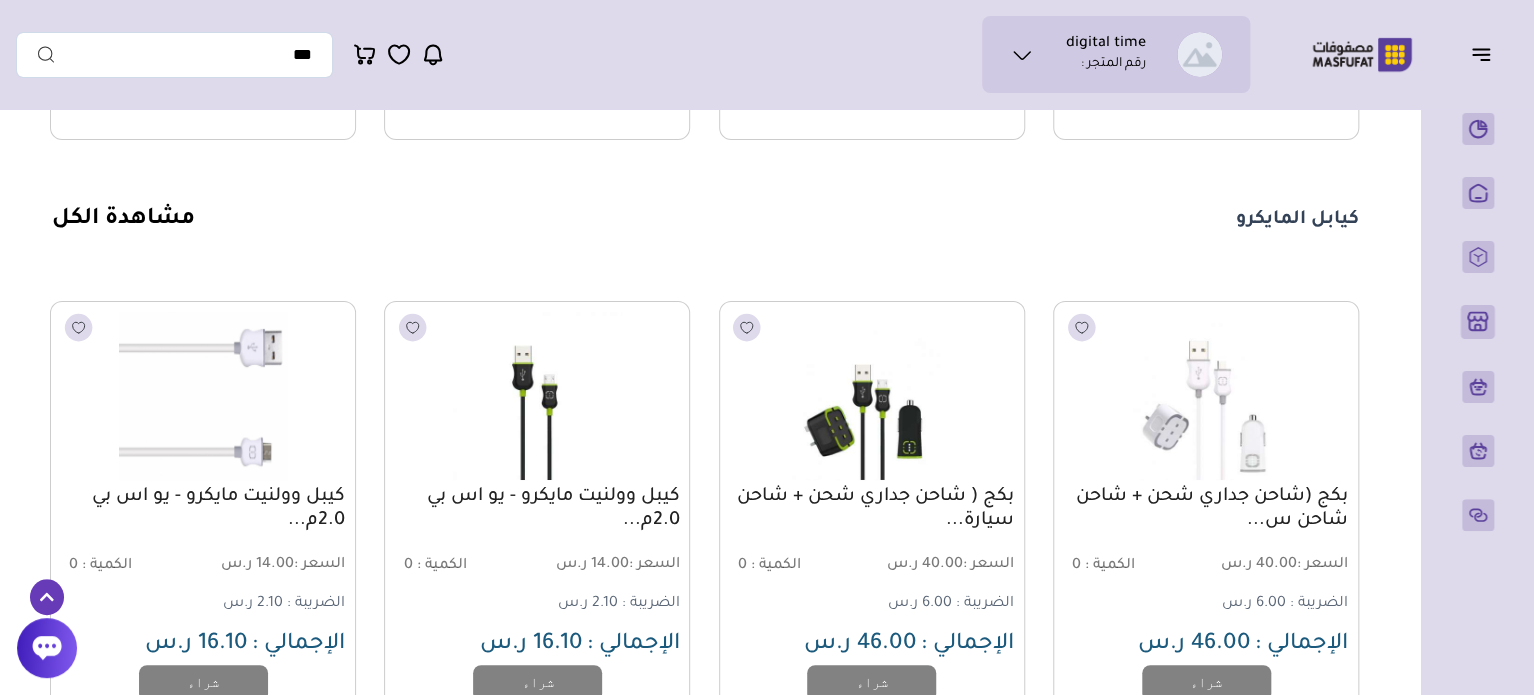 click on "كيابل المايكرو" at bounding box center [1297, 220] 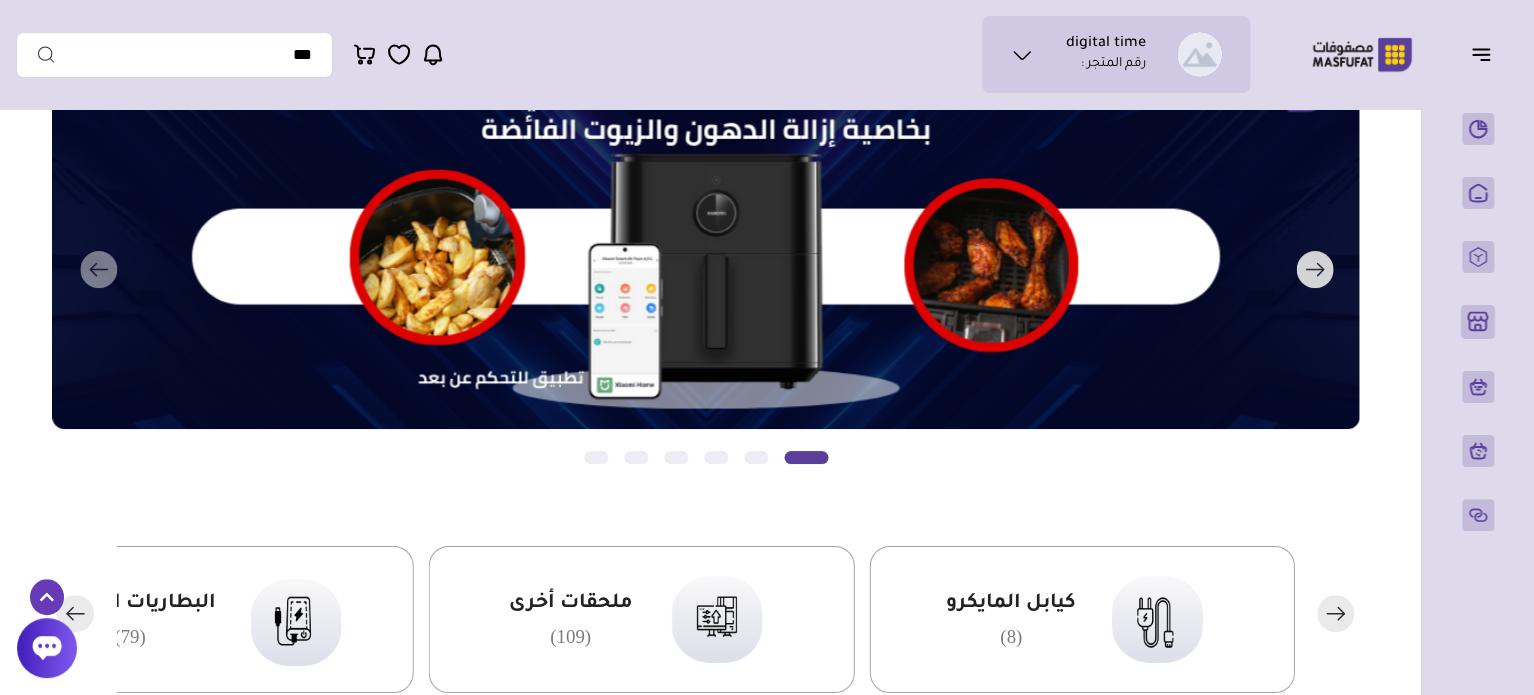 scroll, scrollTop: 400, scrollLeft: 0, axis: vertical 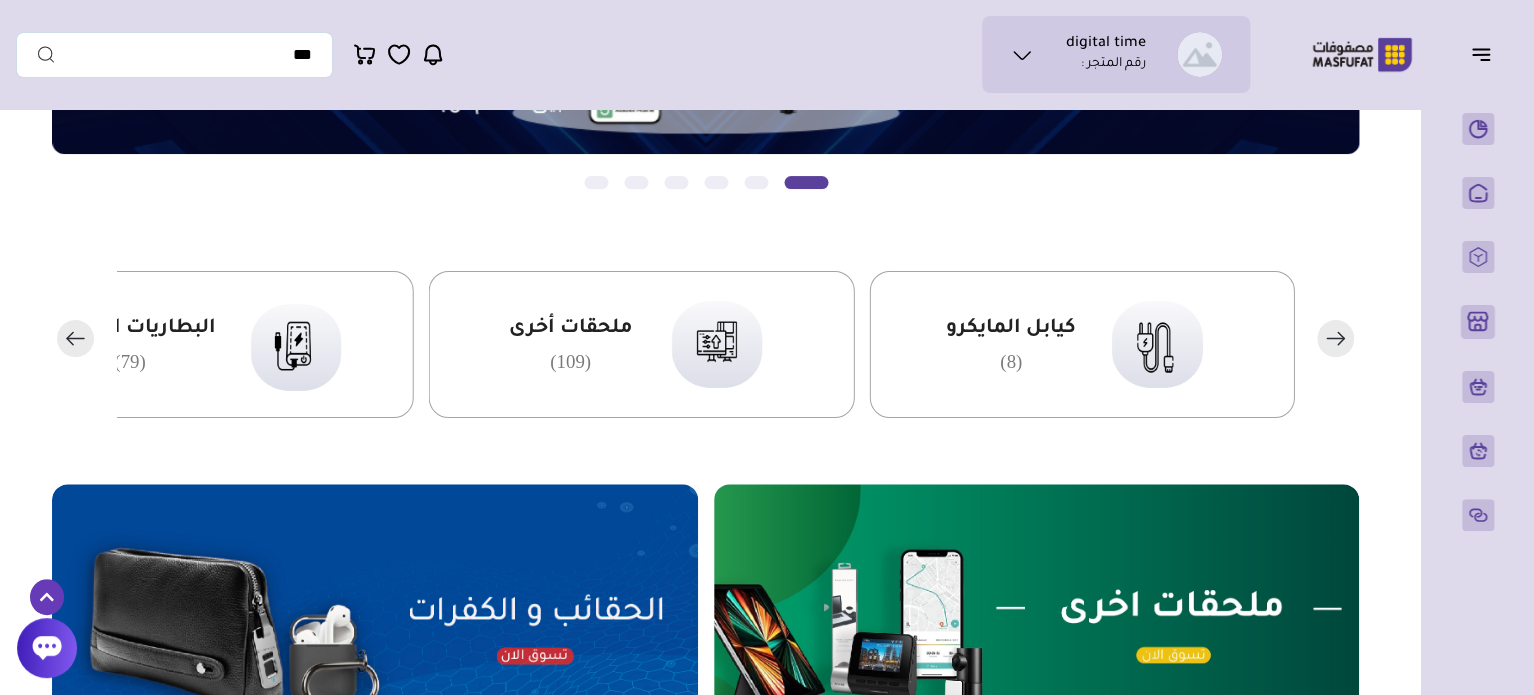 click 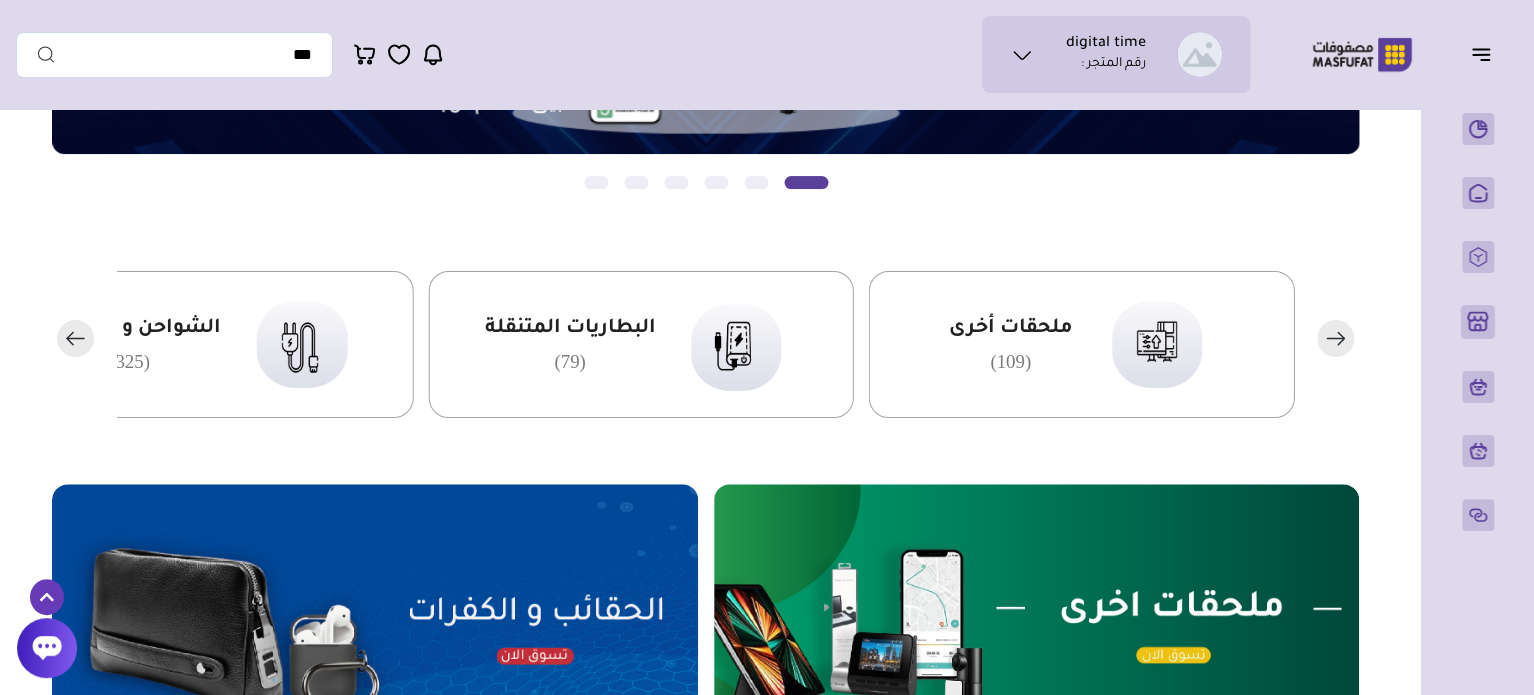 click 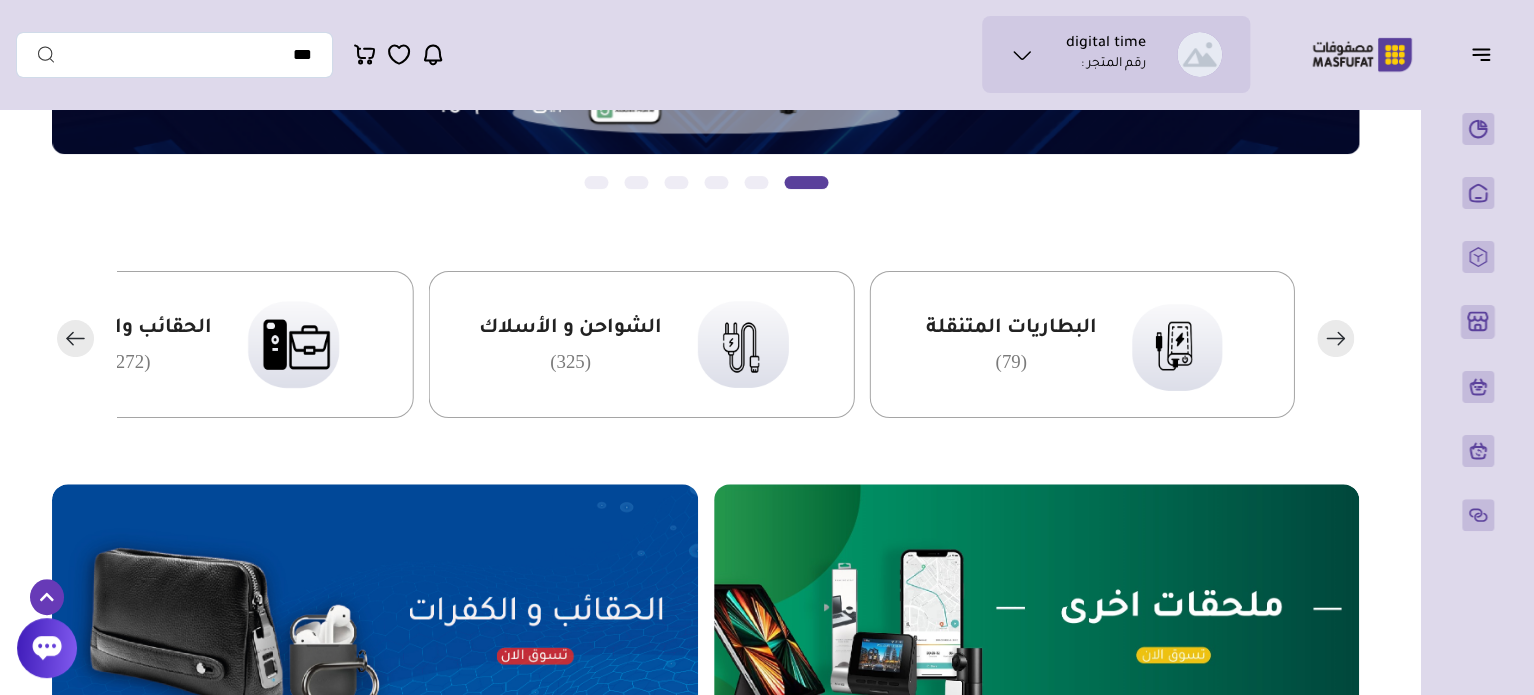click 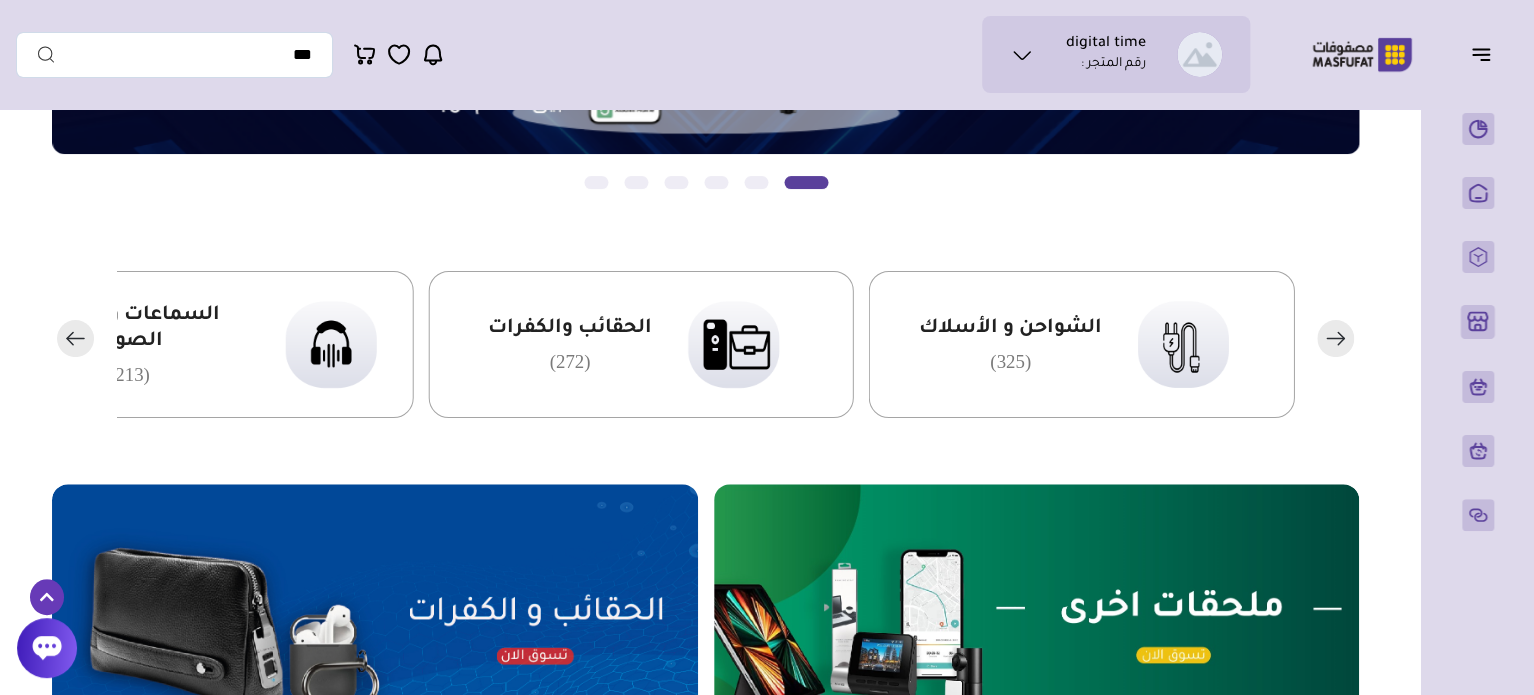 click 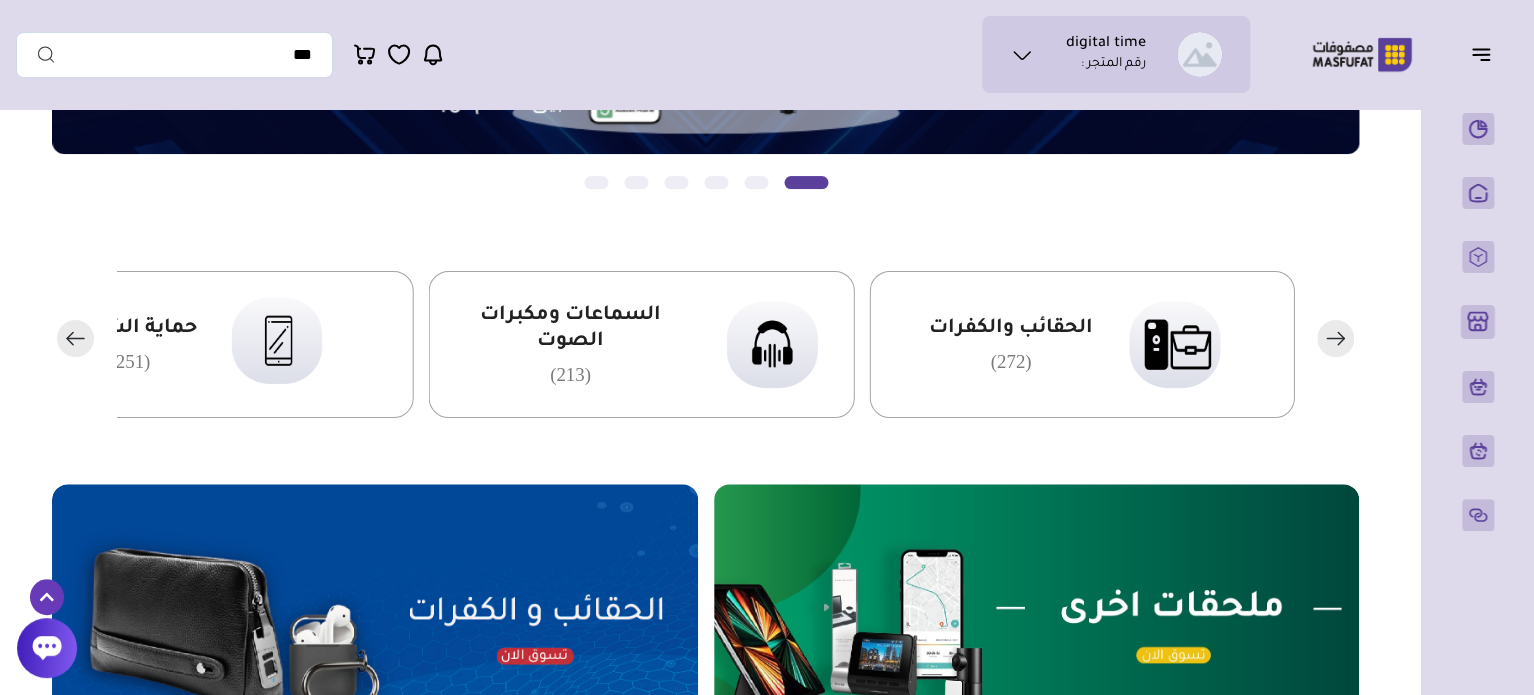 click 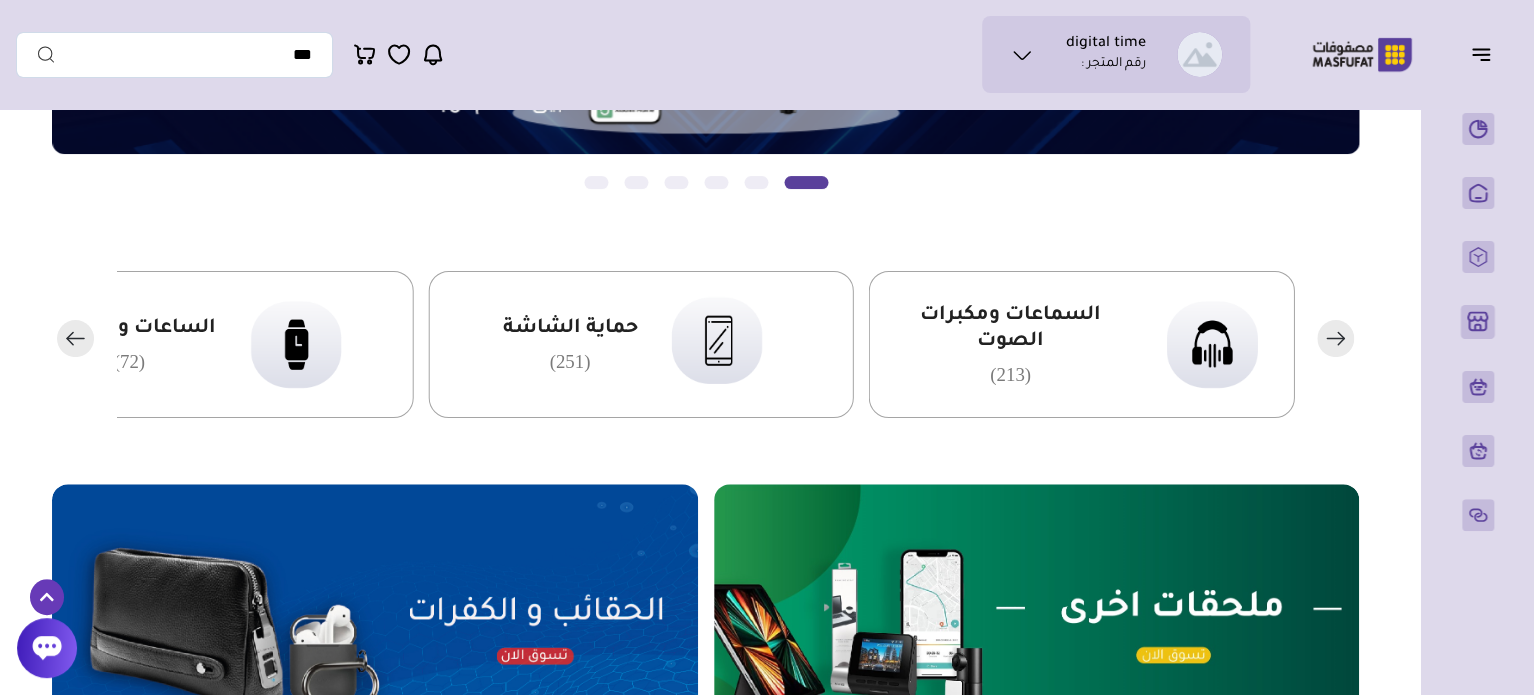 click 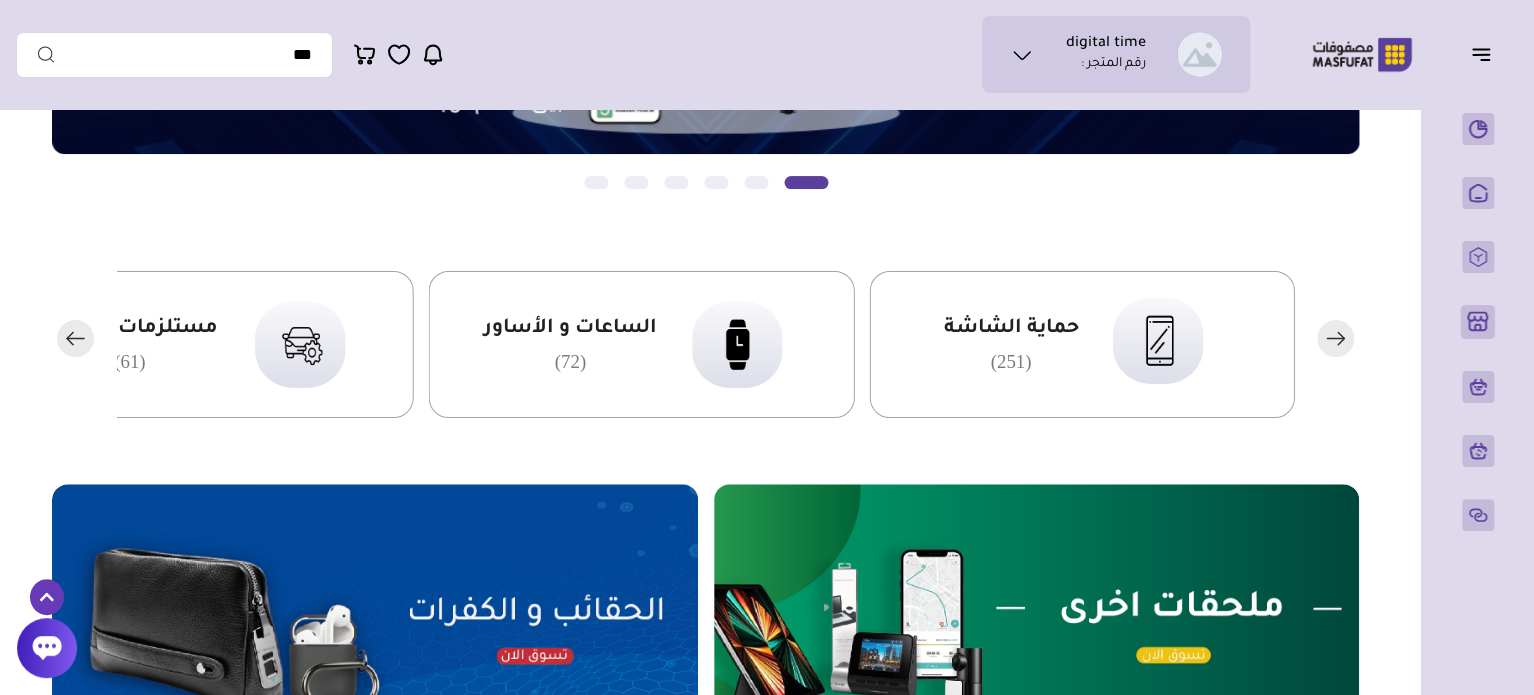 click 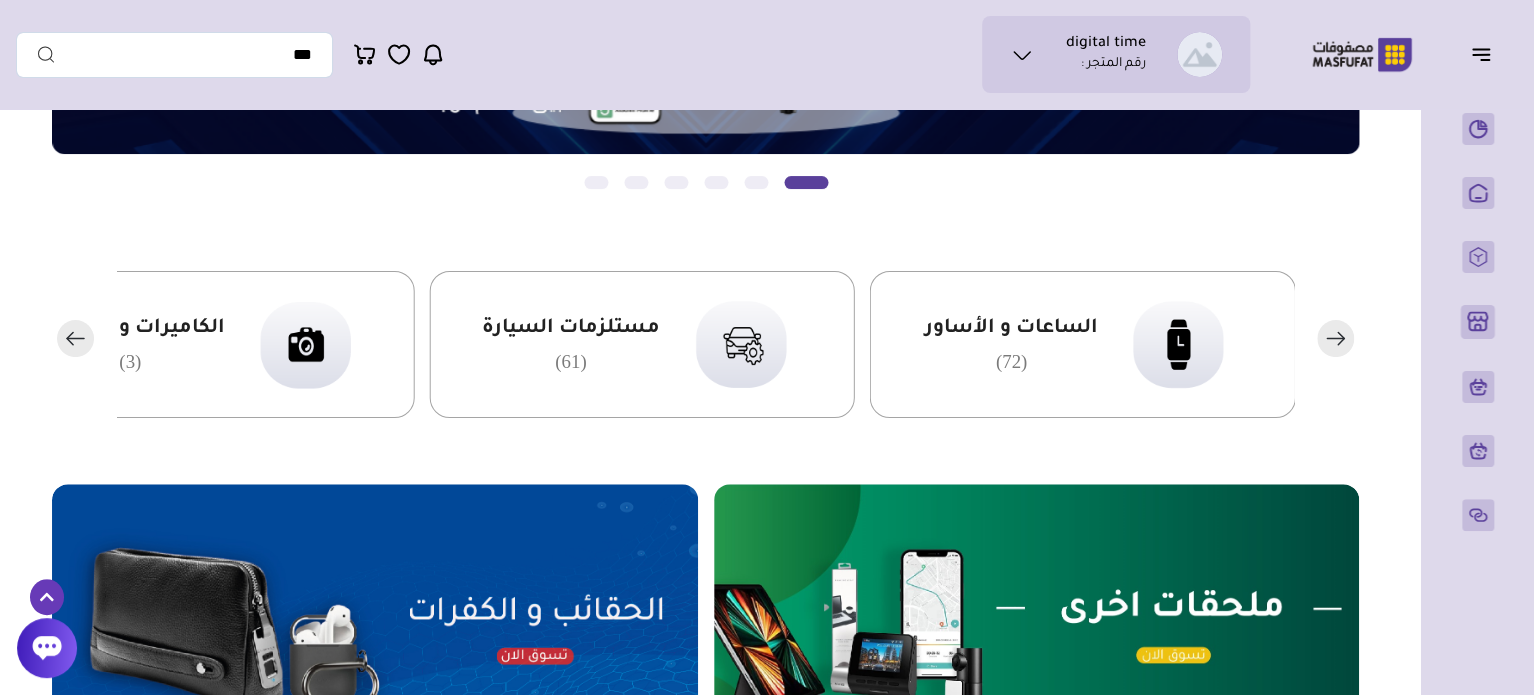 click 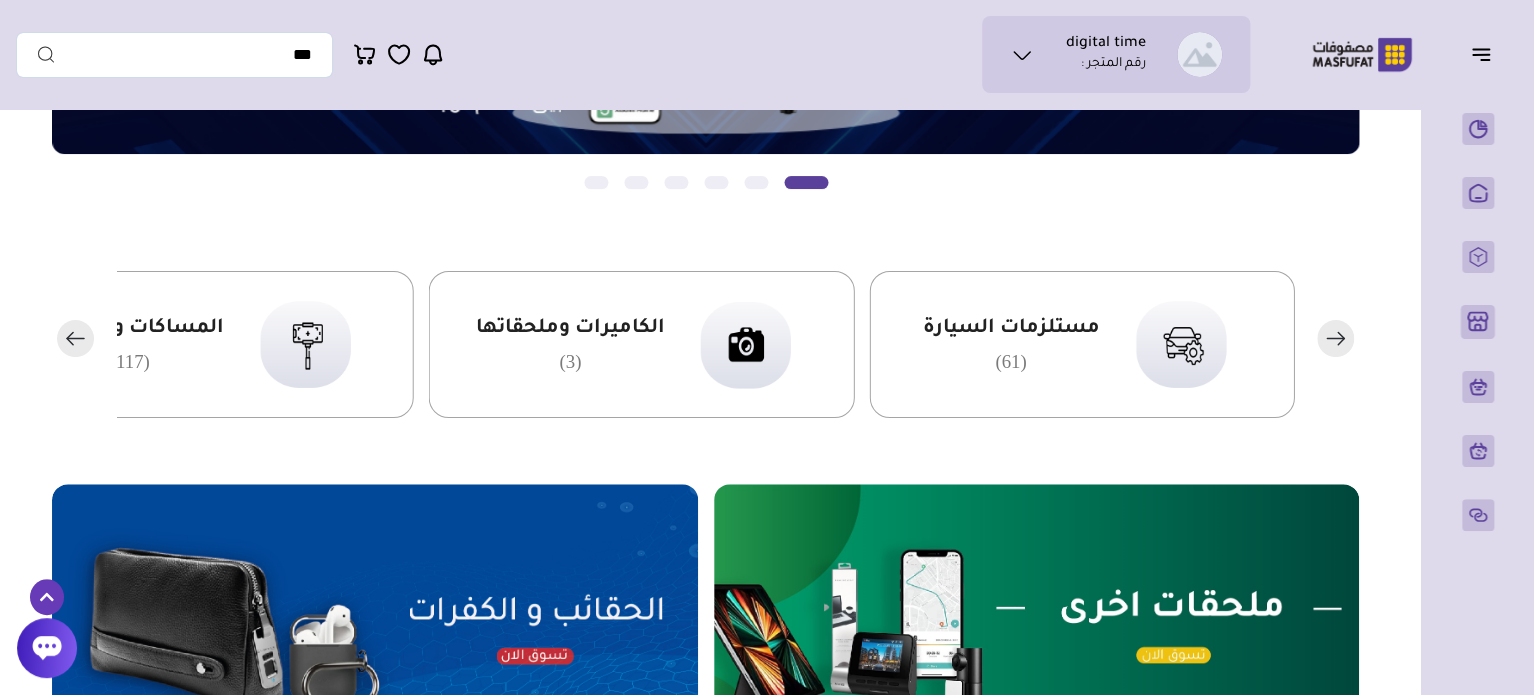 click 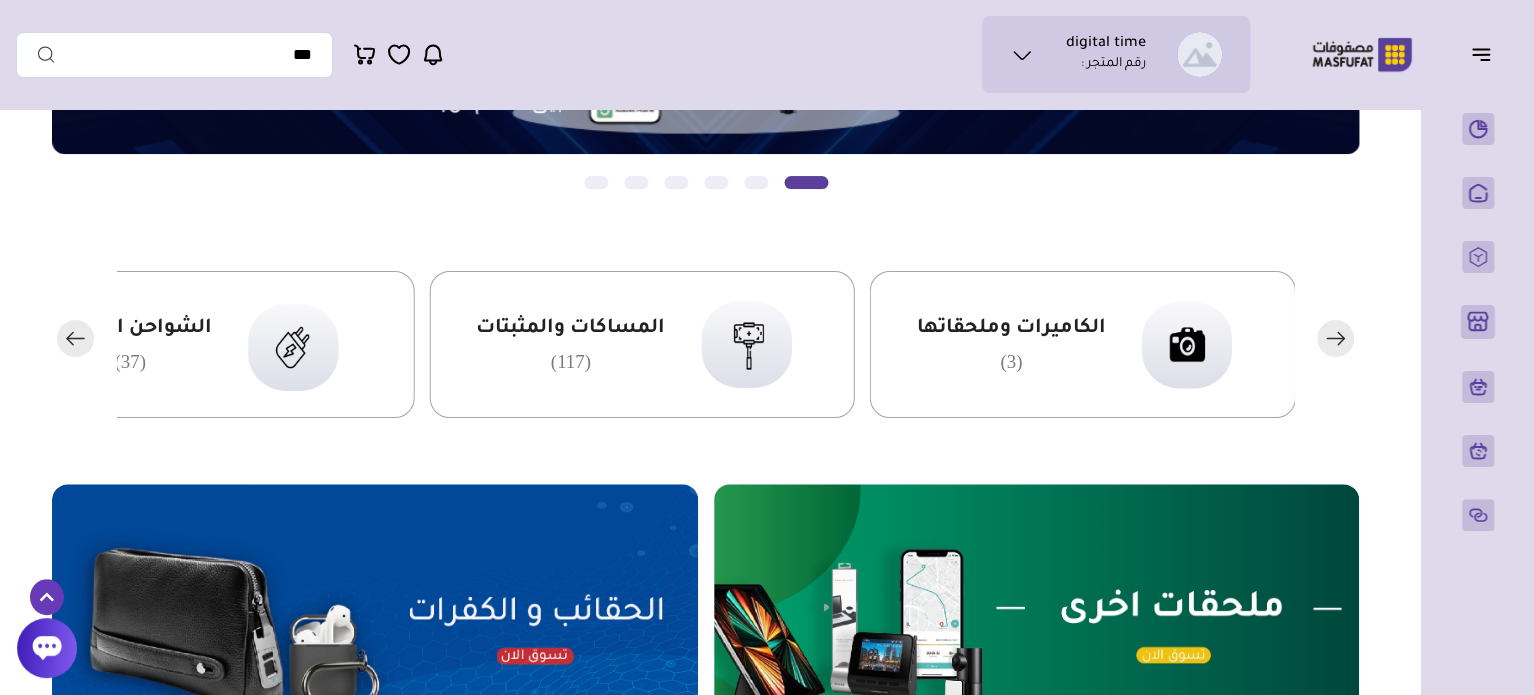 click 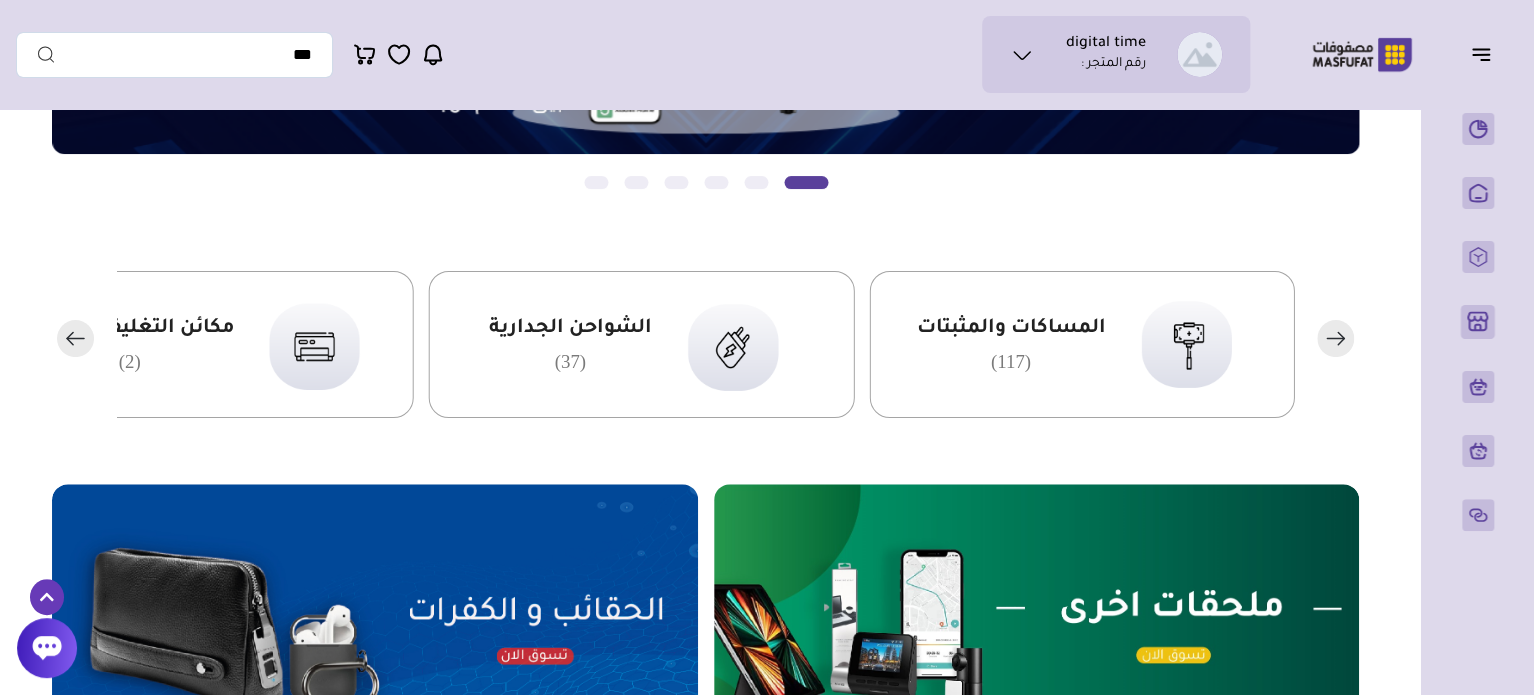 click 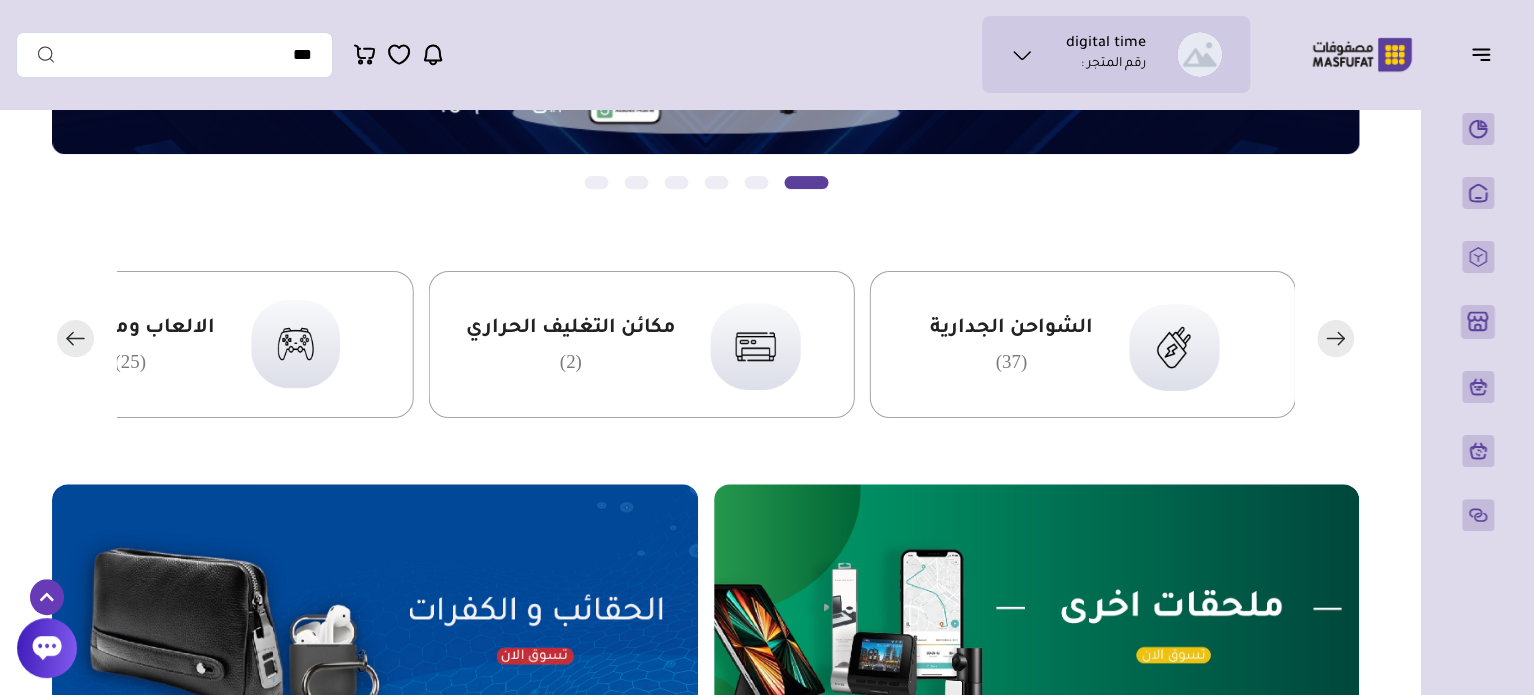 click 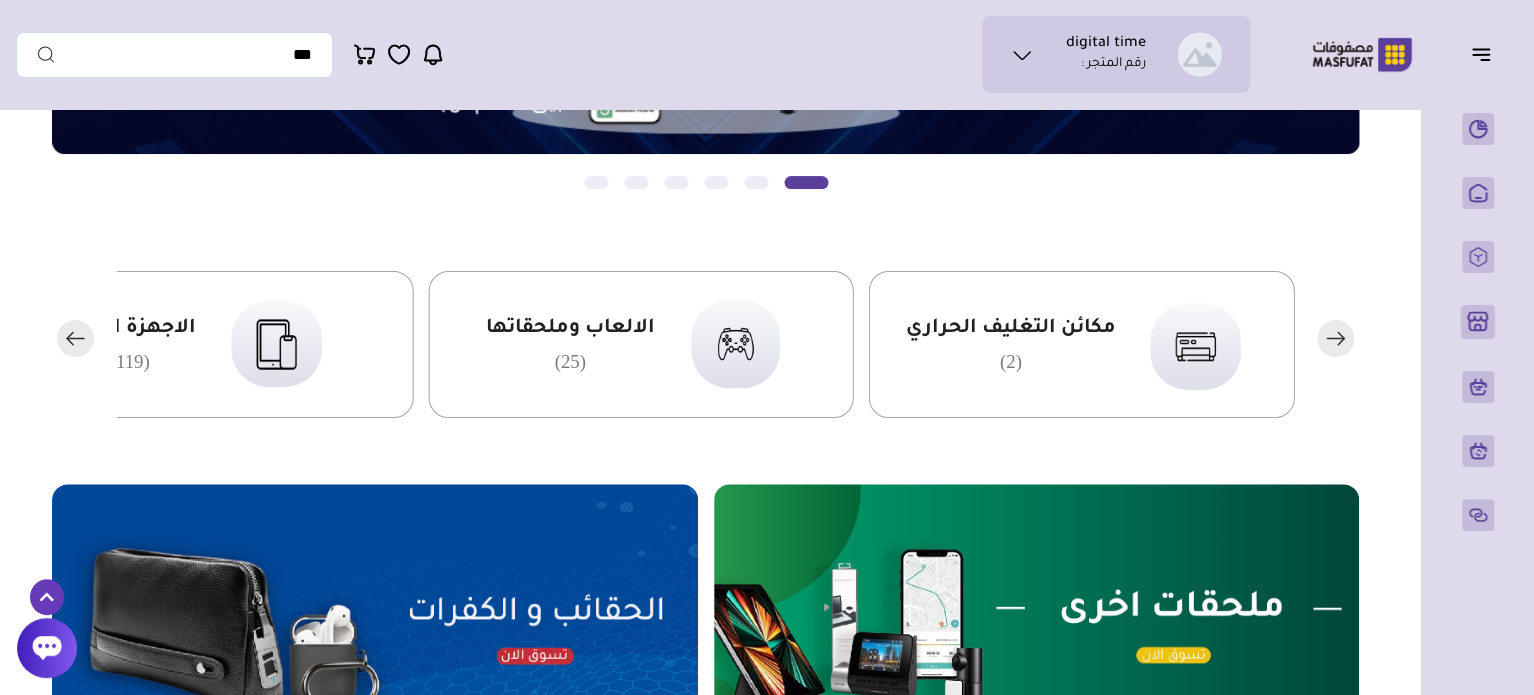 click 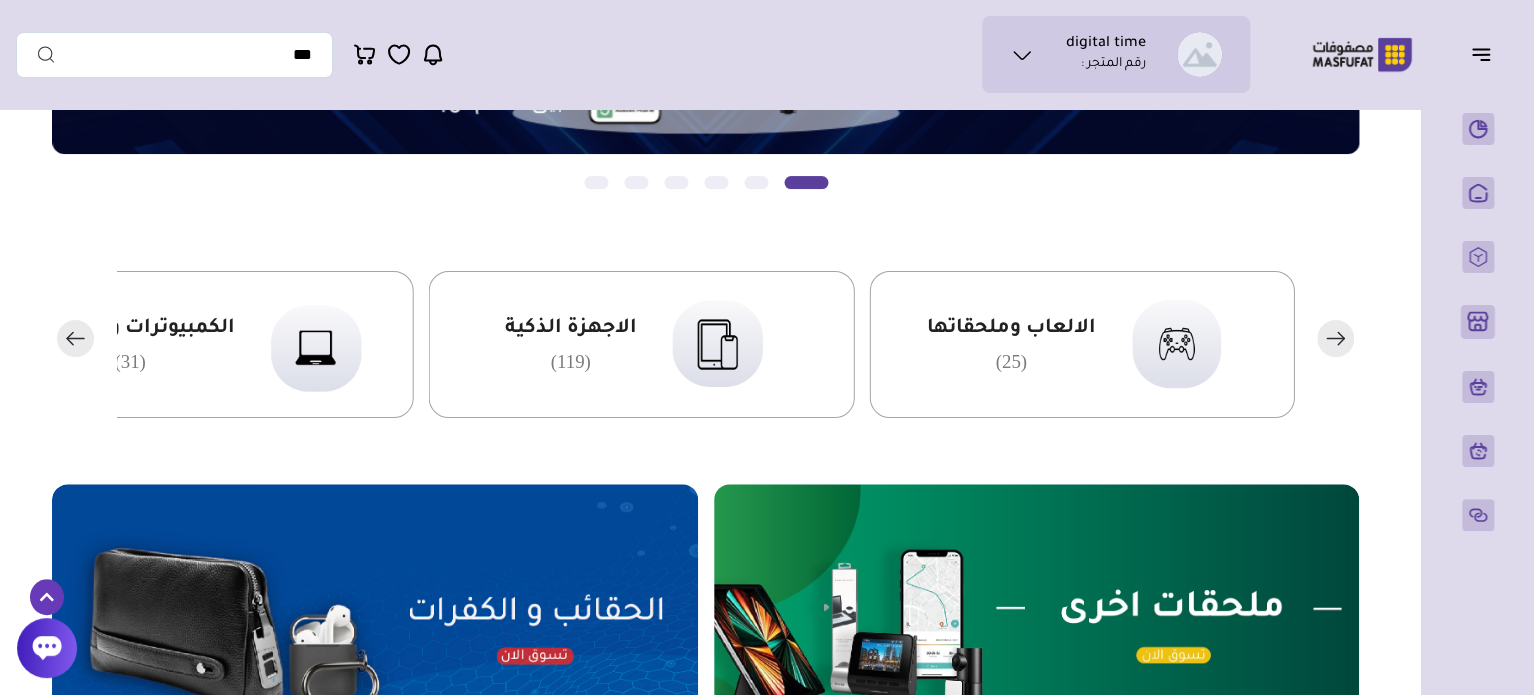 click 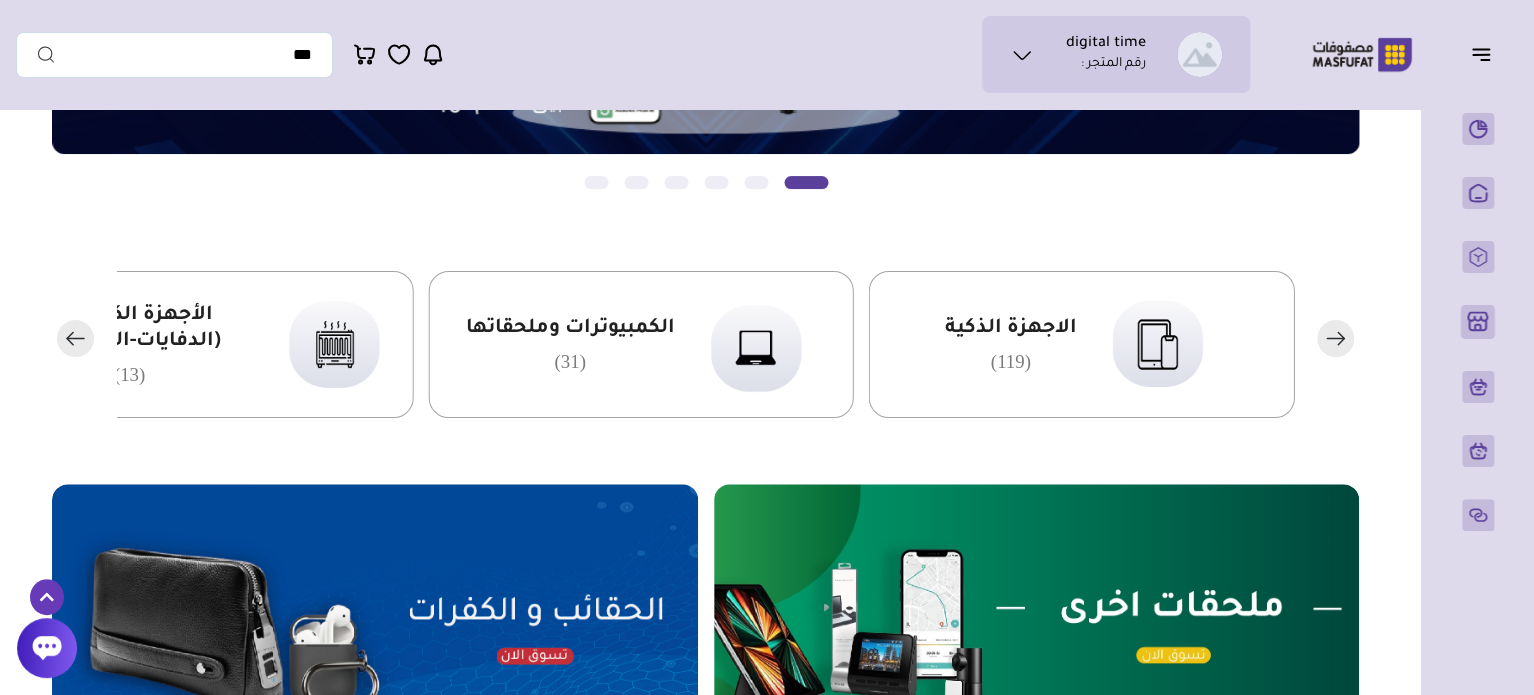 click 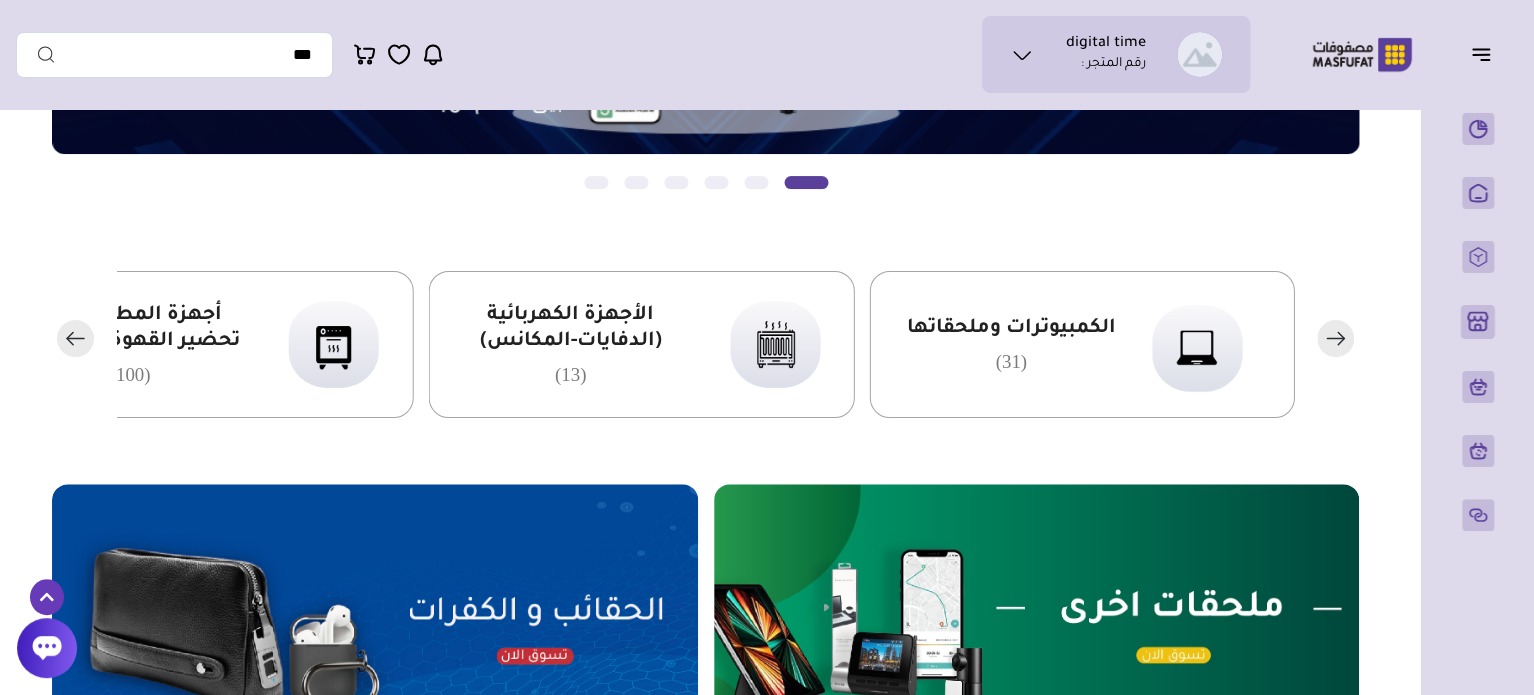 click 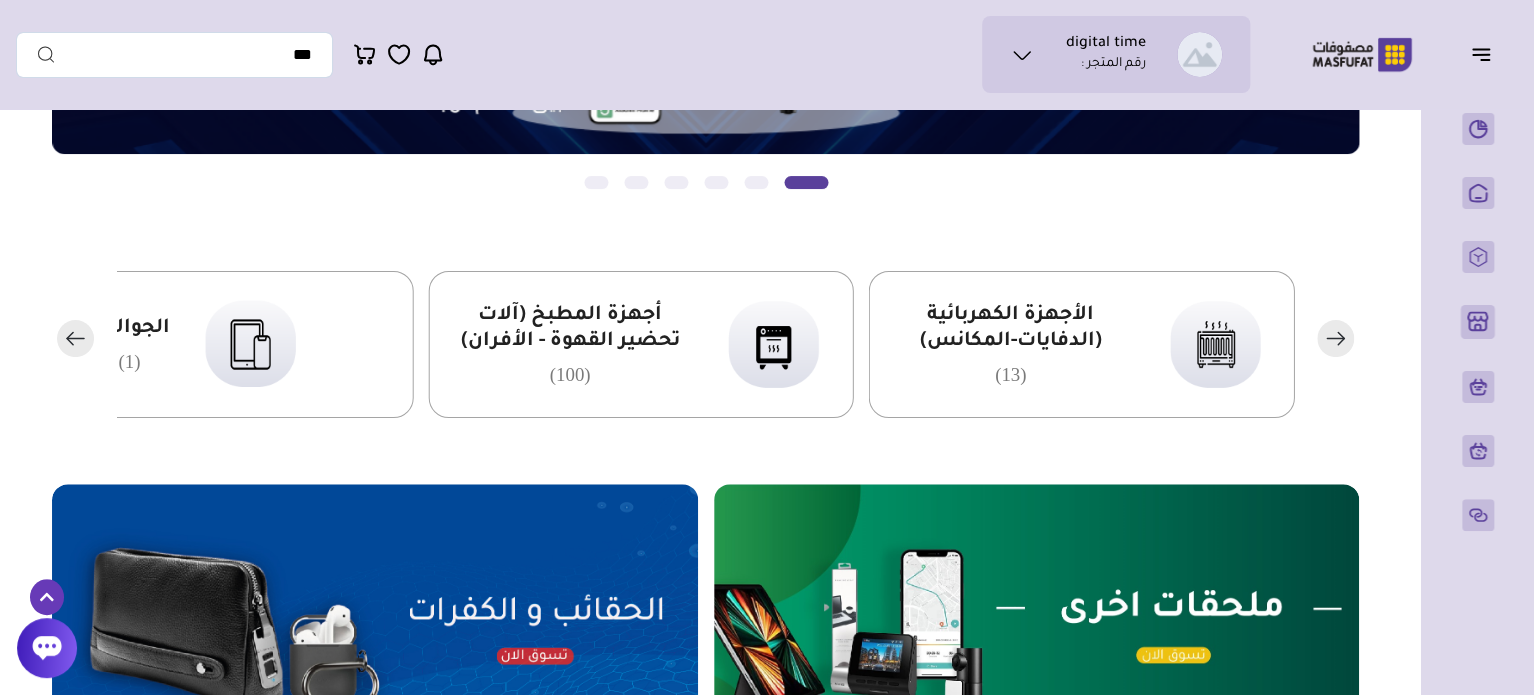click 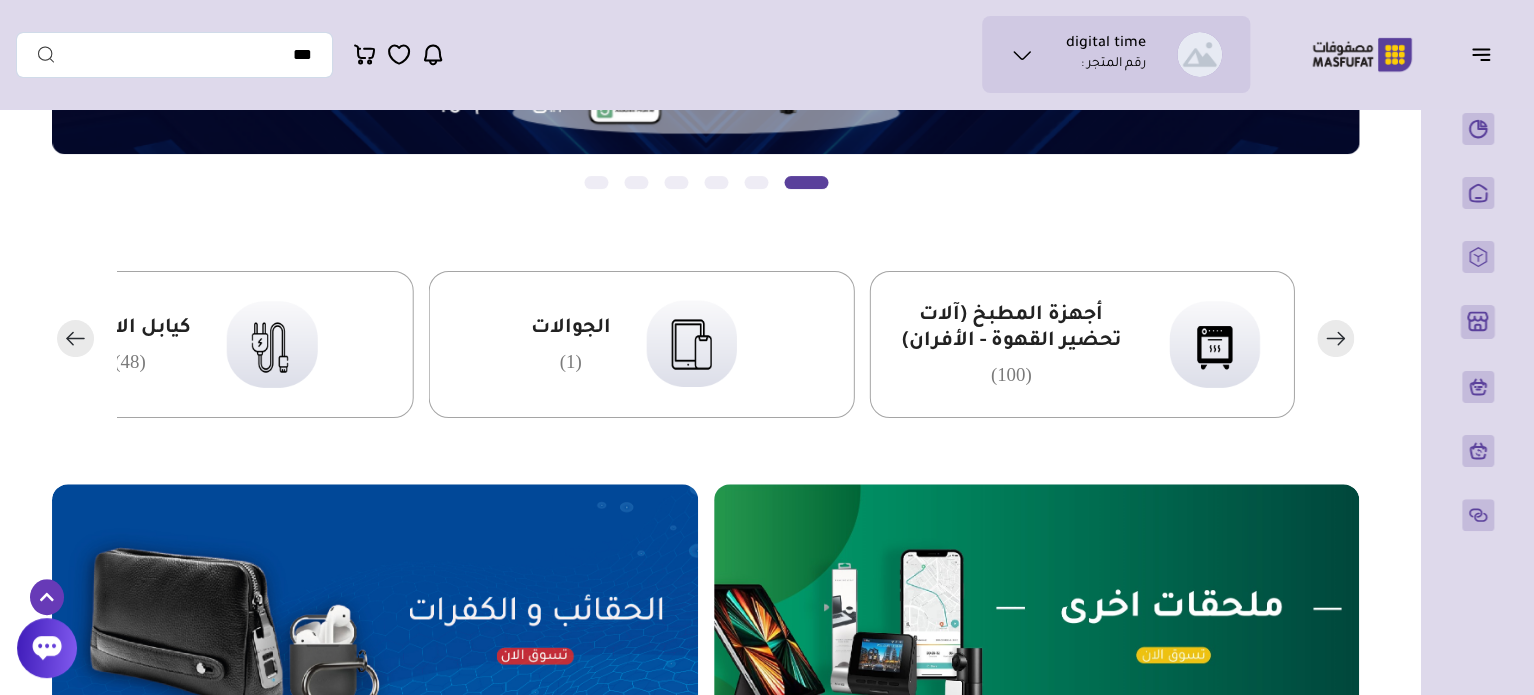 click 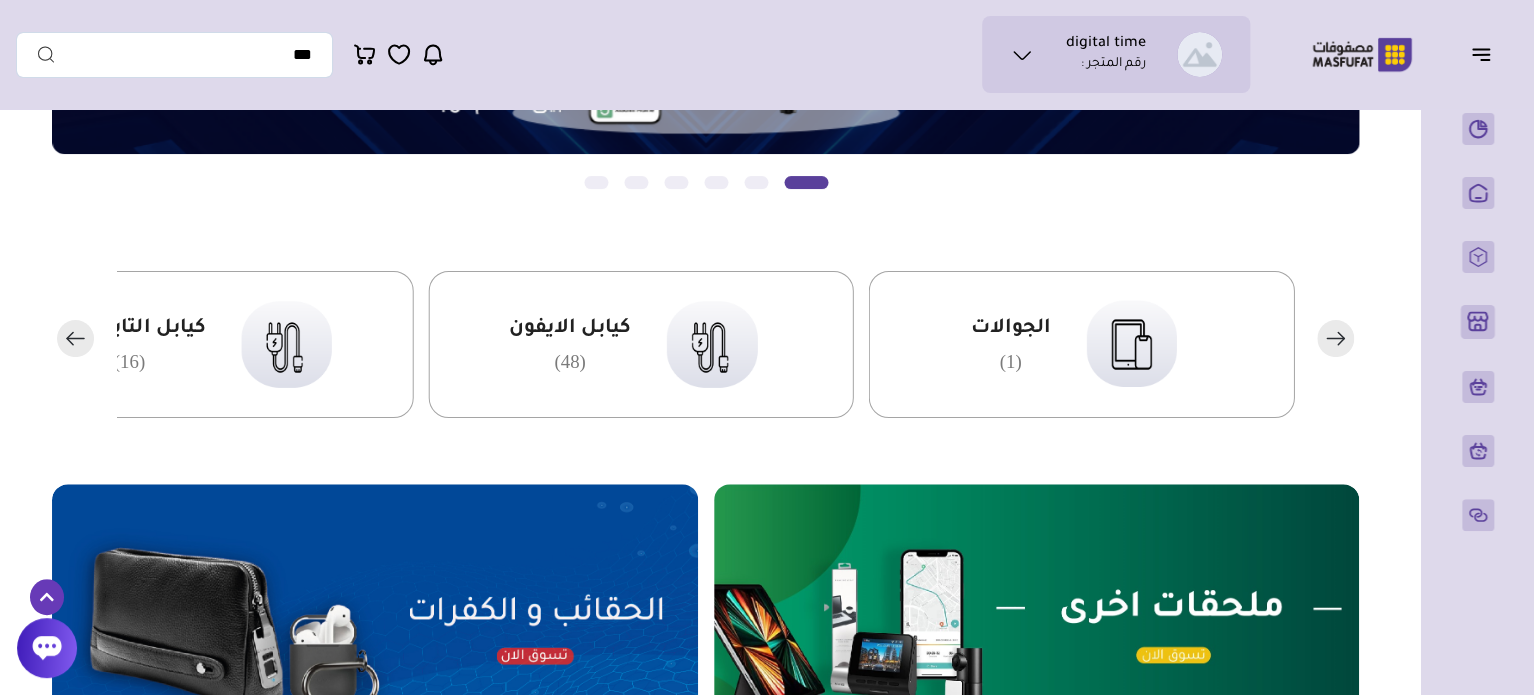 click 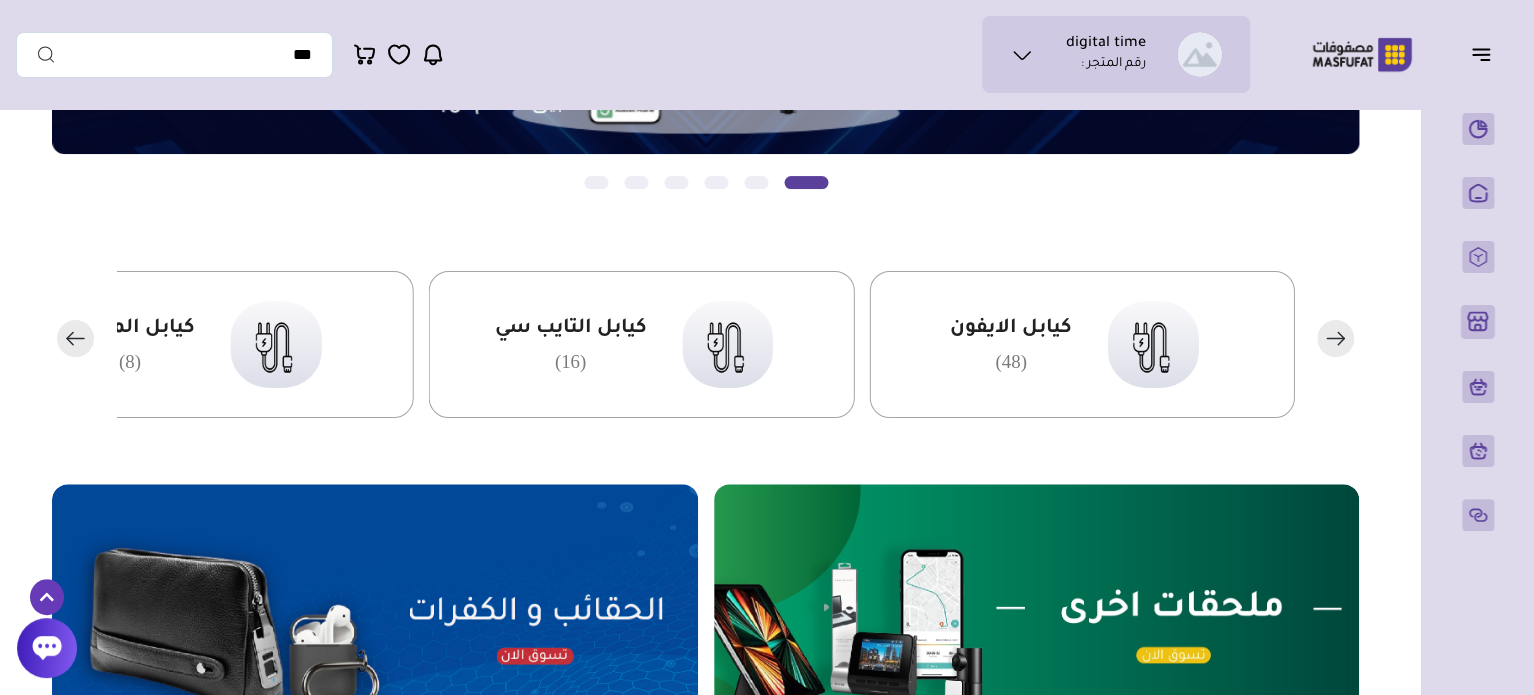 click 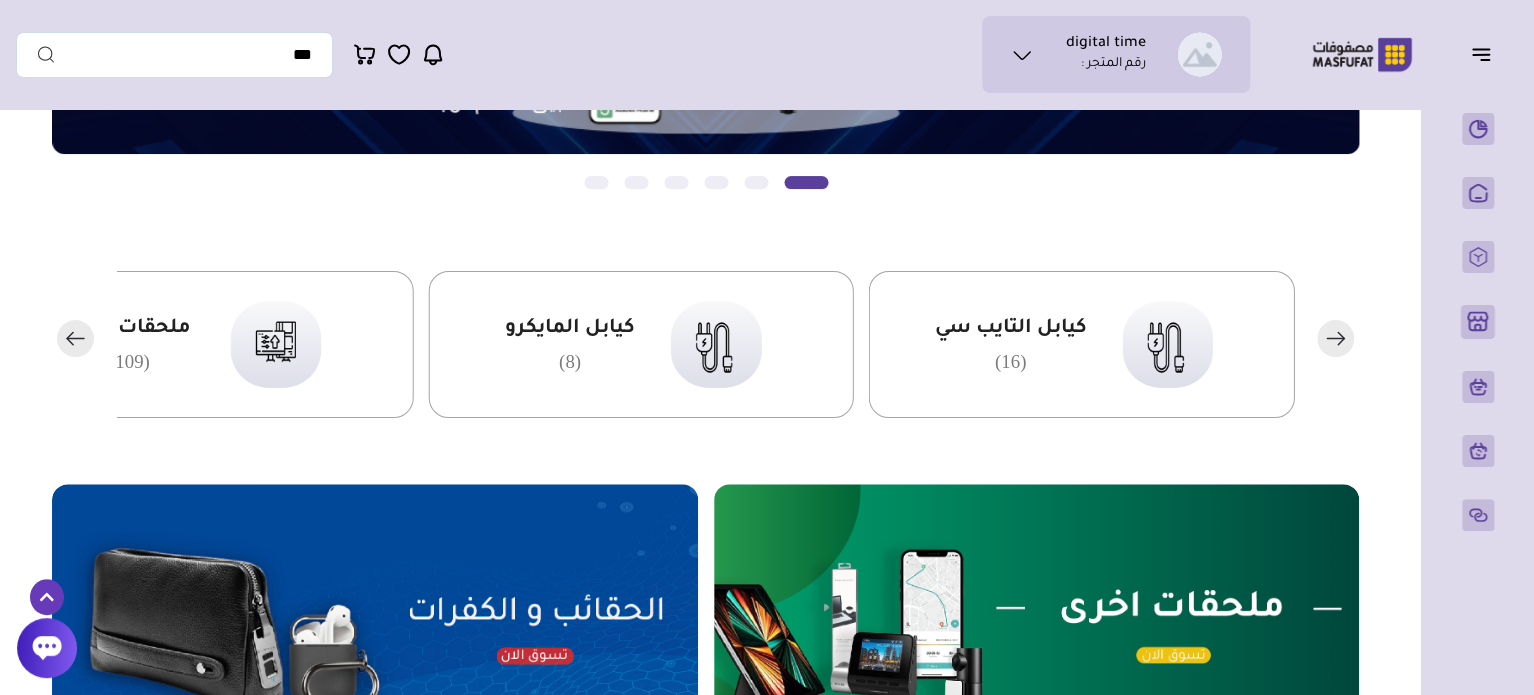 click at bounding box center [705, 344] 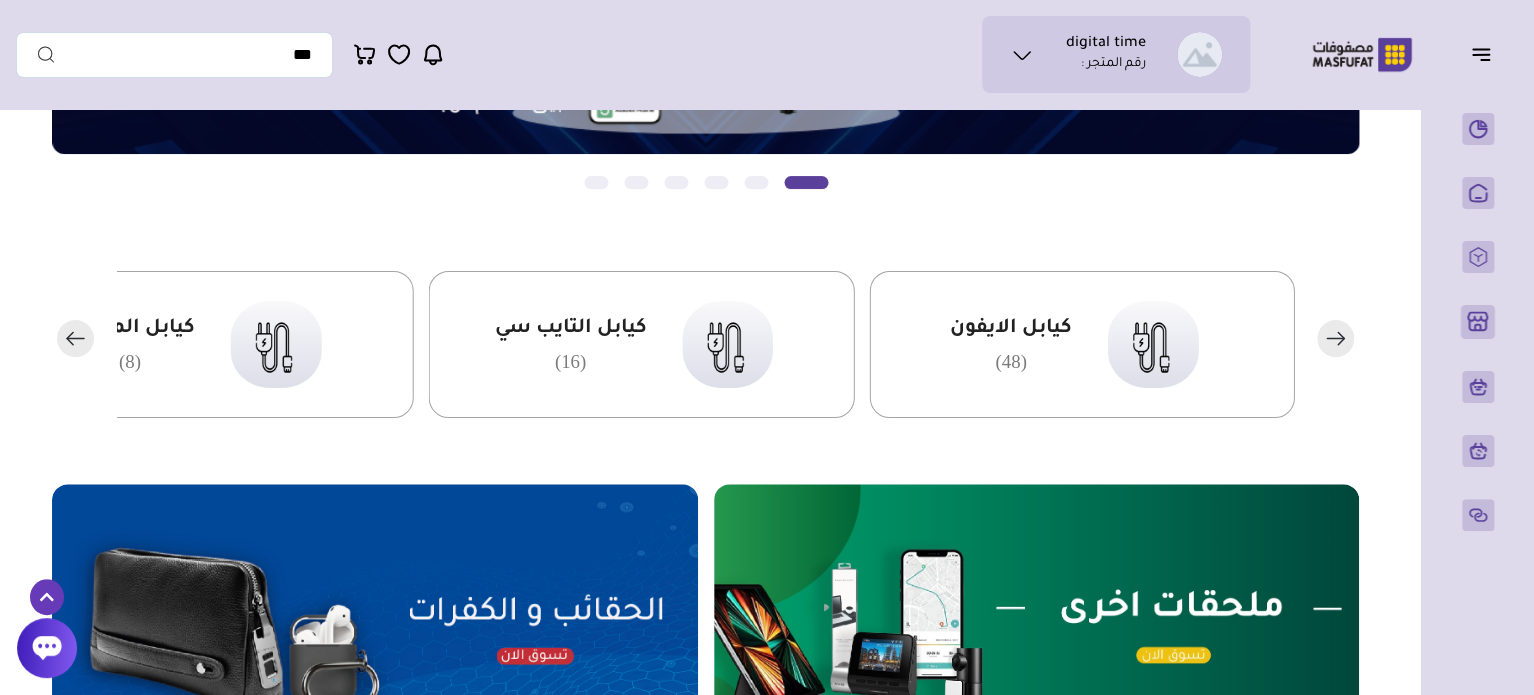 click 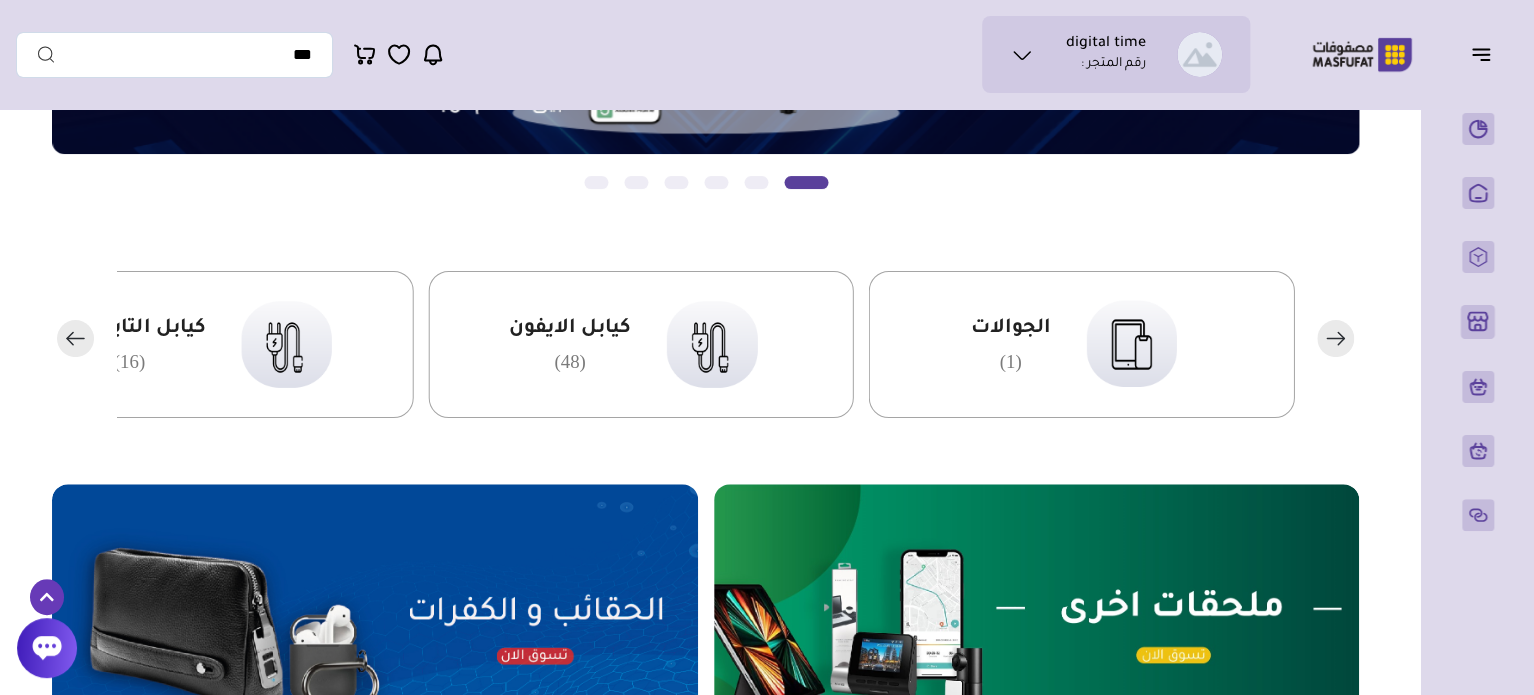 click 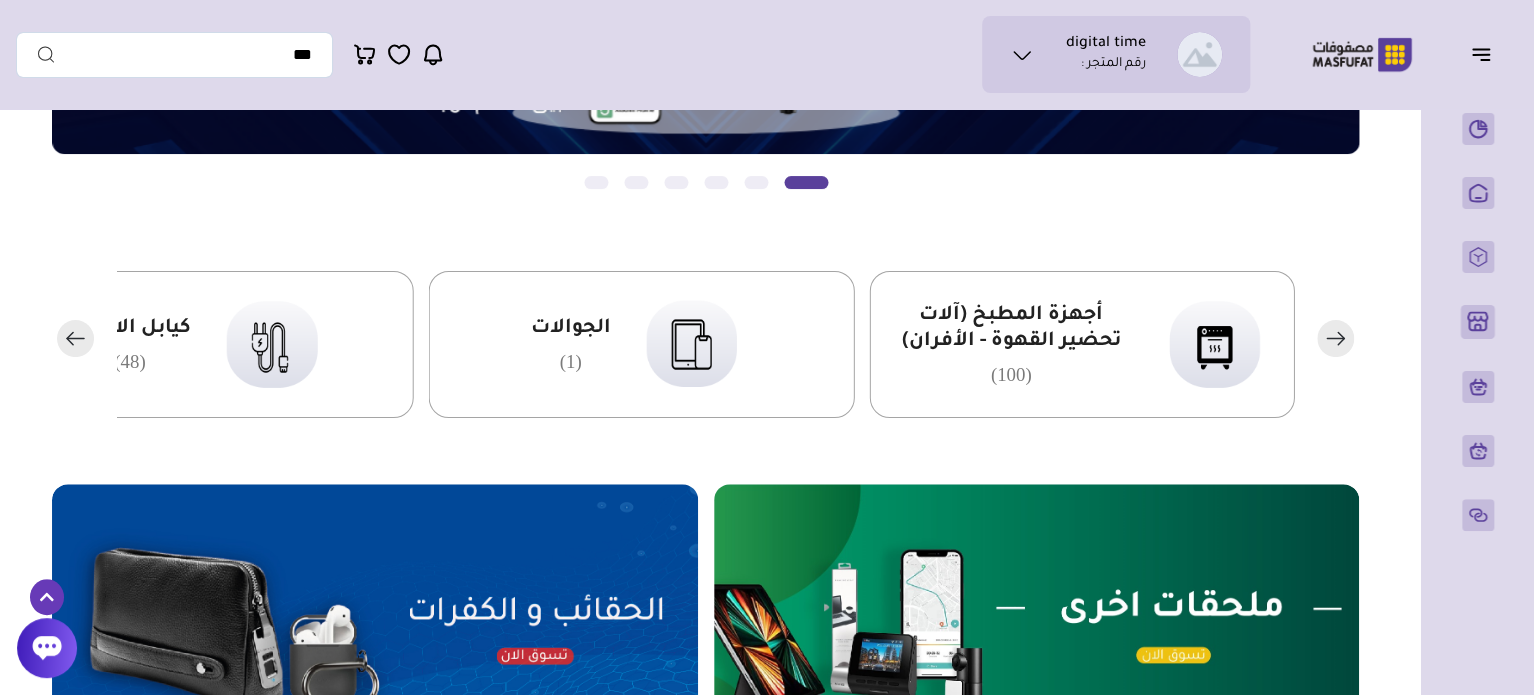 click 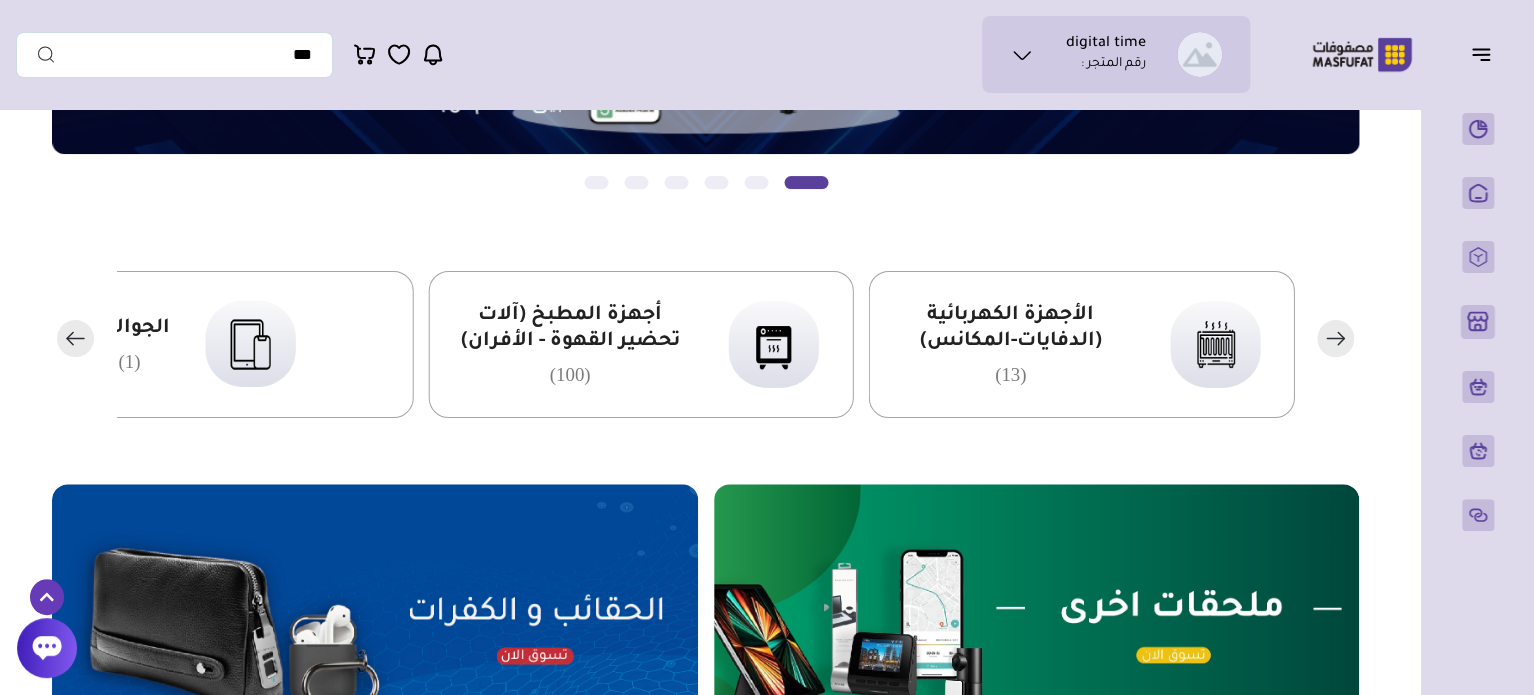 click 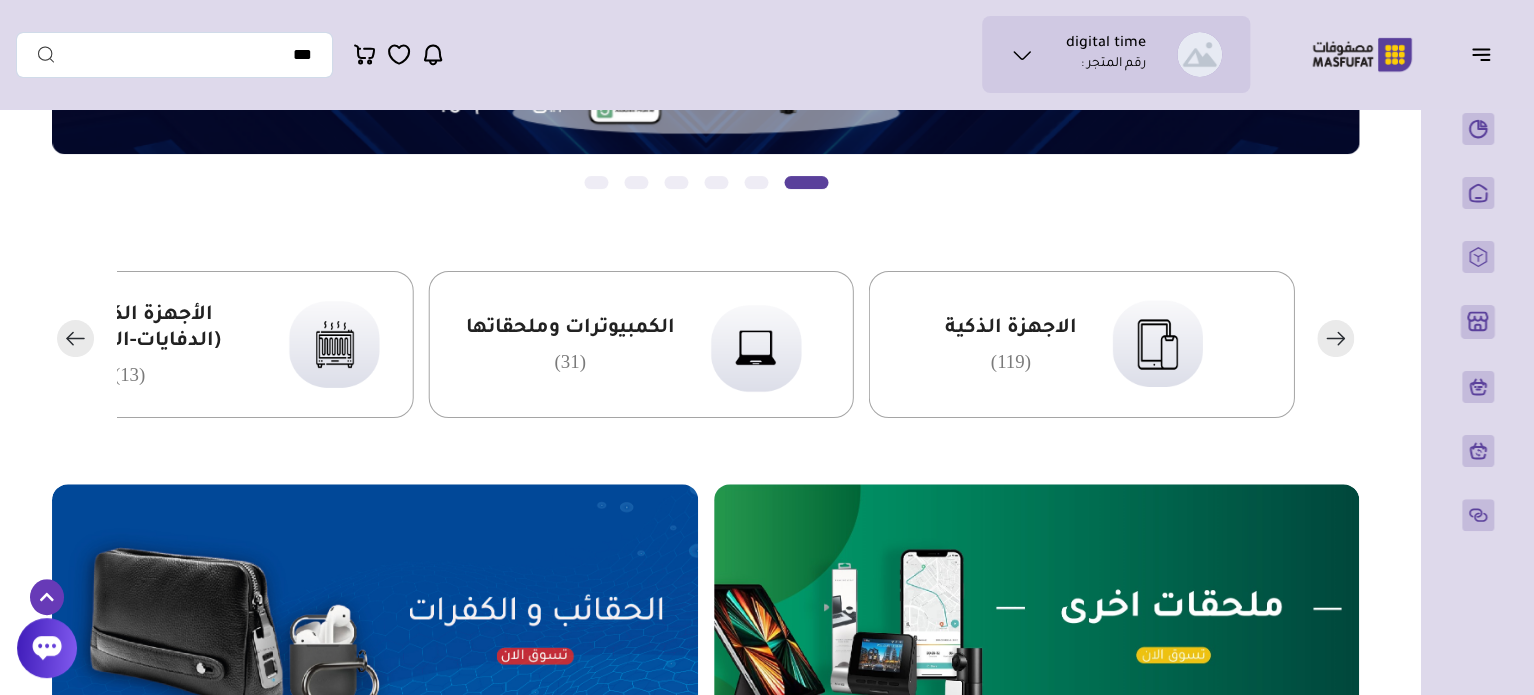 click 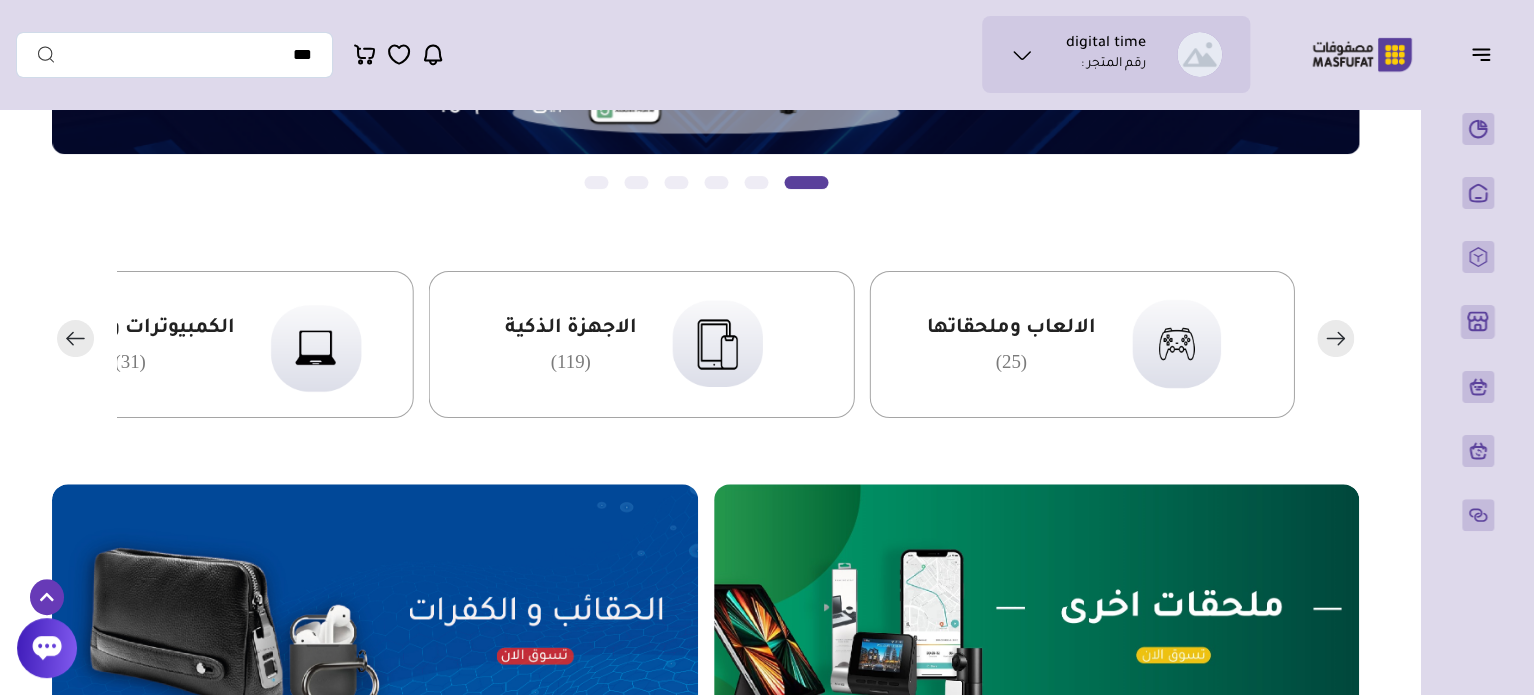 click 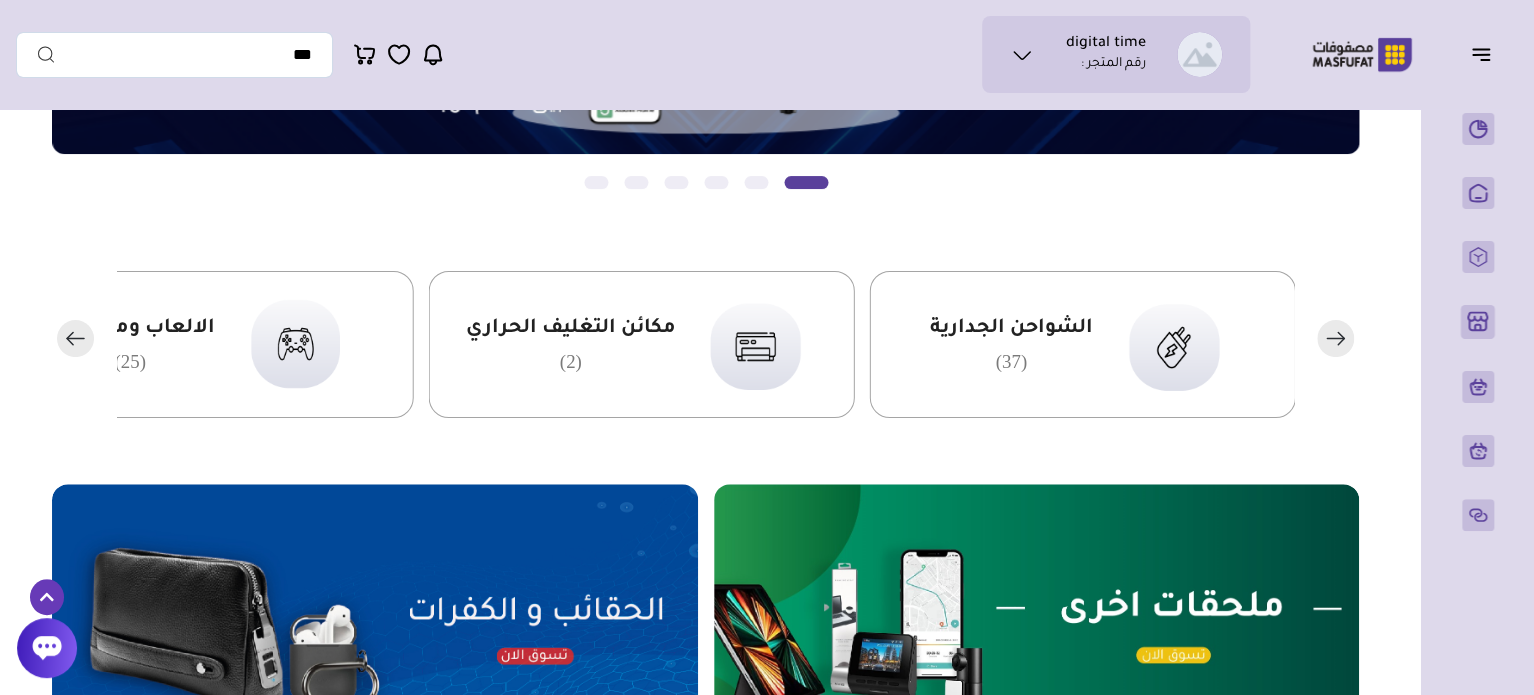 click 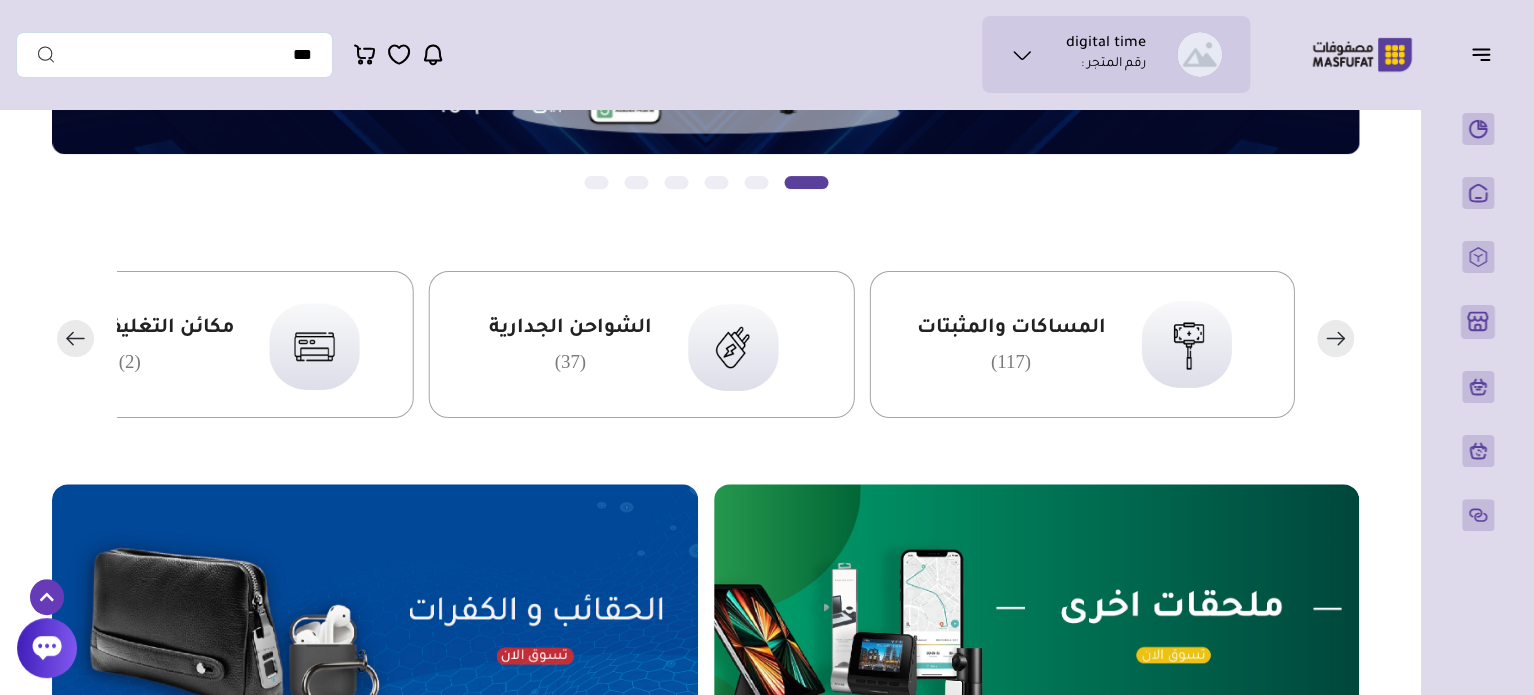 click 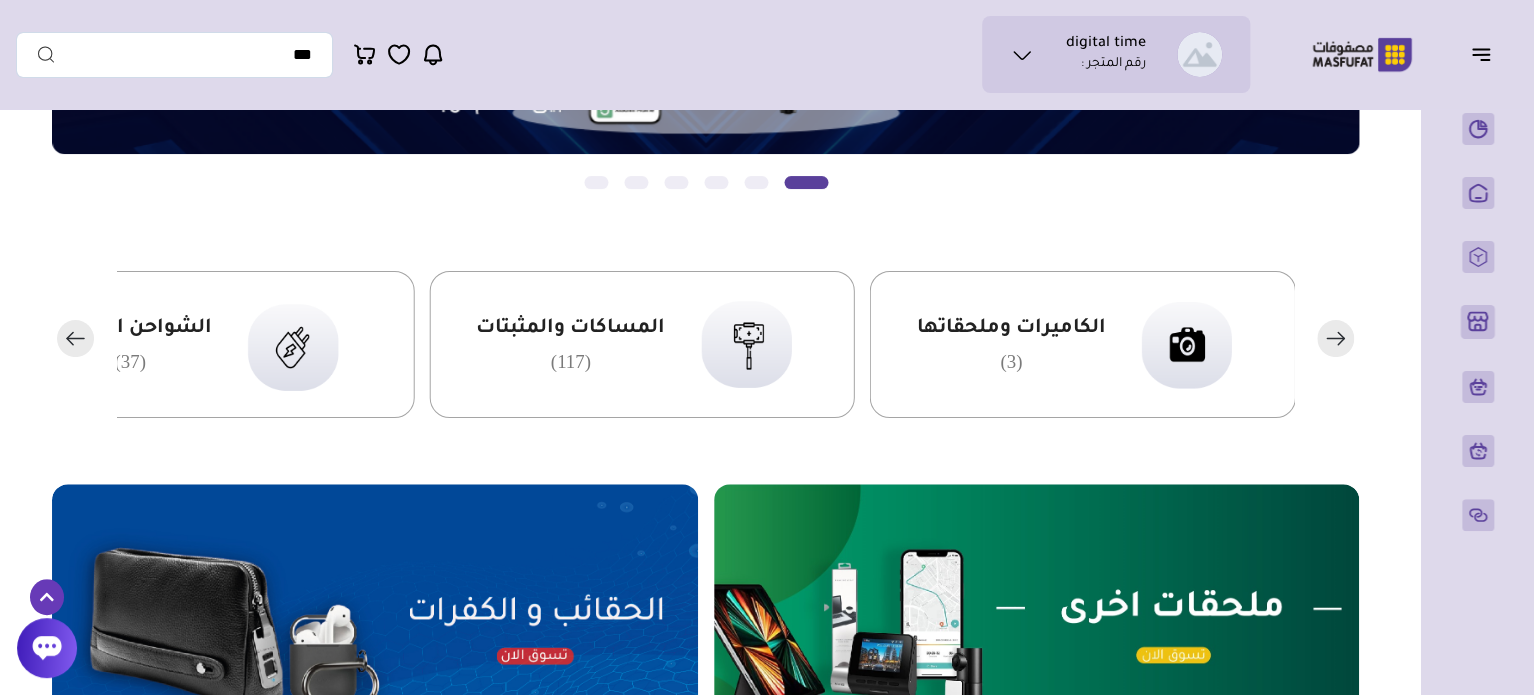 click 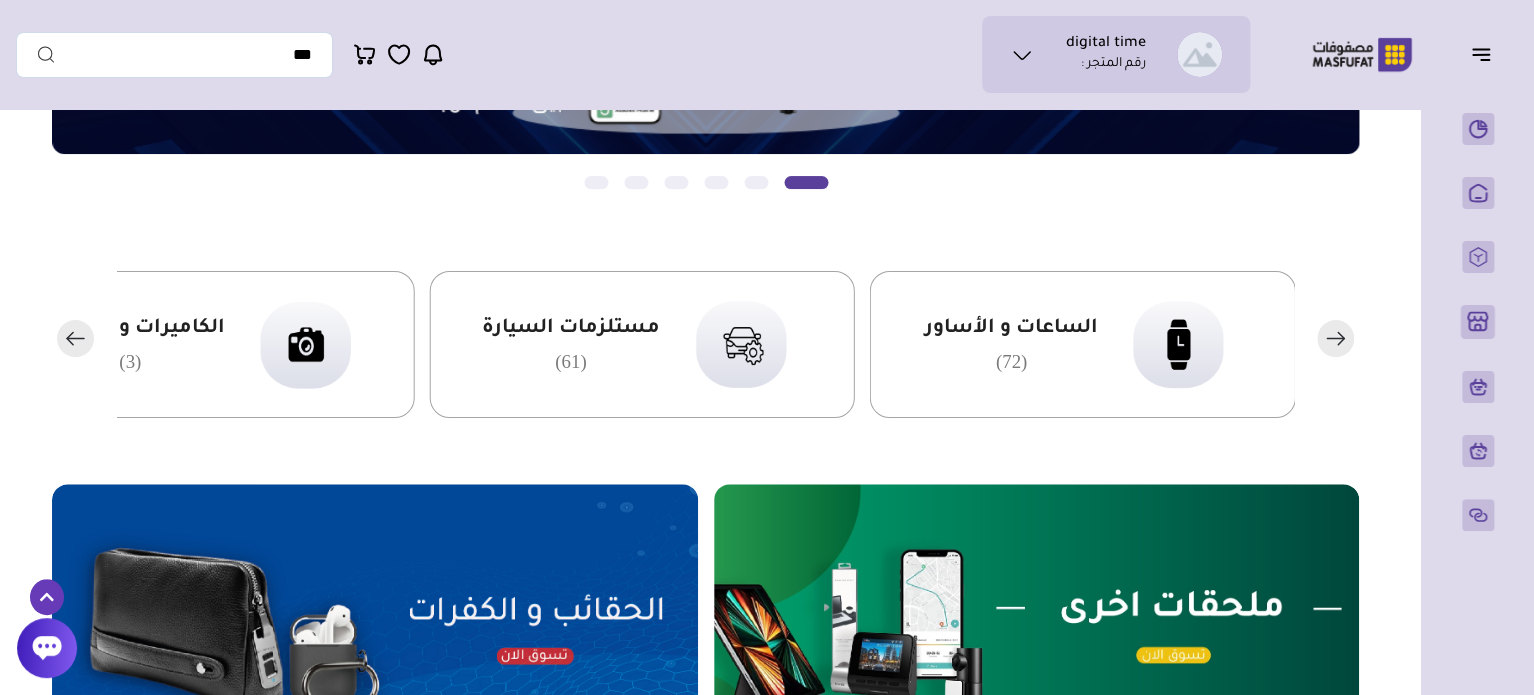click 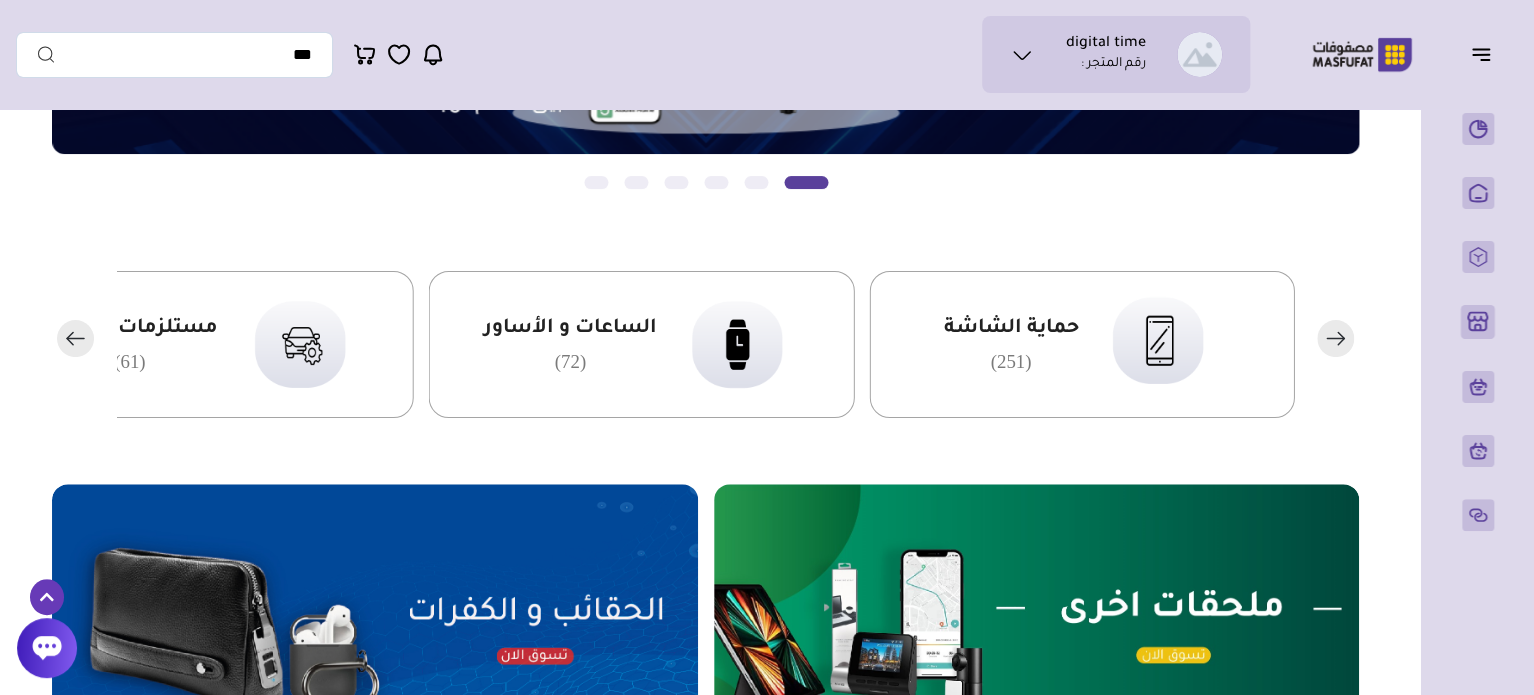 click 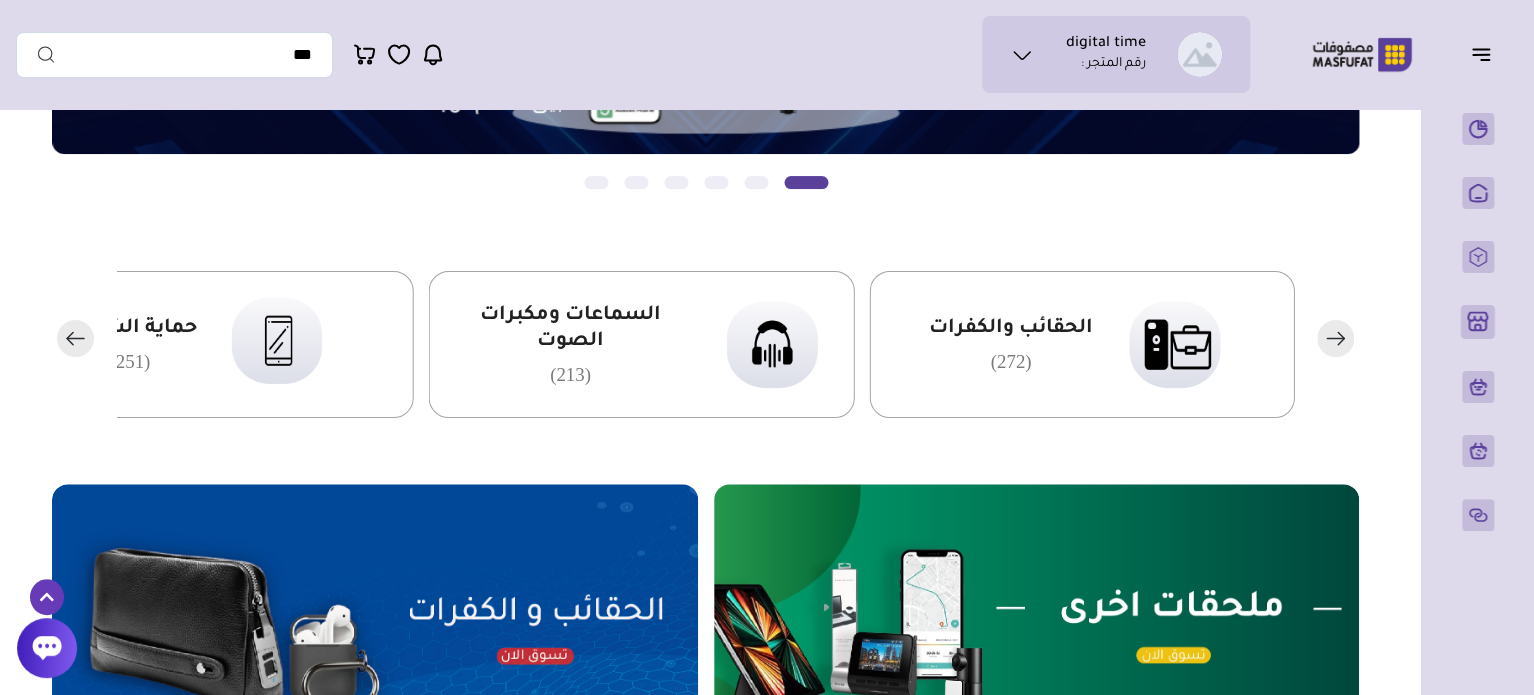 click 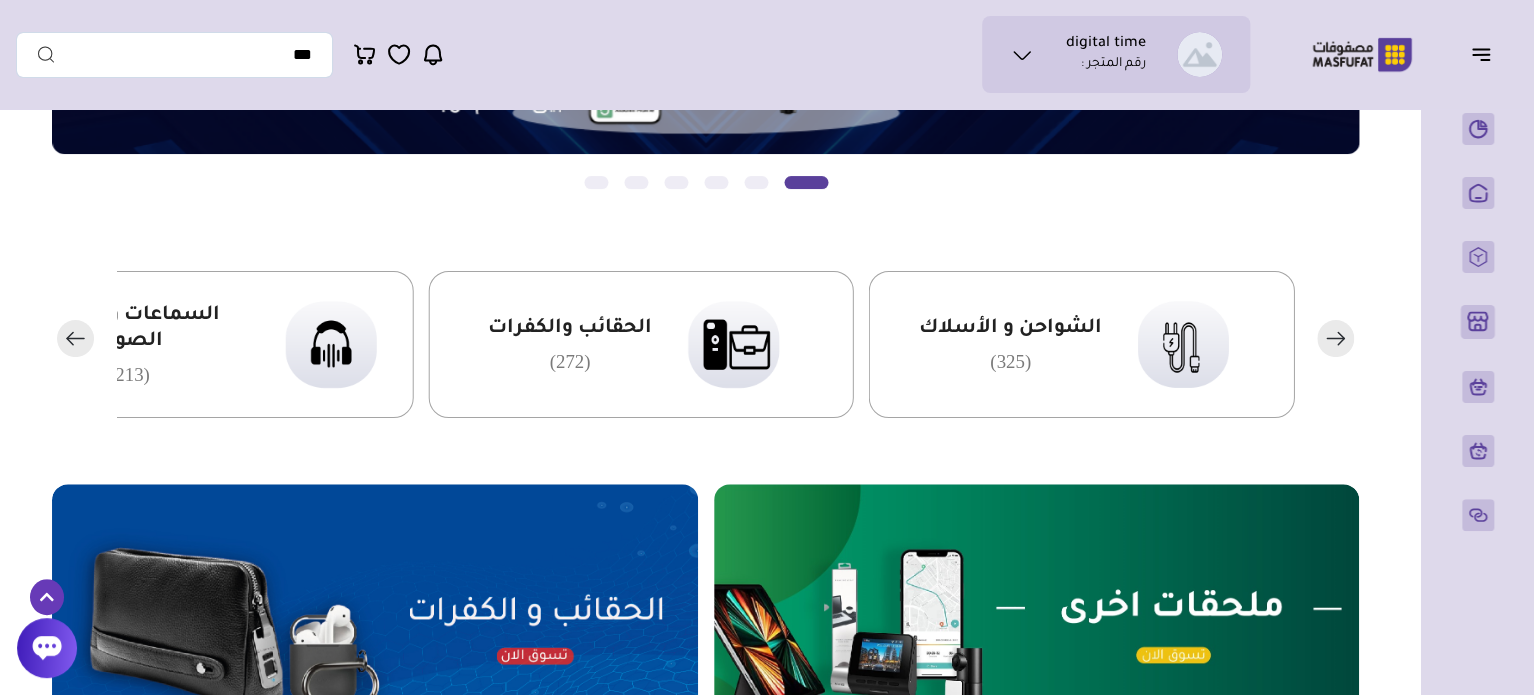 click 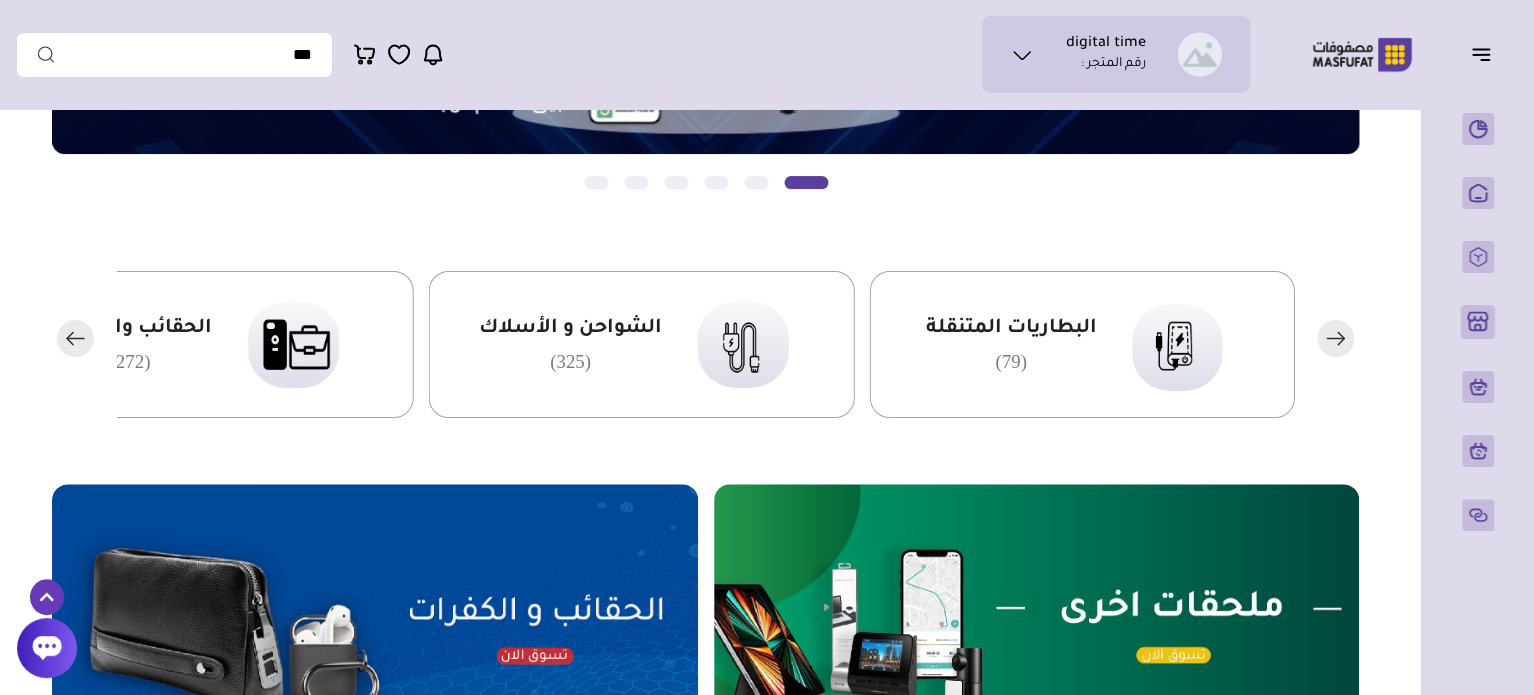 click 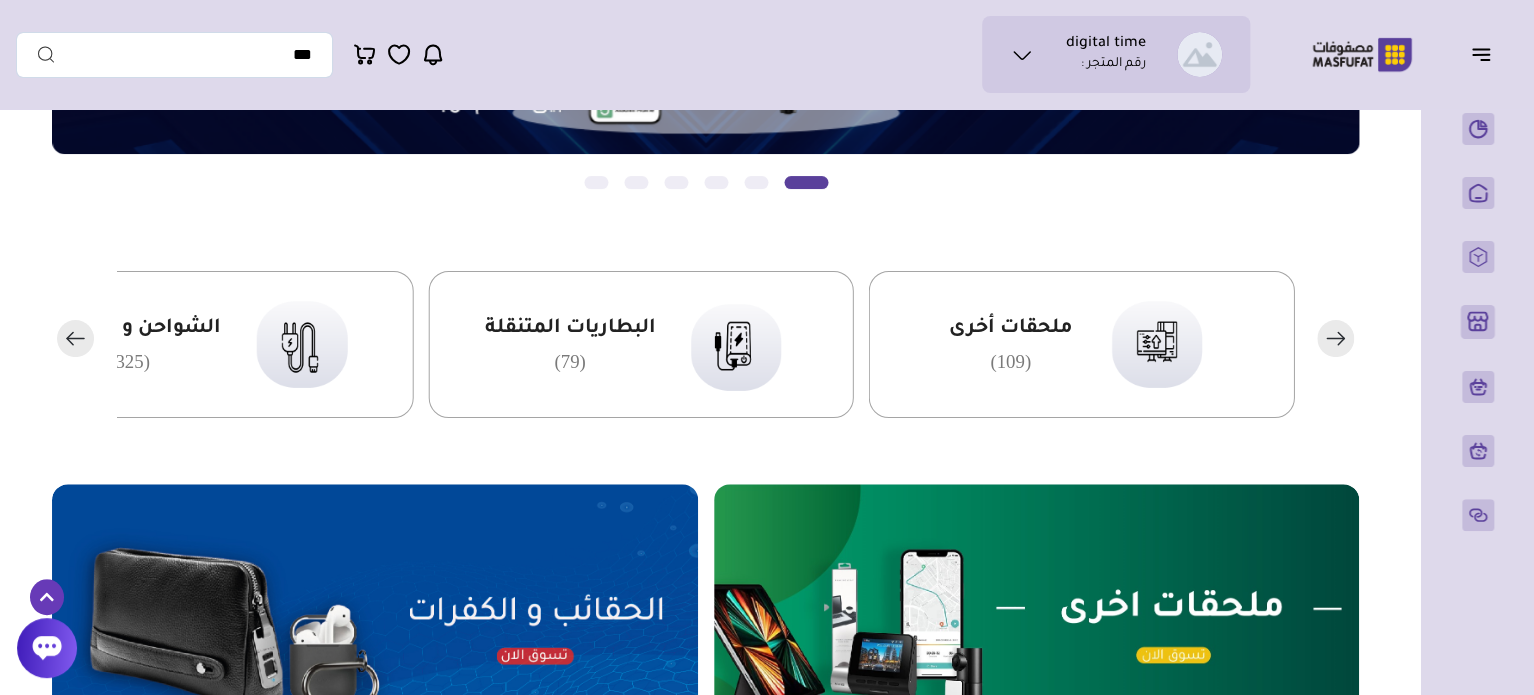 click 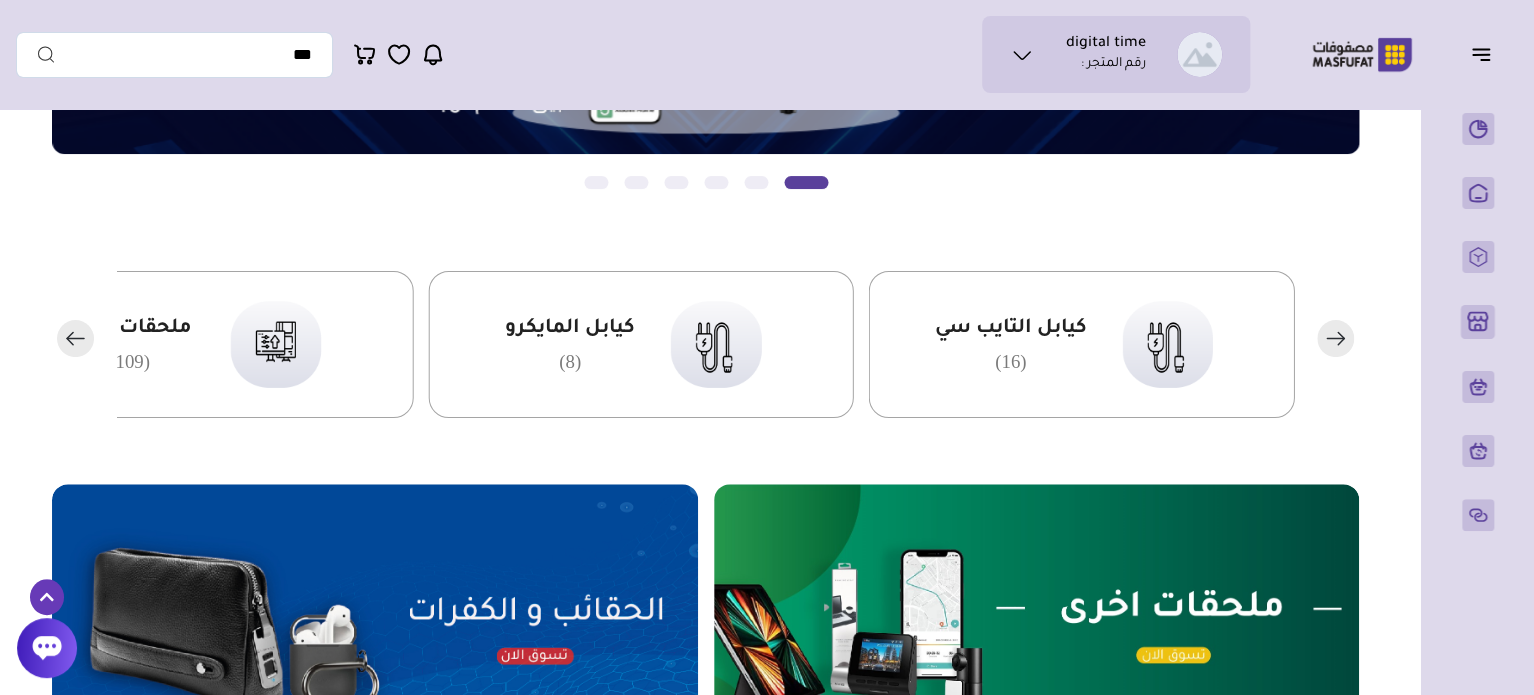 click 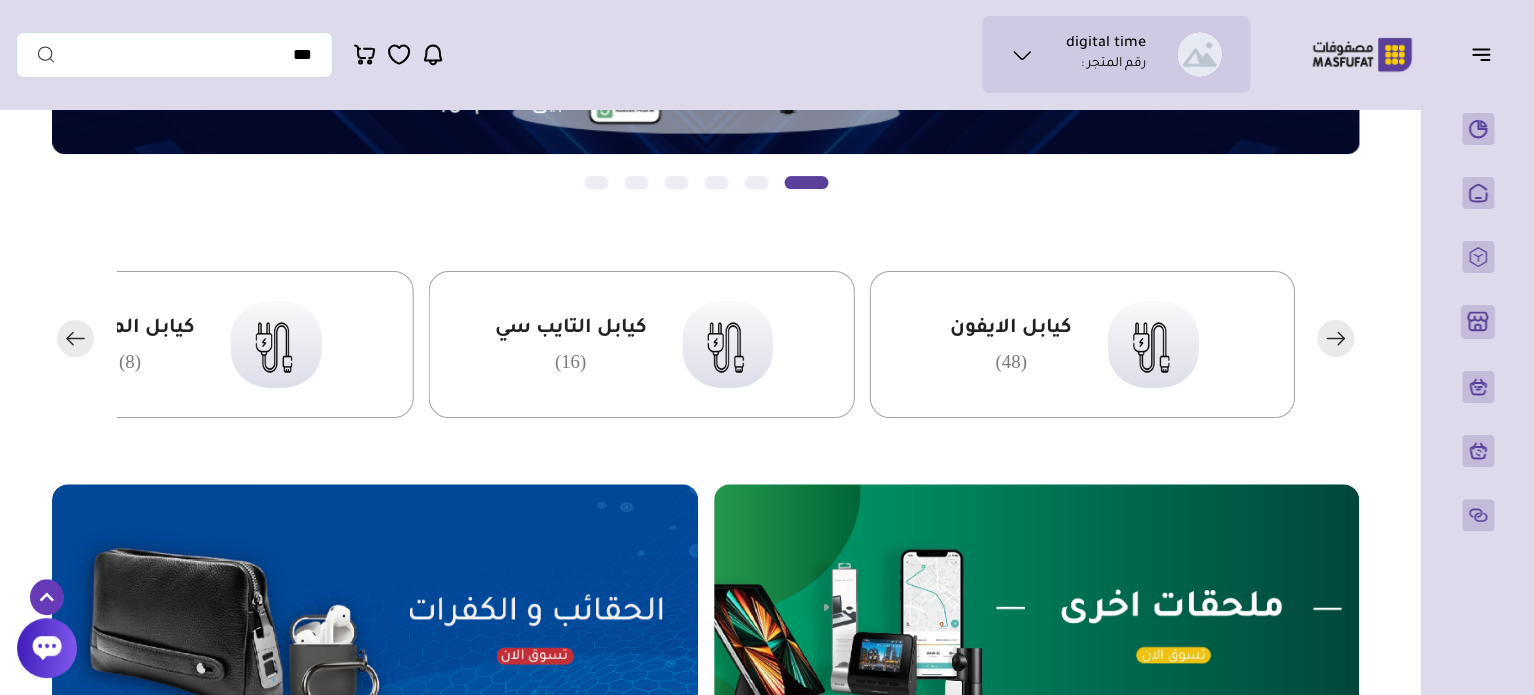 click 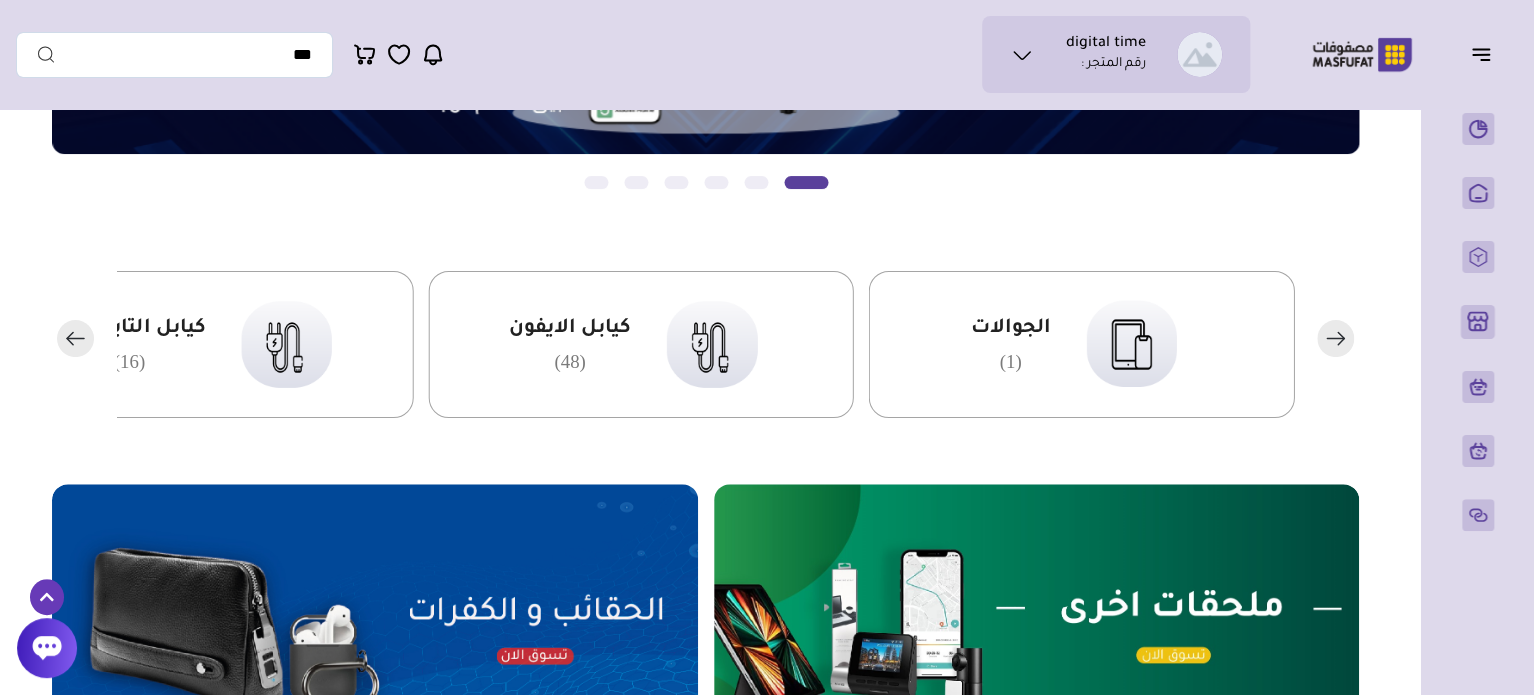 click 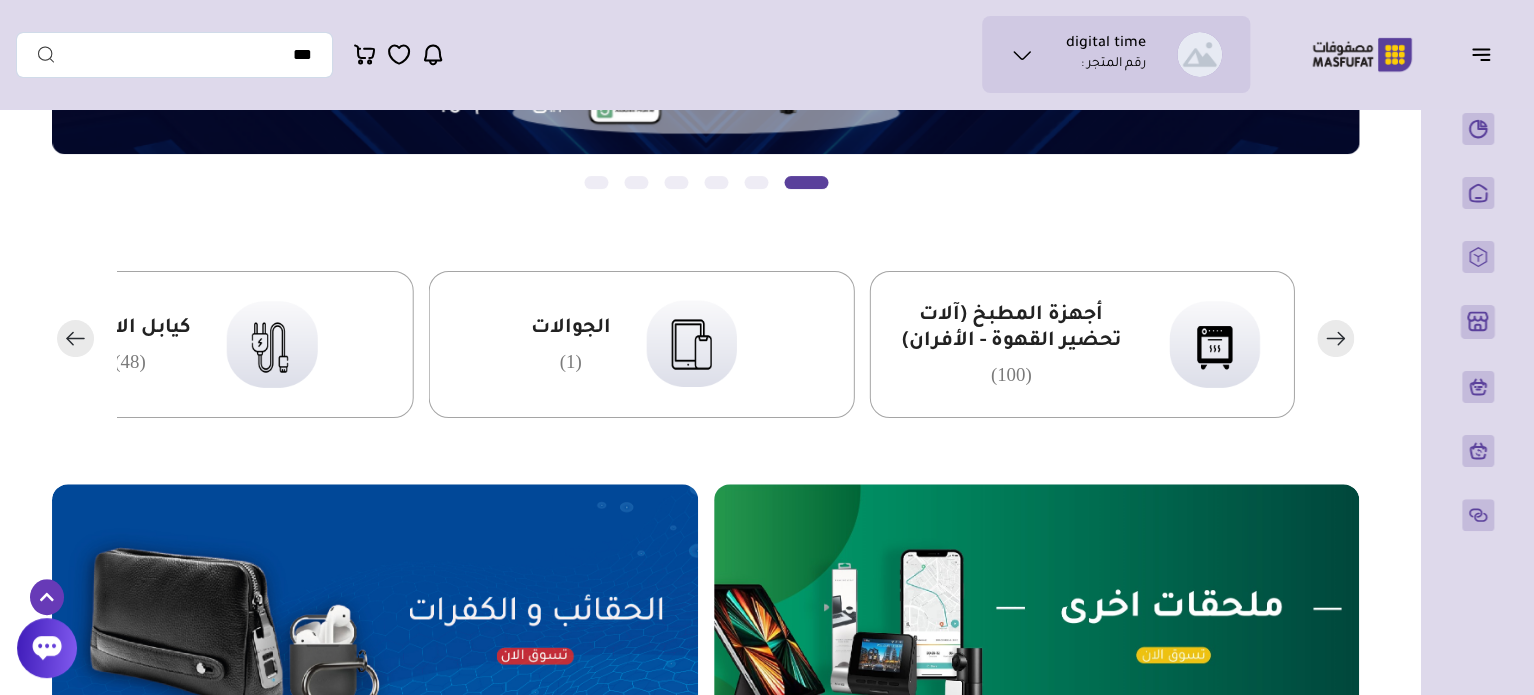 click 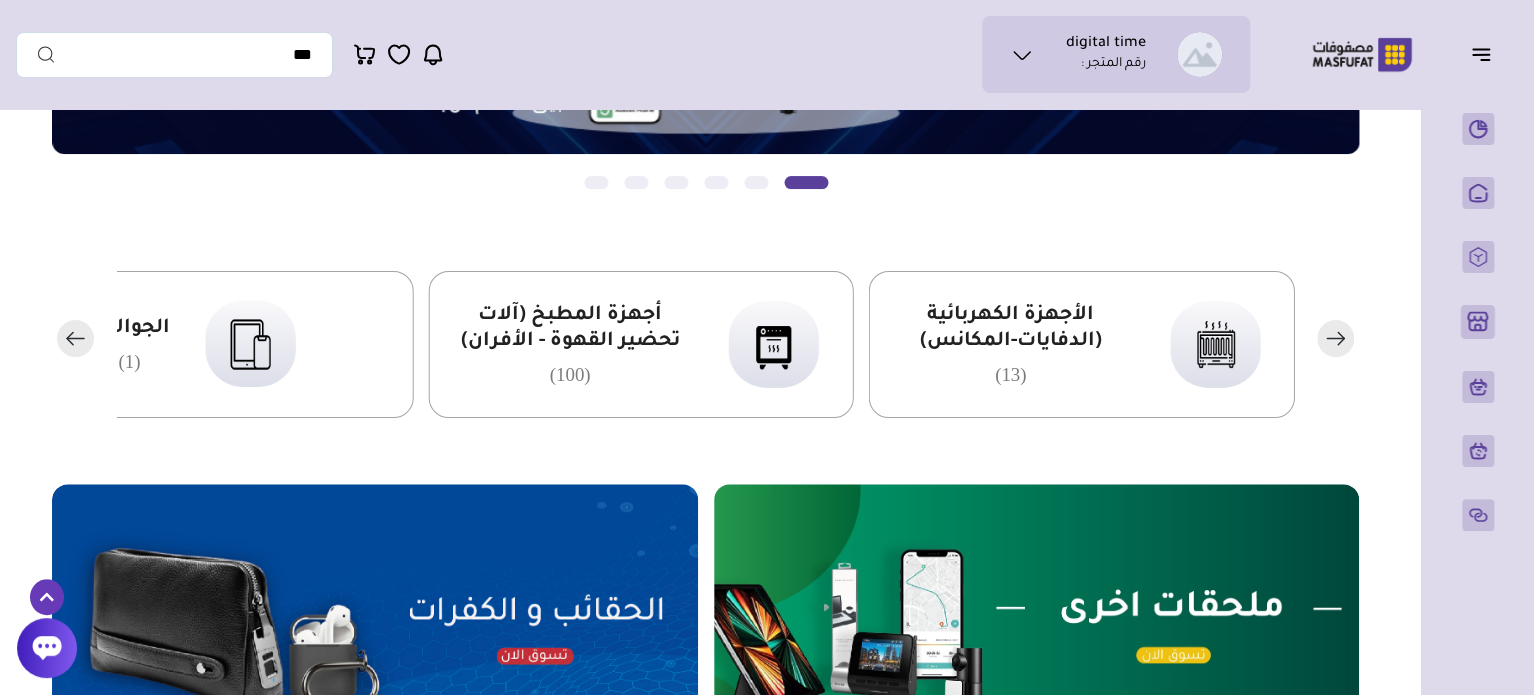 click 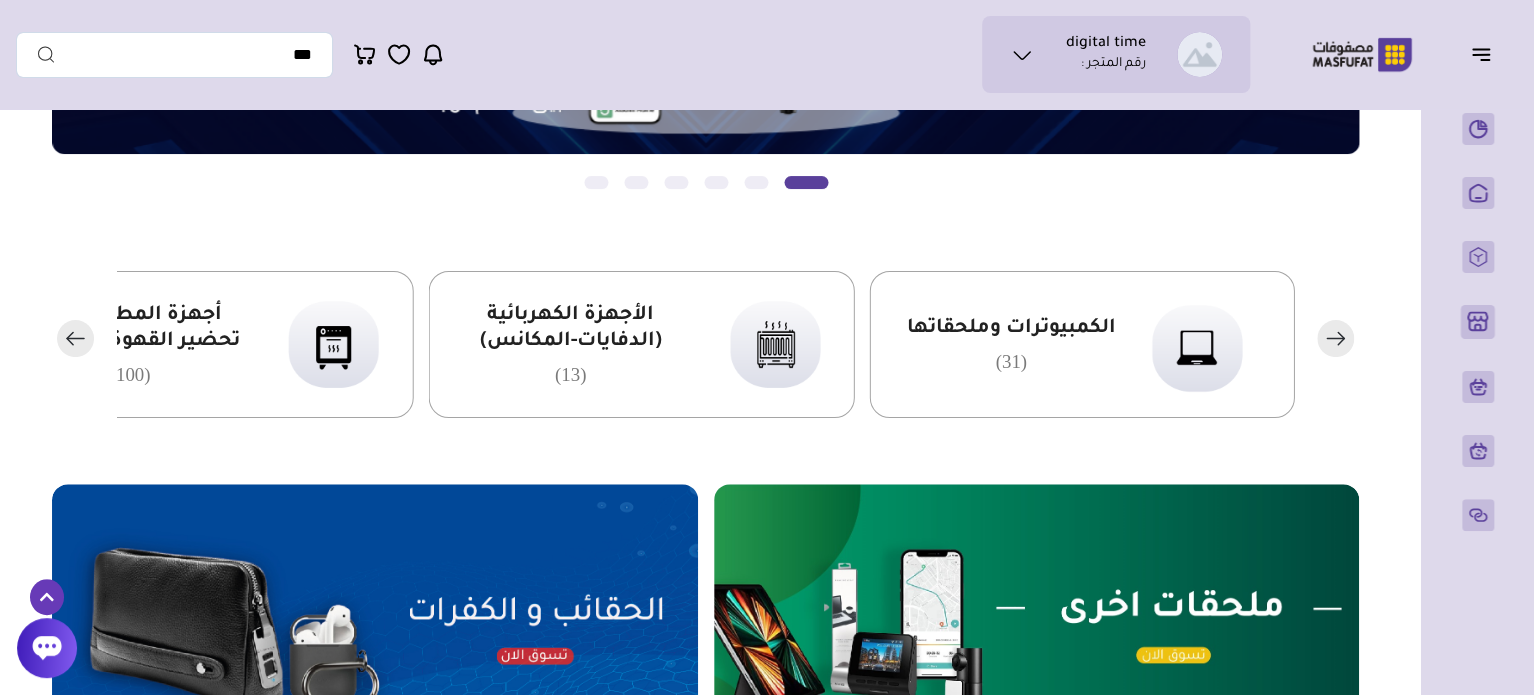 click 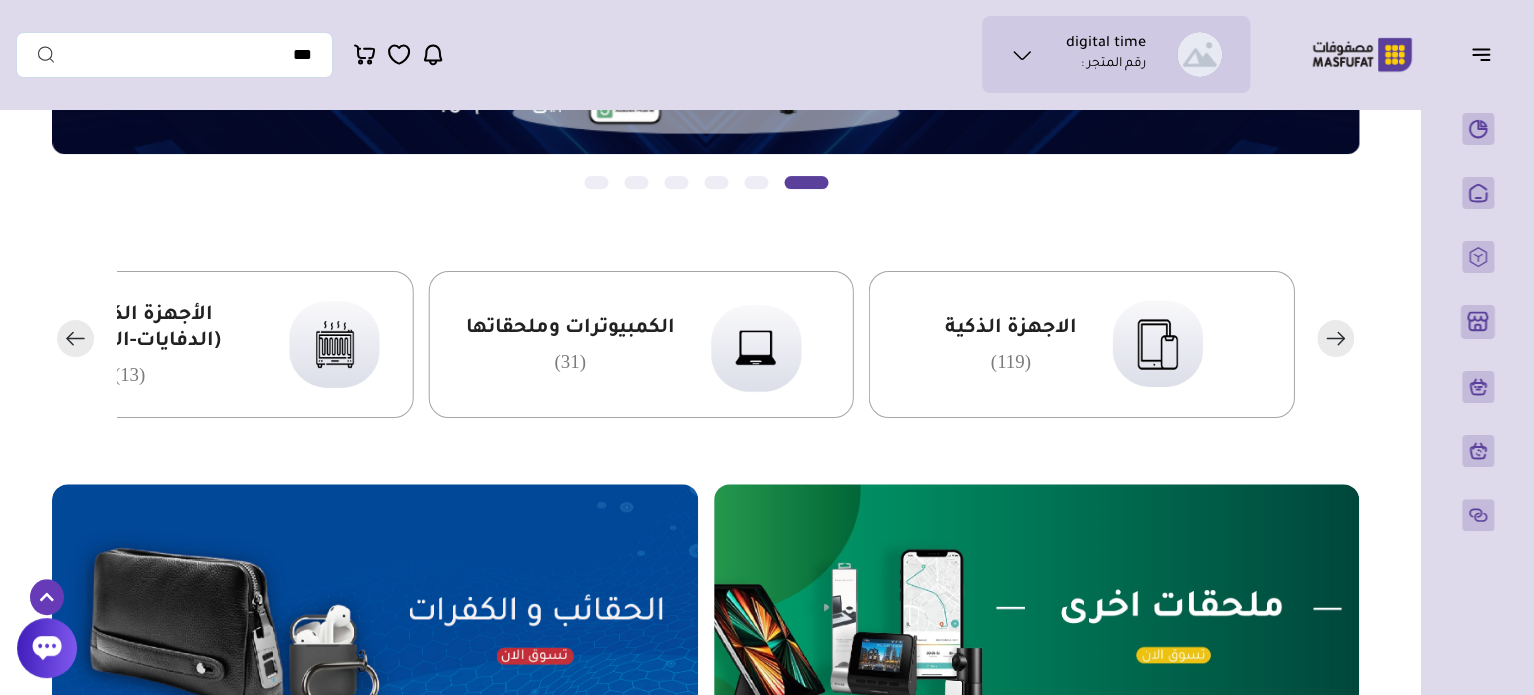click 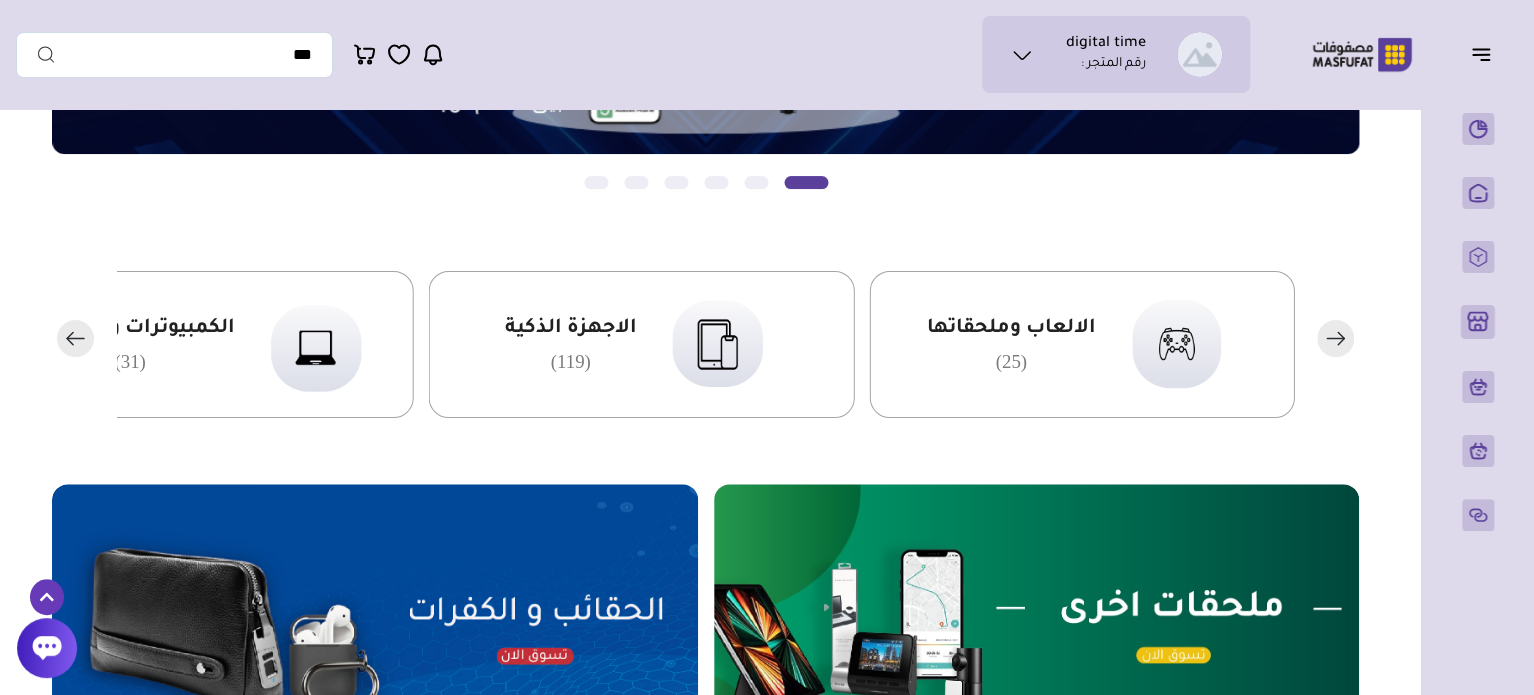 click 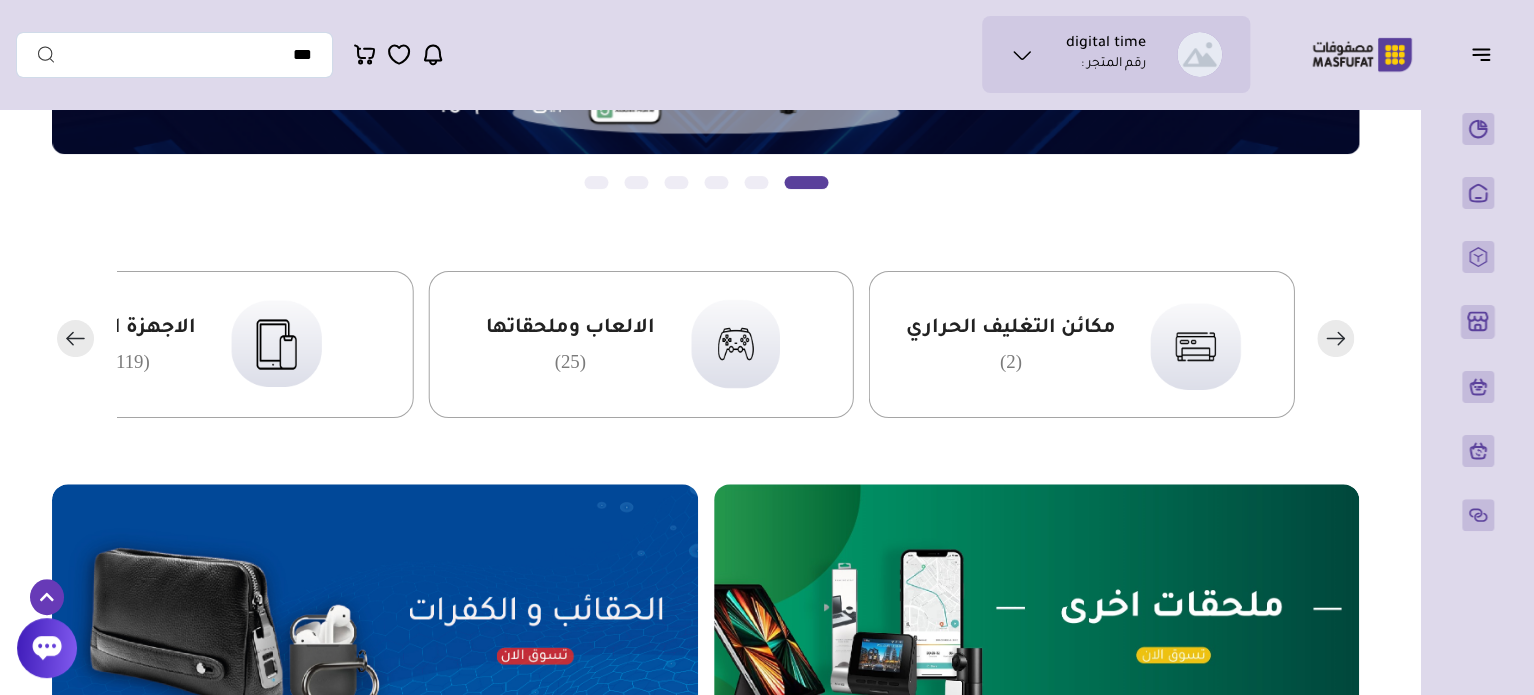 click 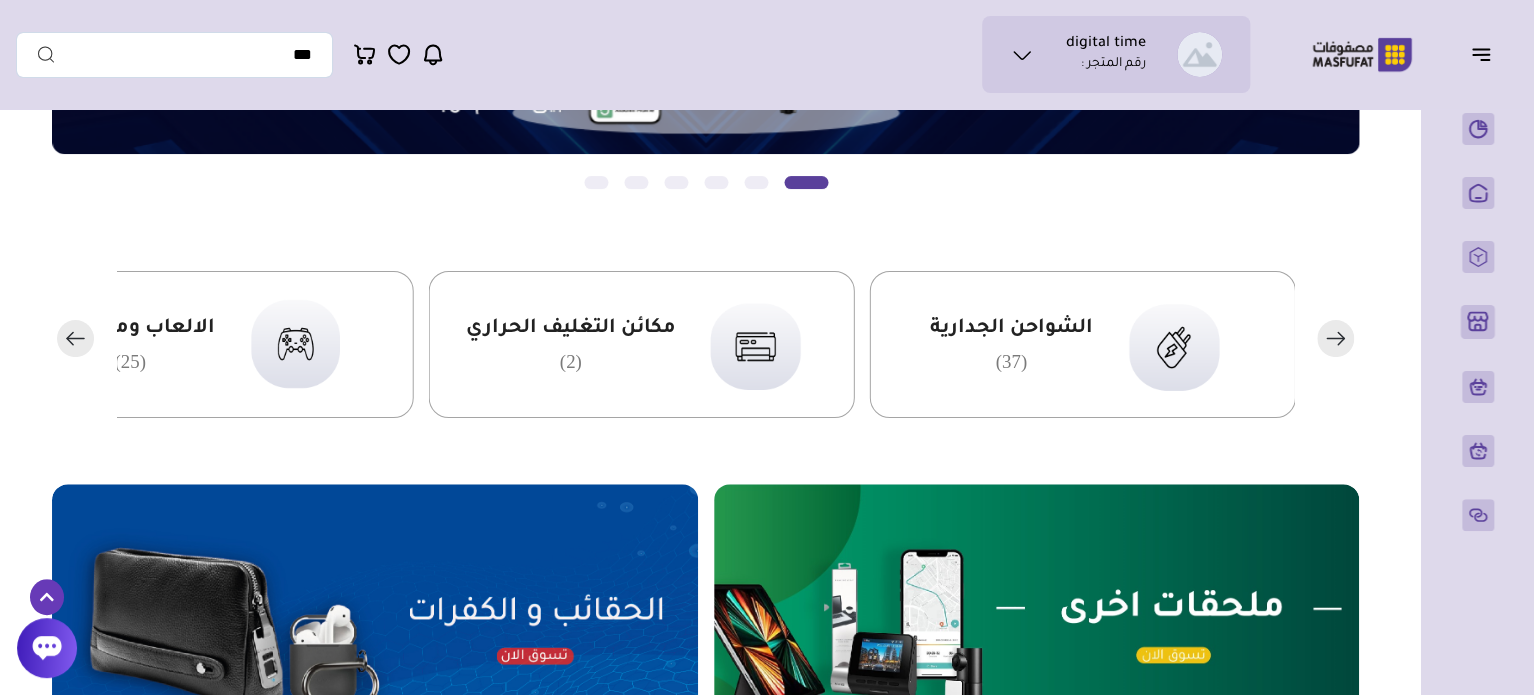 click 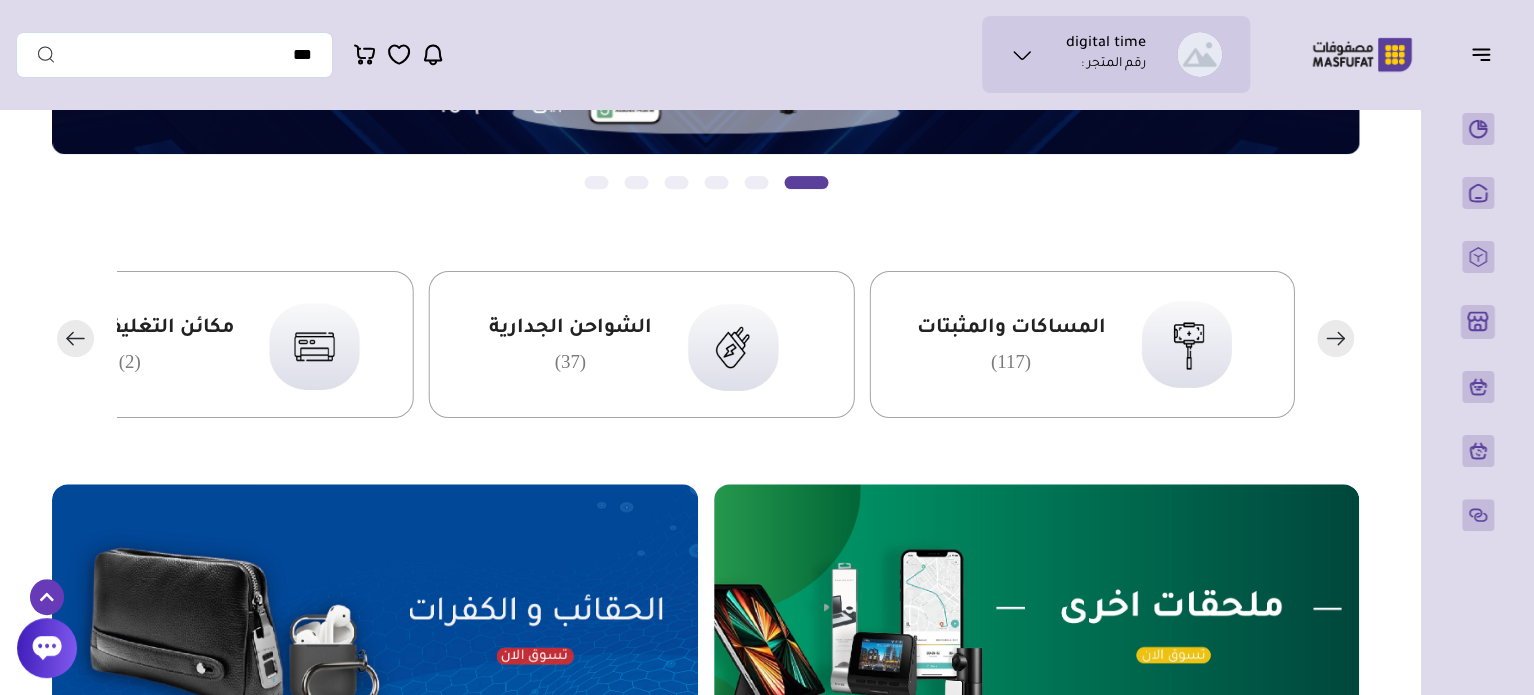 click 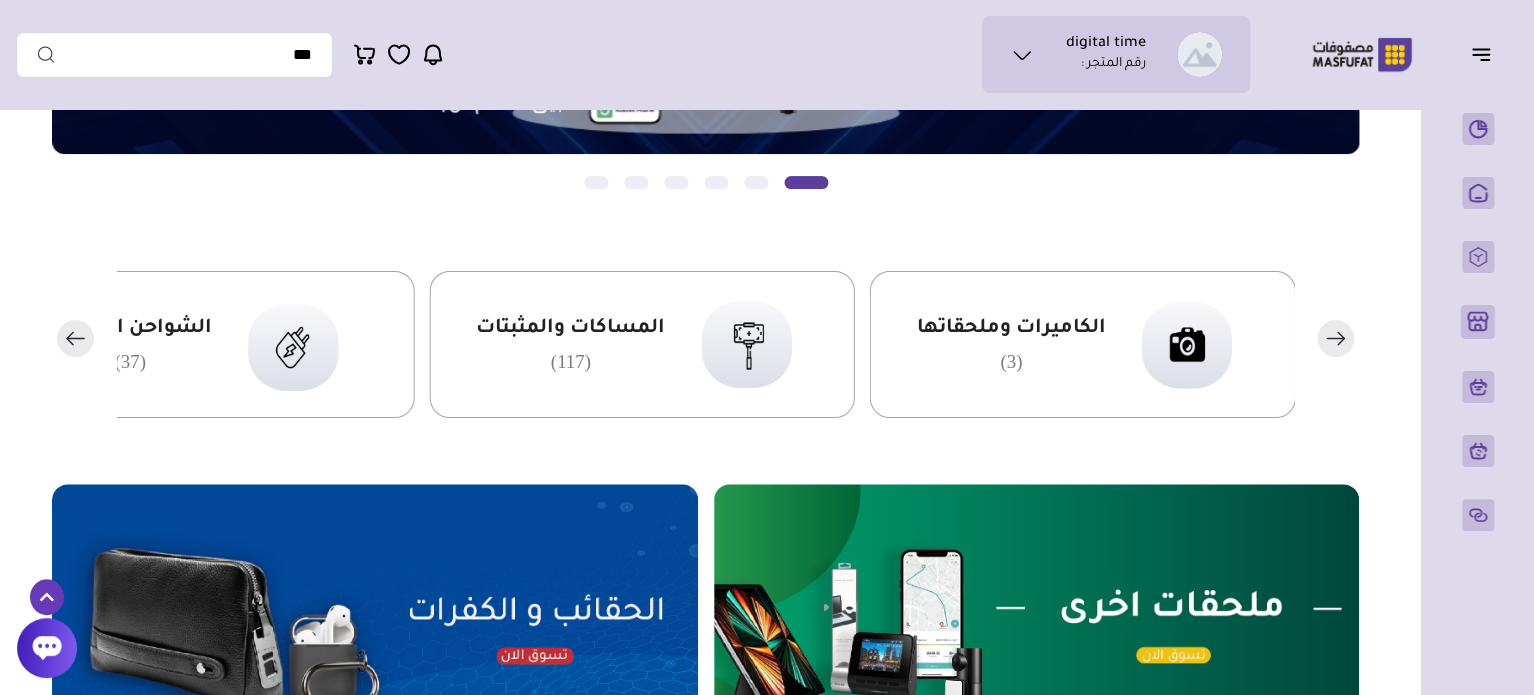 click 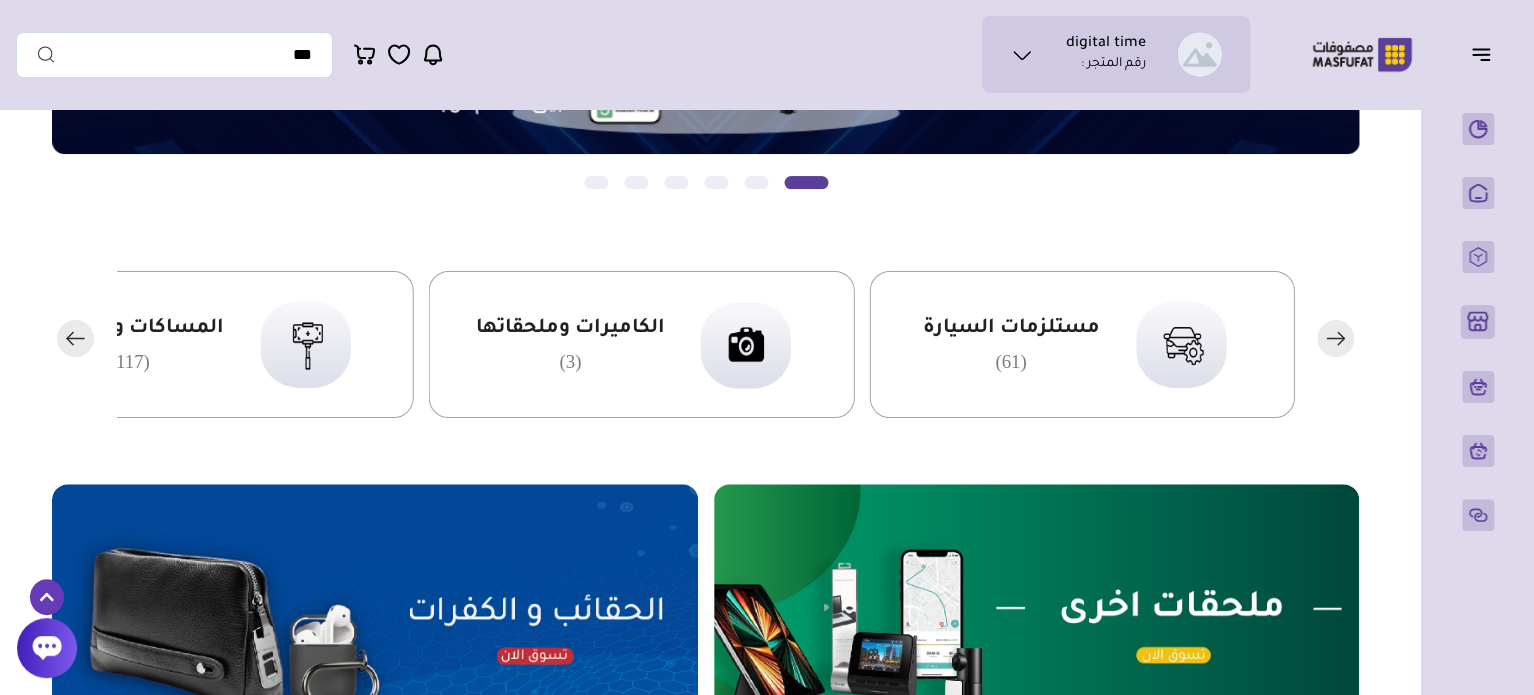 click 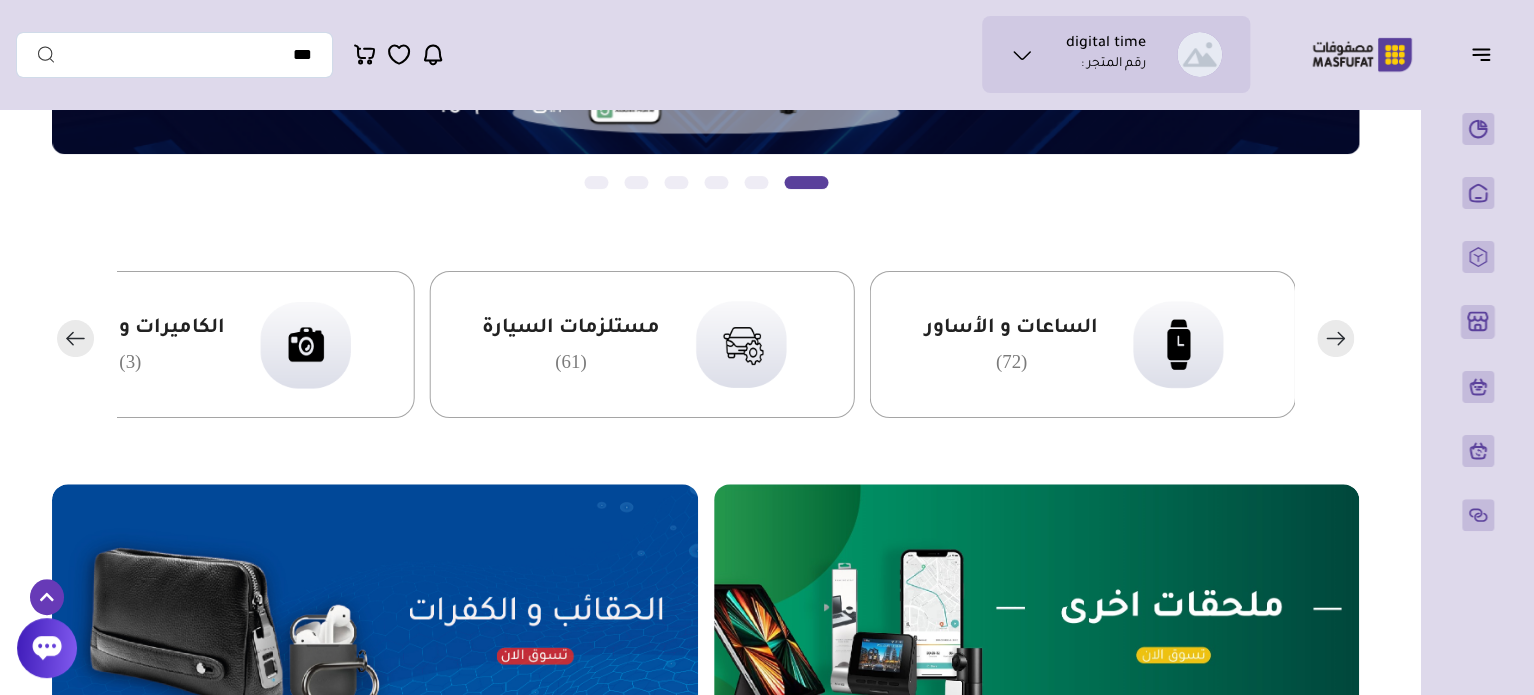 click 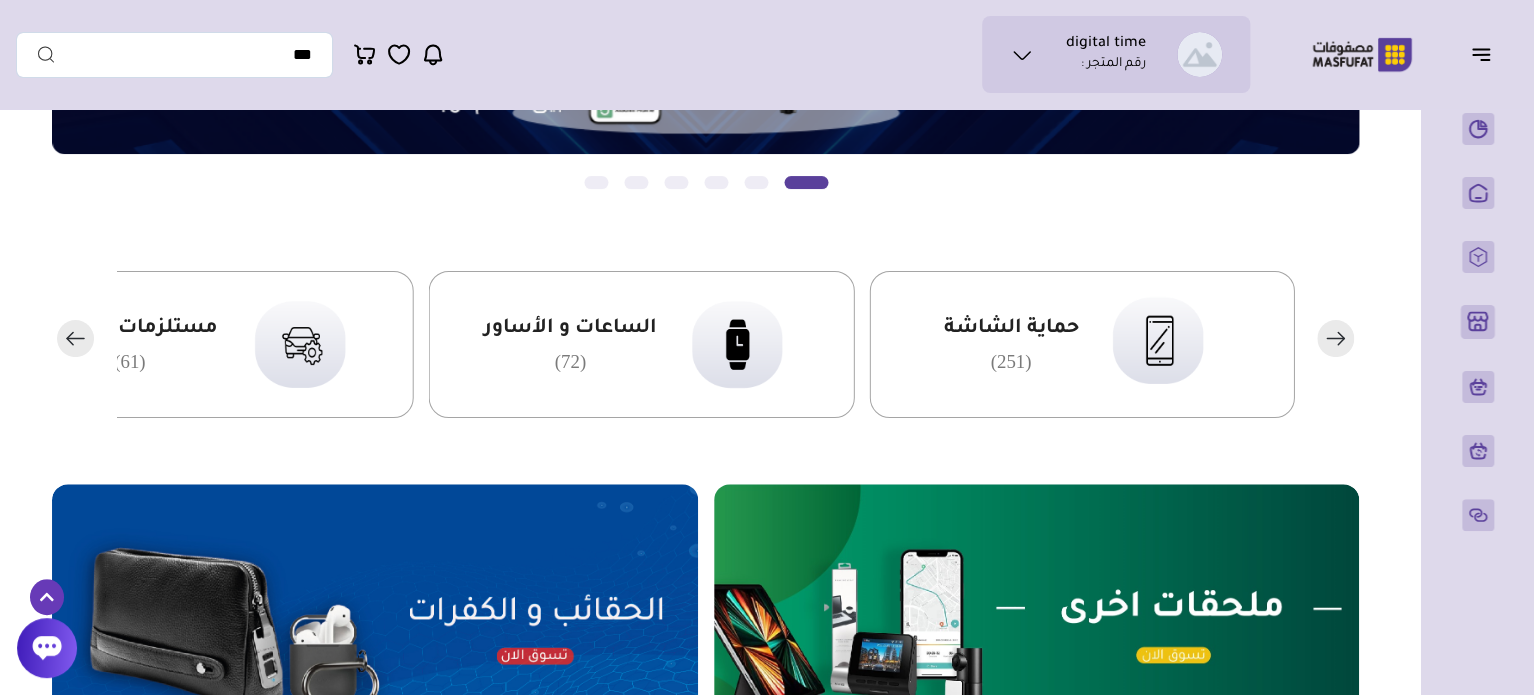 click 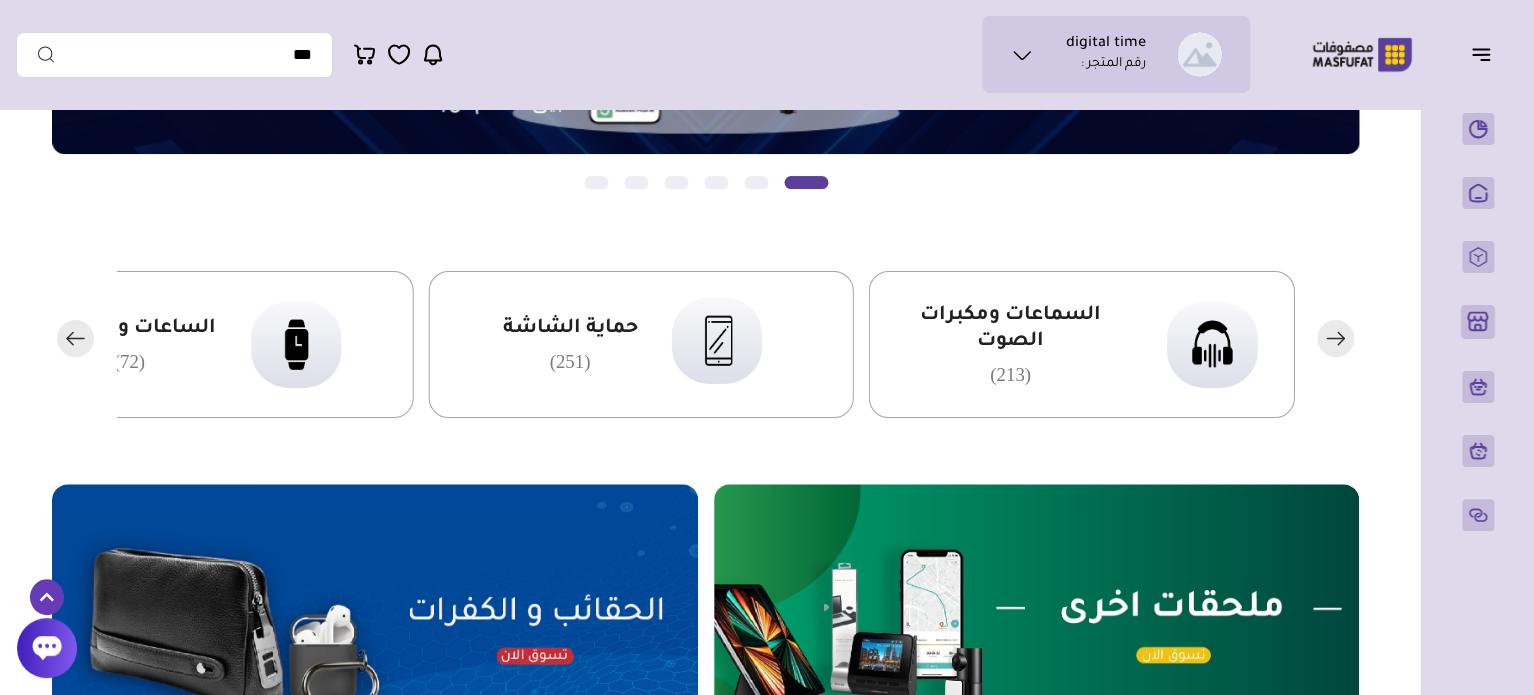 click 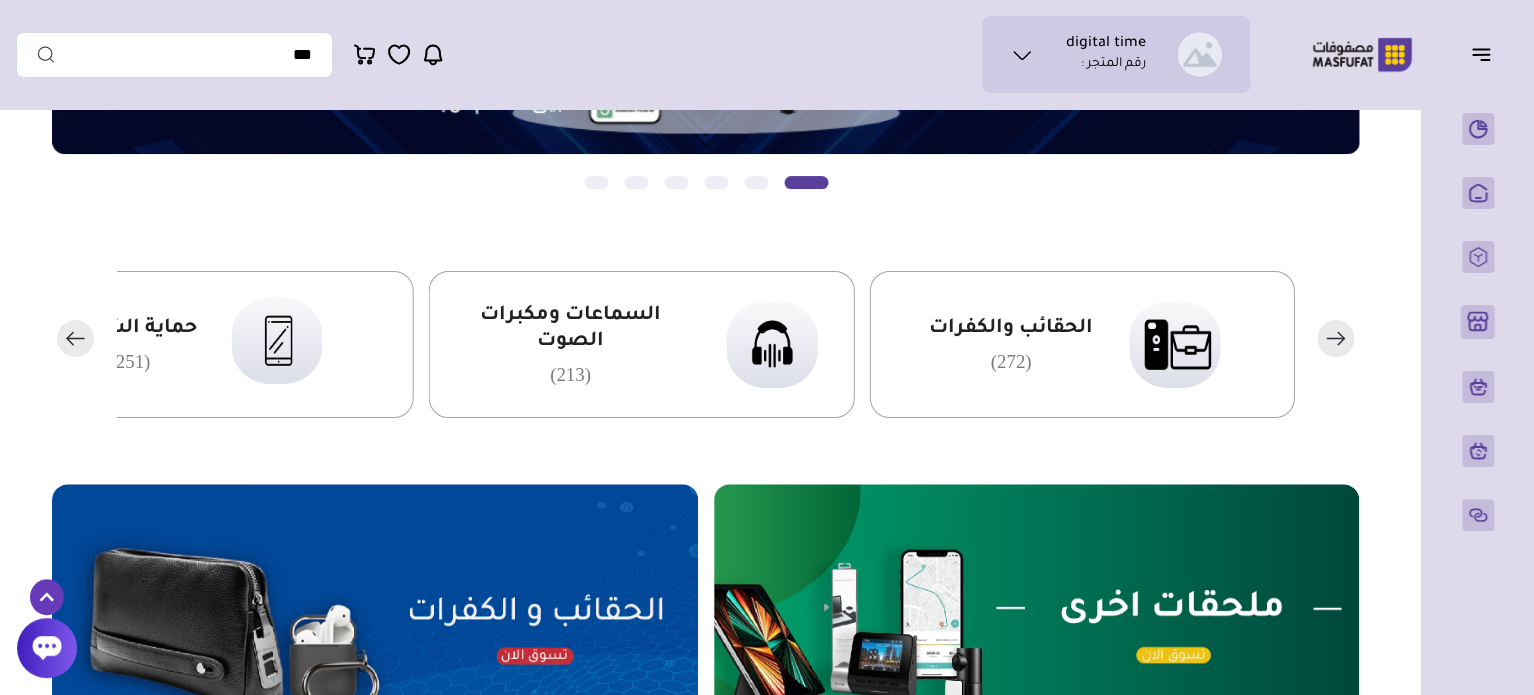 click 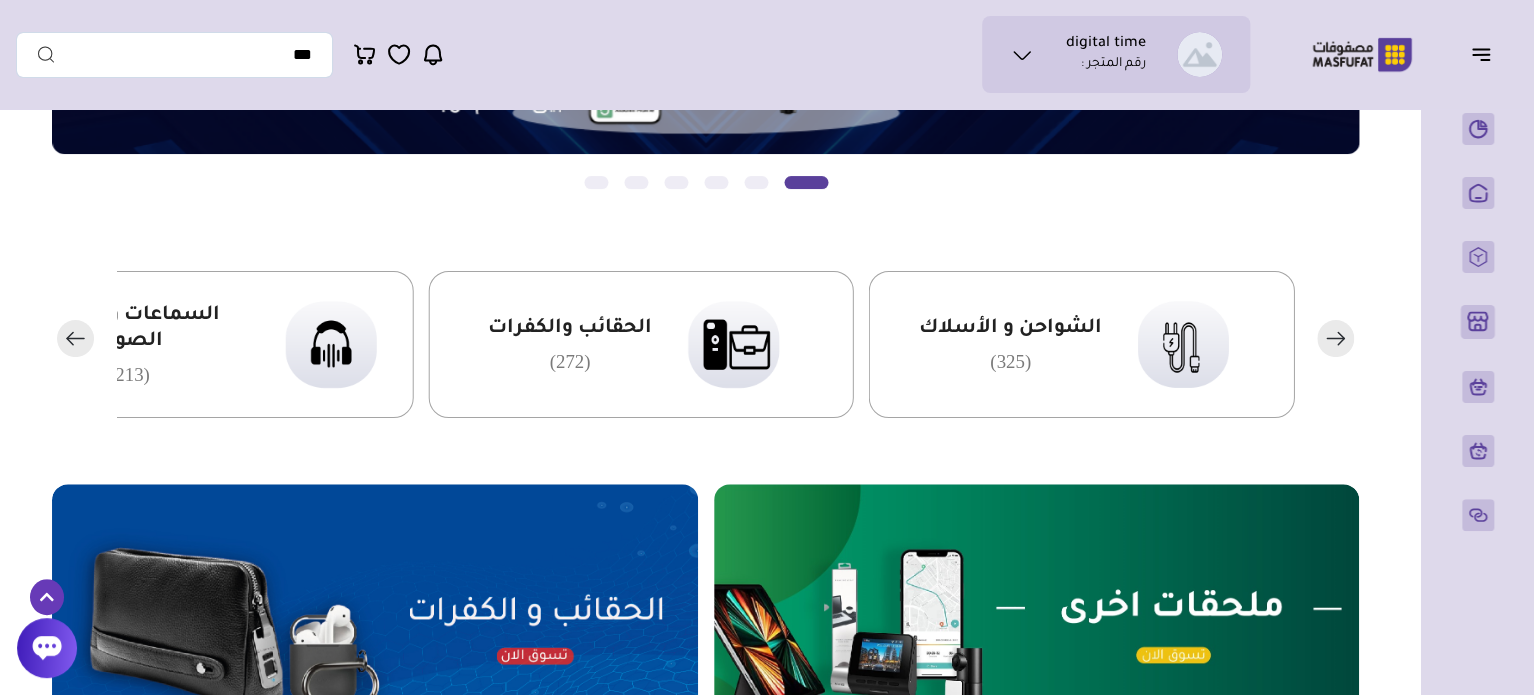 click 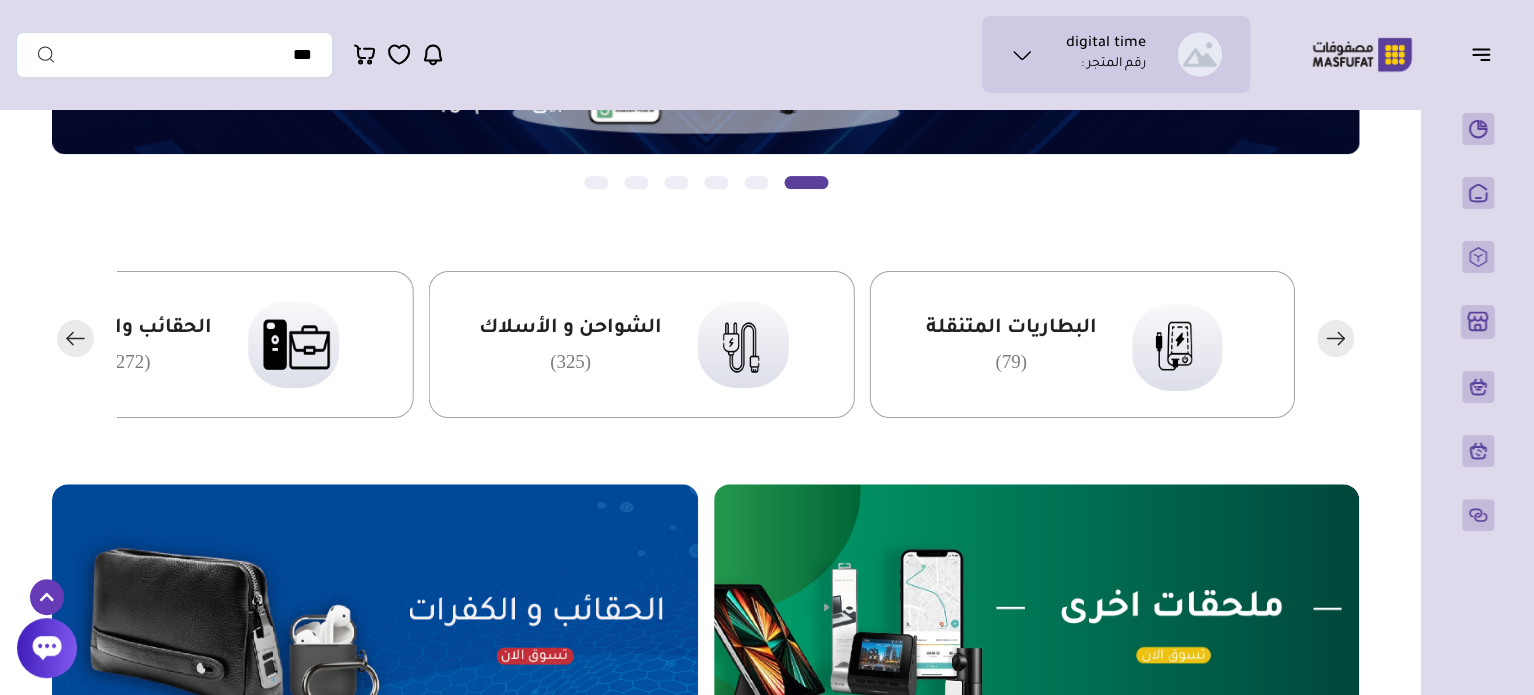 click 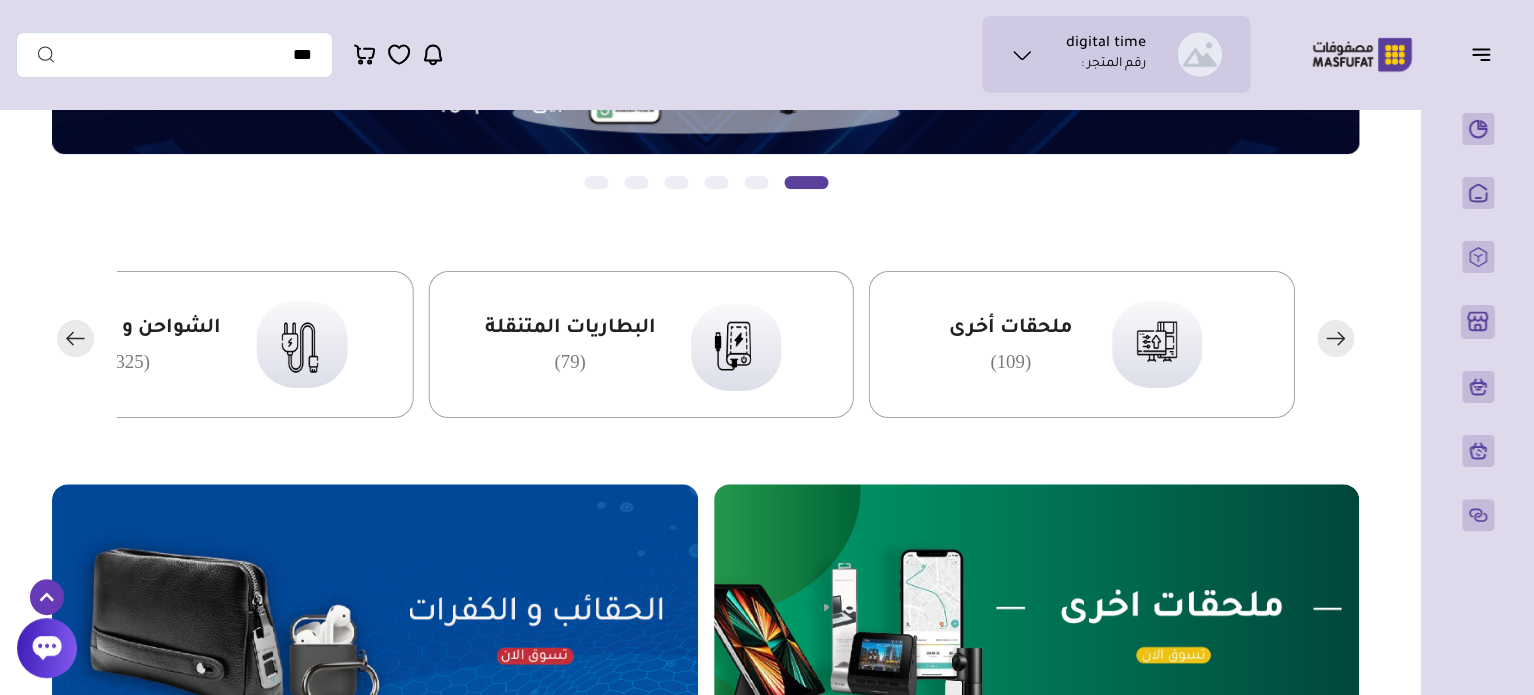 click 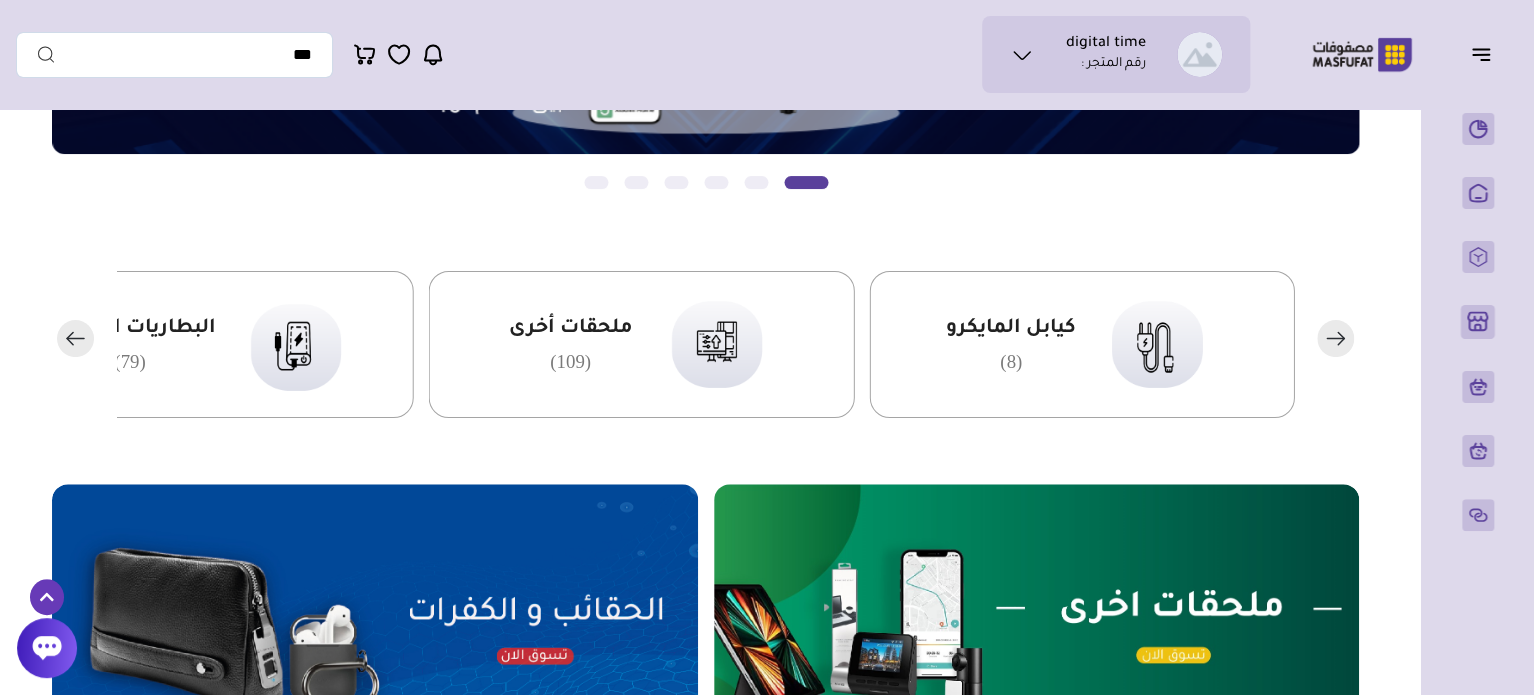 click 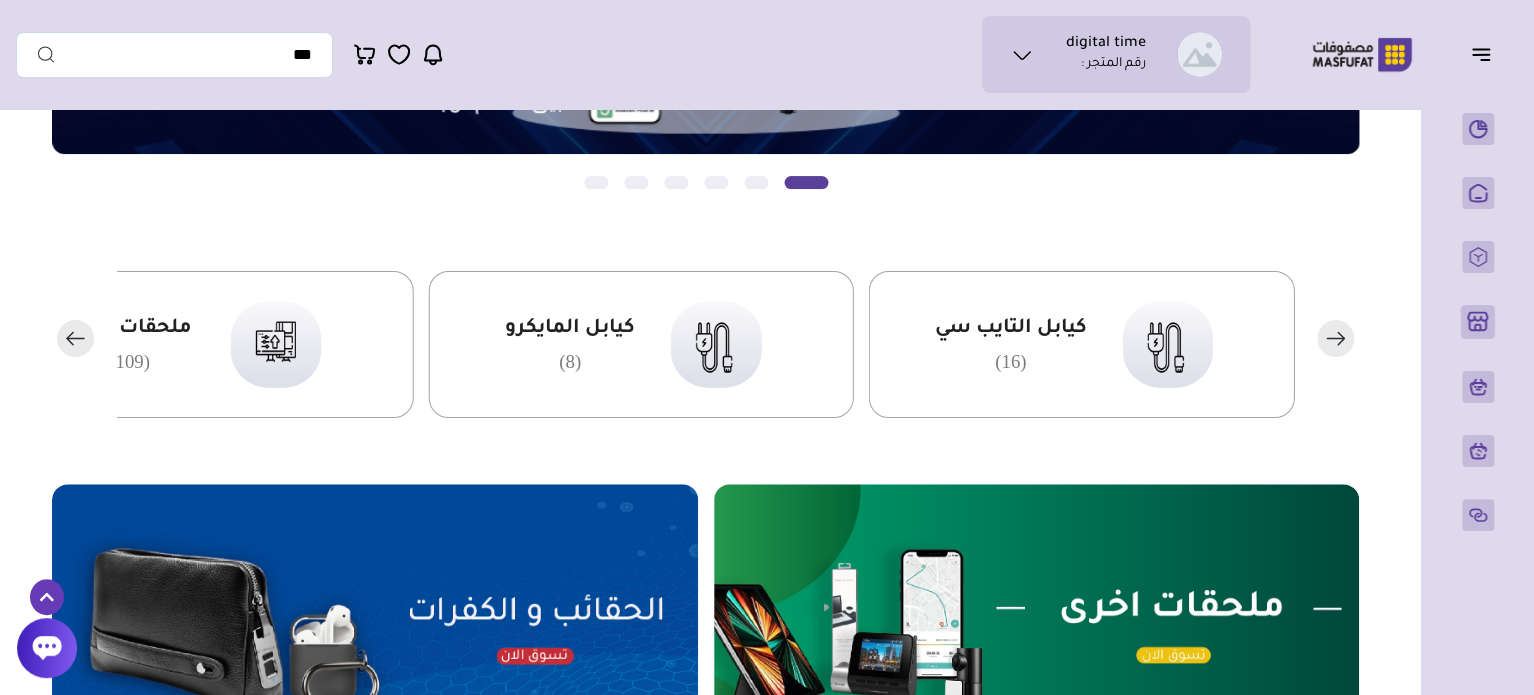 click 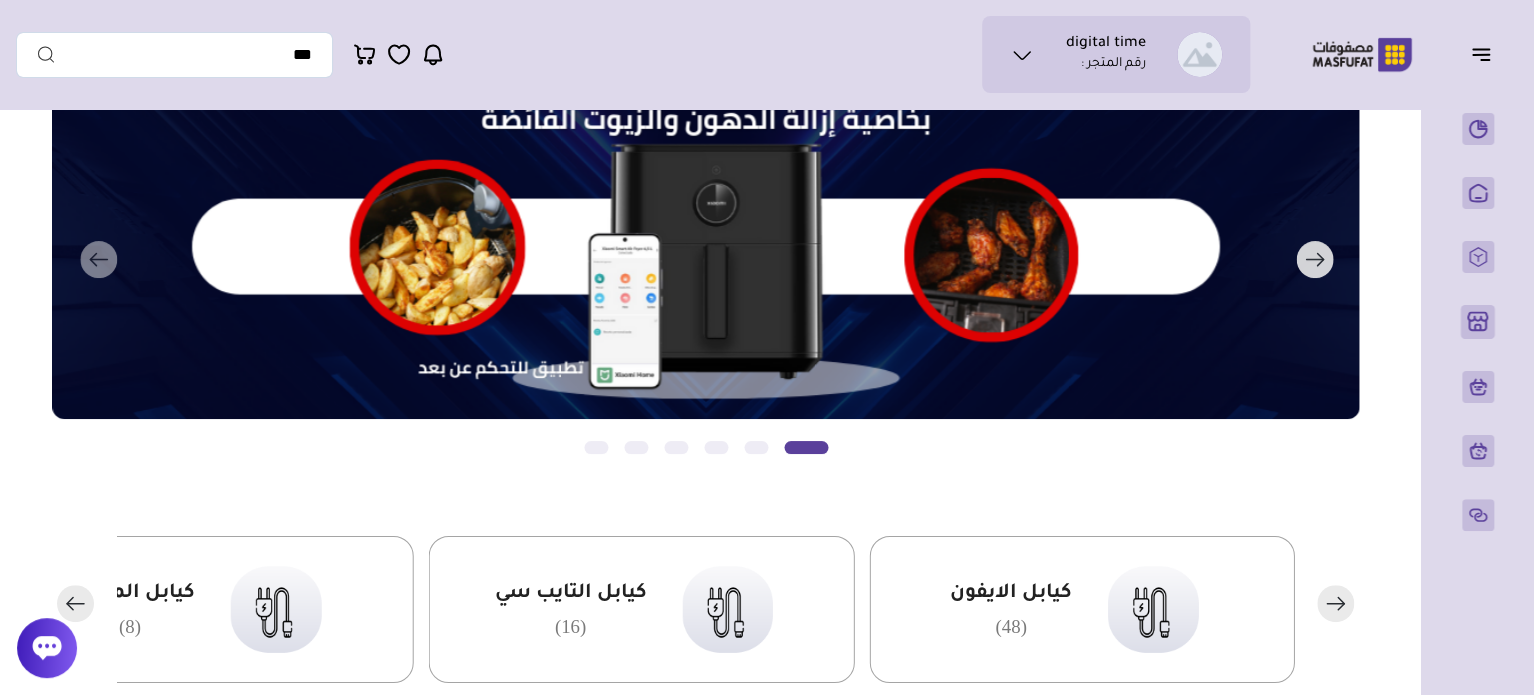 scroll, scrollTop: 0, scrollLeft: 0, axis: both 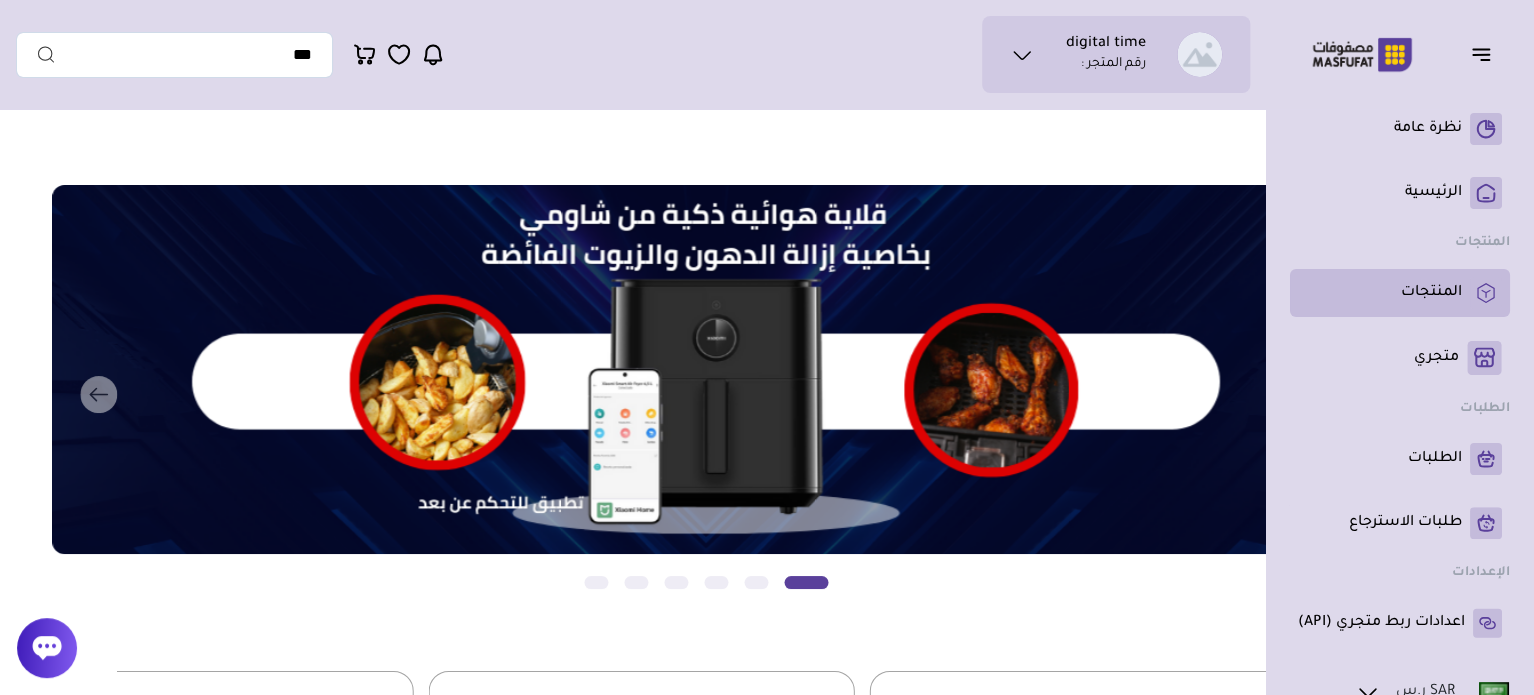 click on "المنتجات" at bounding box center [1431, 293] 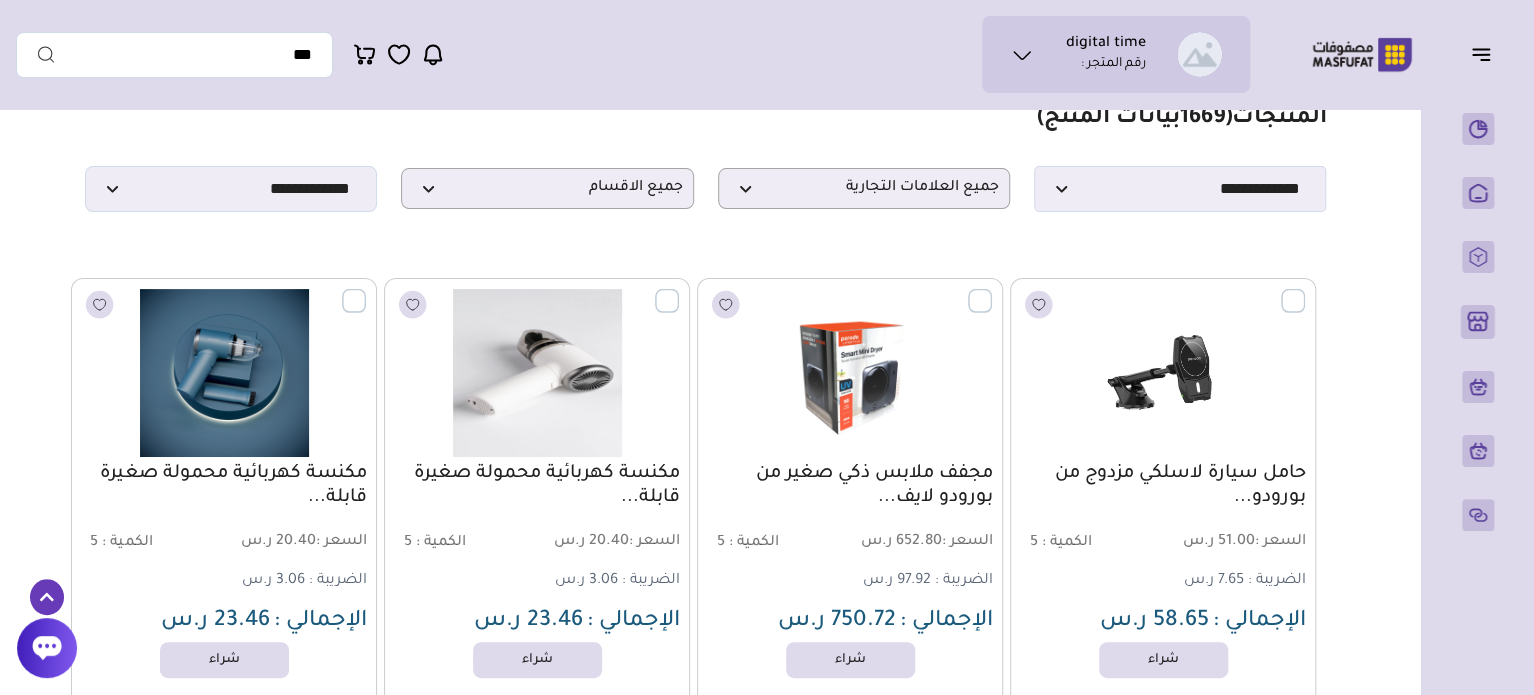 scroll, scrollTop: 200, scrollLeft: 0, axis: vertical 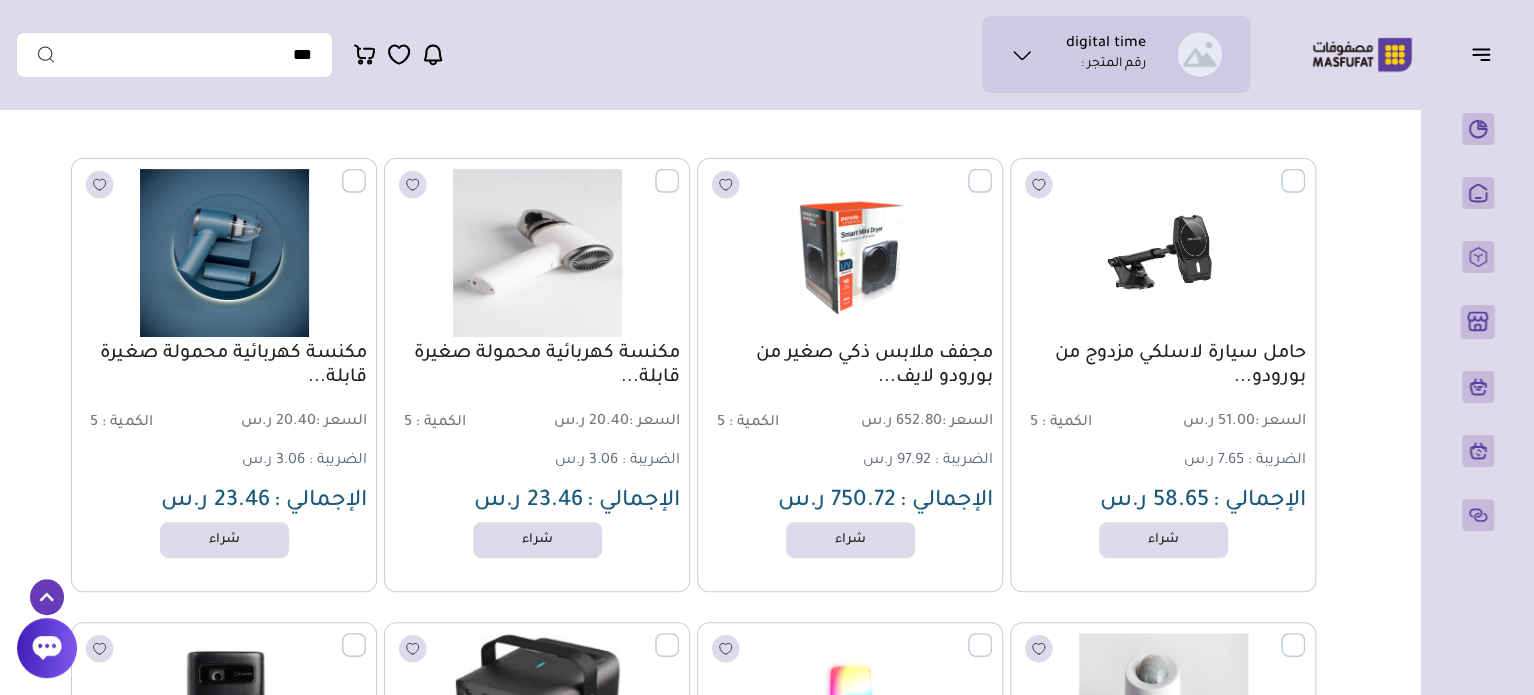 click at bounding box center (1163, 252) 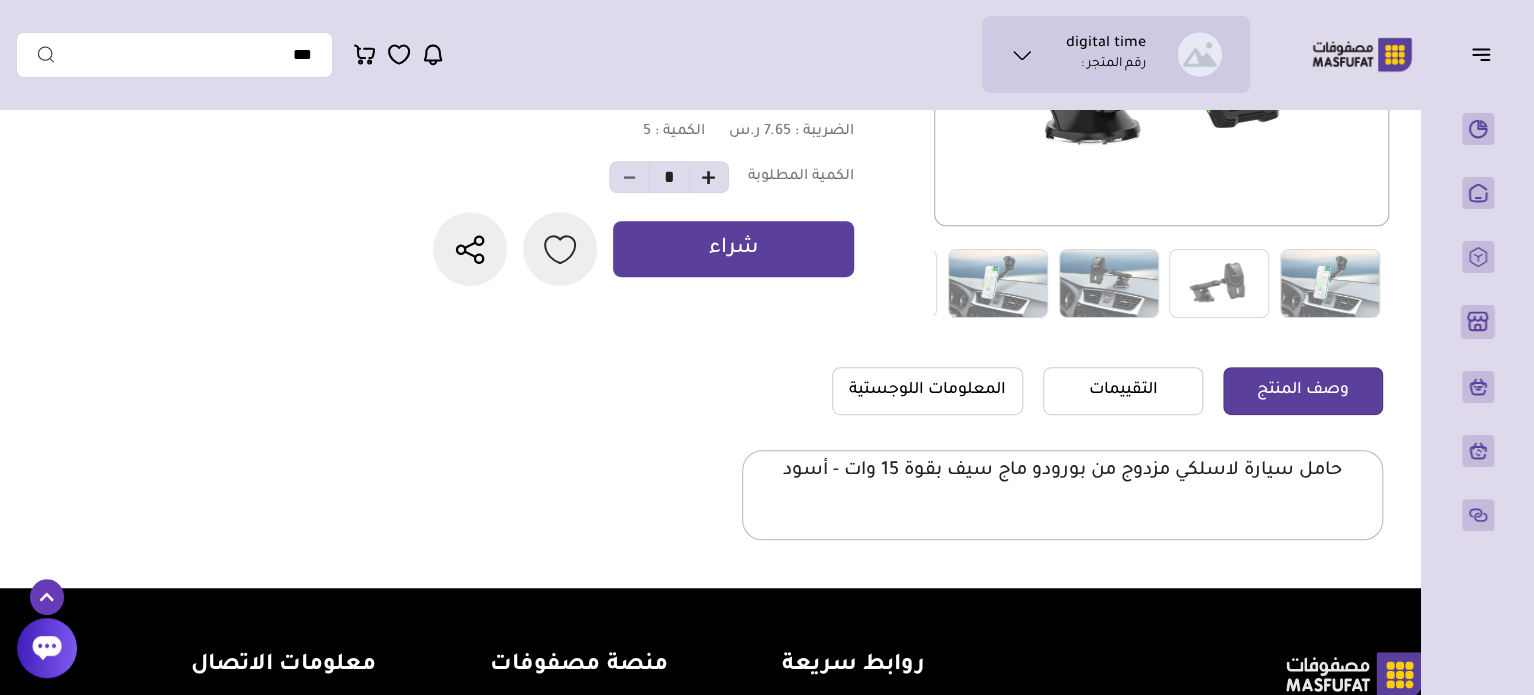 scroll, scrollTop: 400, scrollLeft: 0, axis: vertical 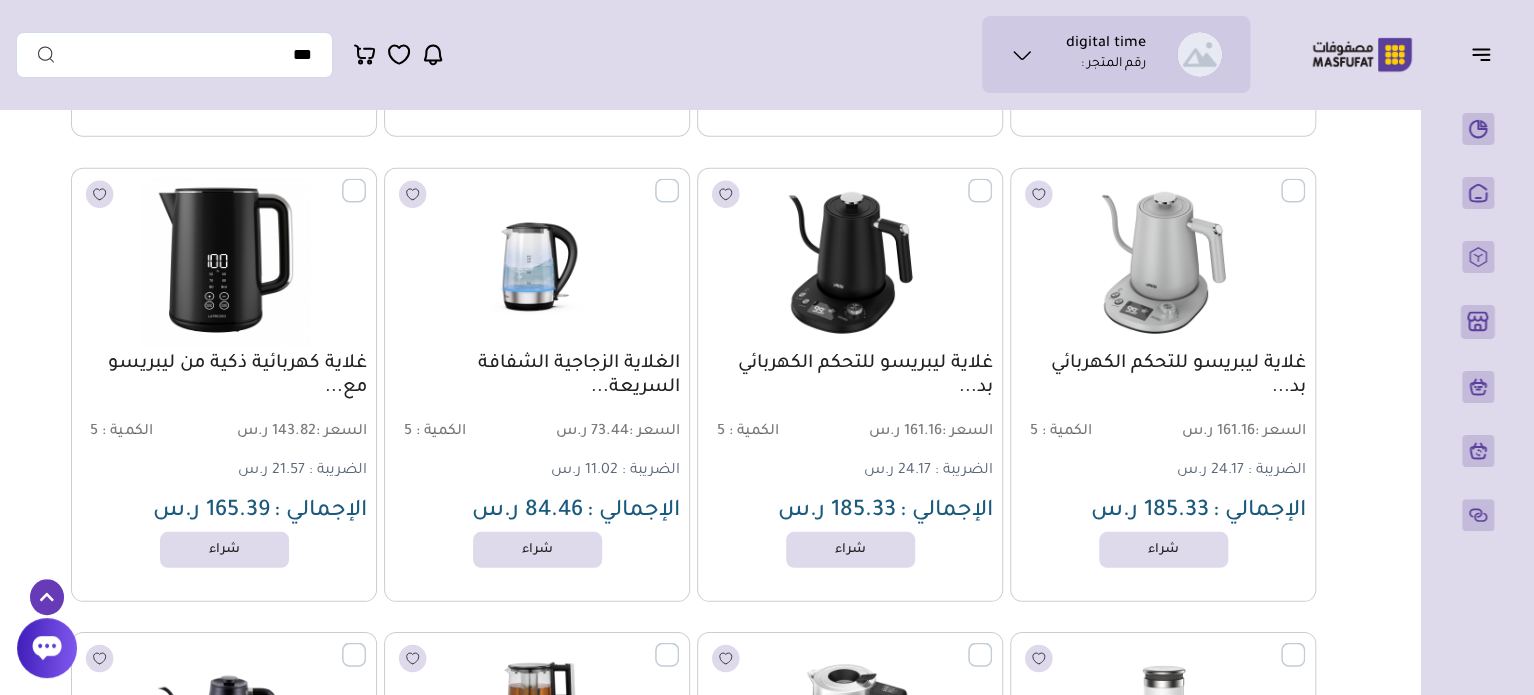 click 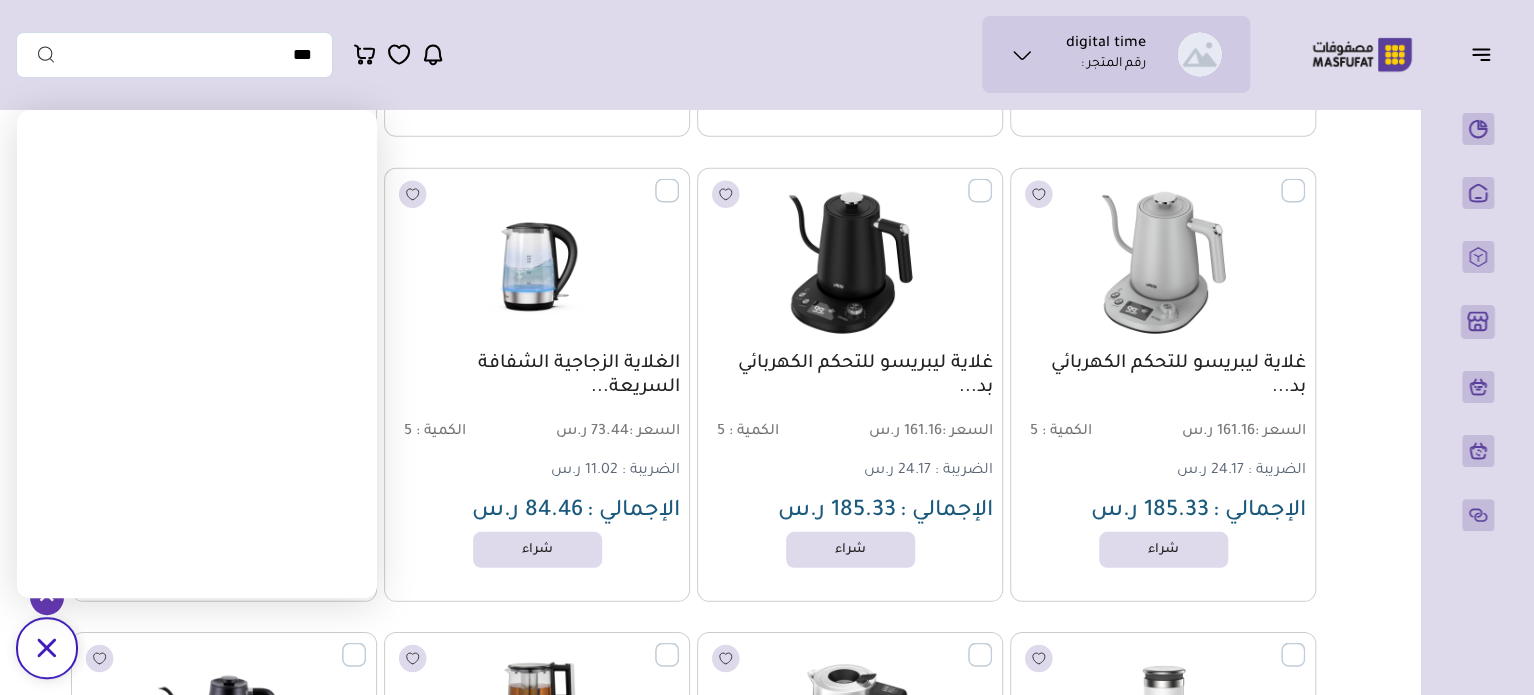 click on "/svg>" at bounding box center [47, 648] 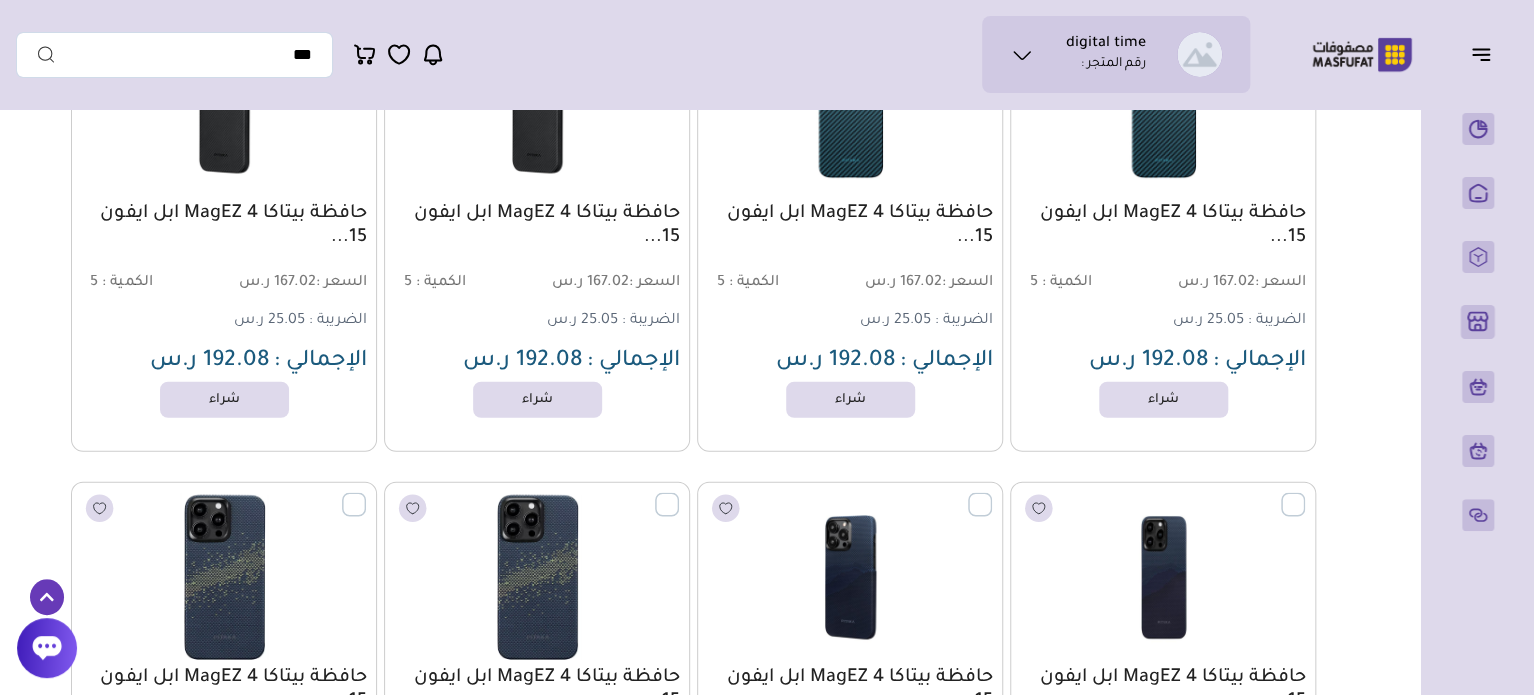scroll, scrollTop: 25000, scrollLeft: 0, axis: vertical 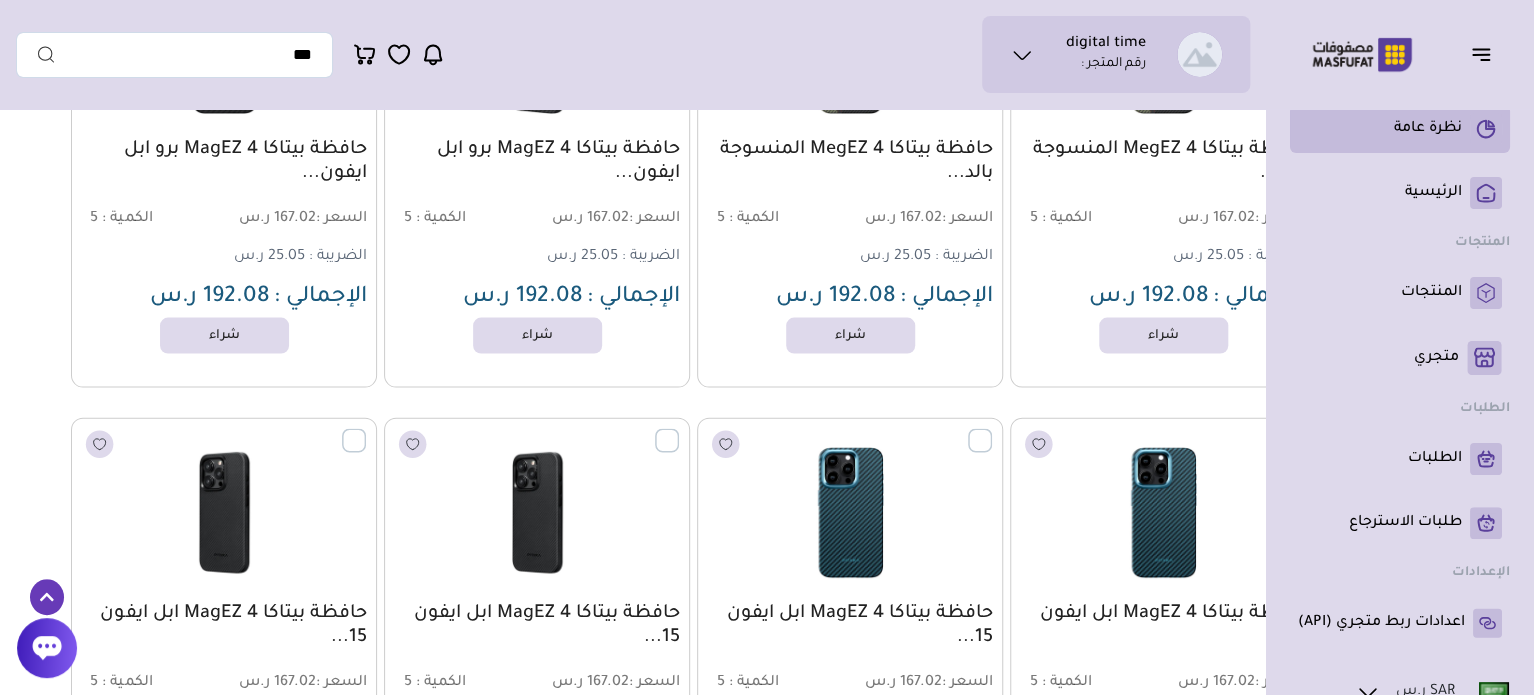 click on "نظرة عامة" at bounding box center [1400, 129] 